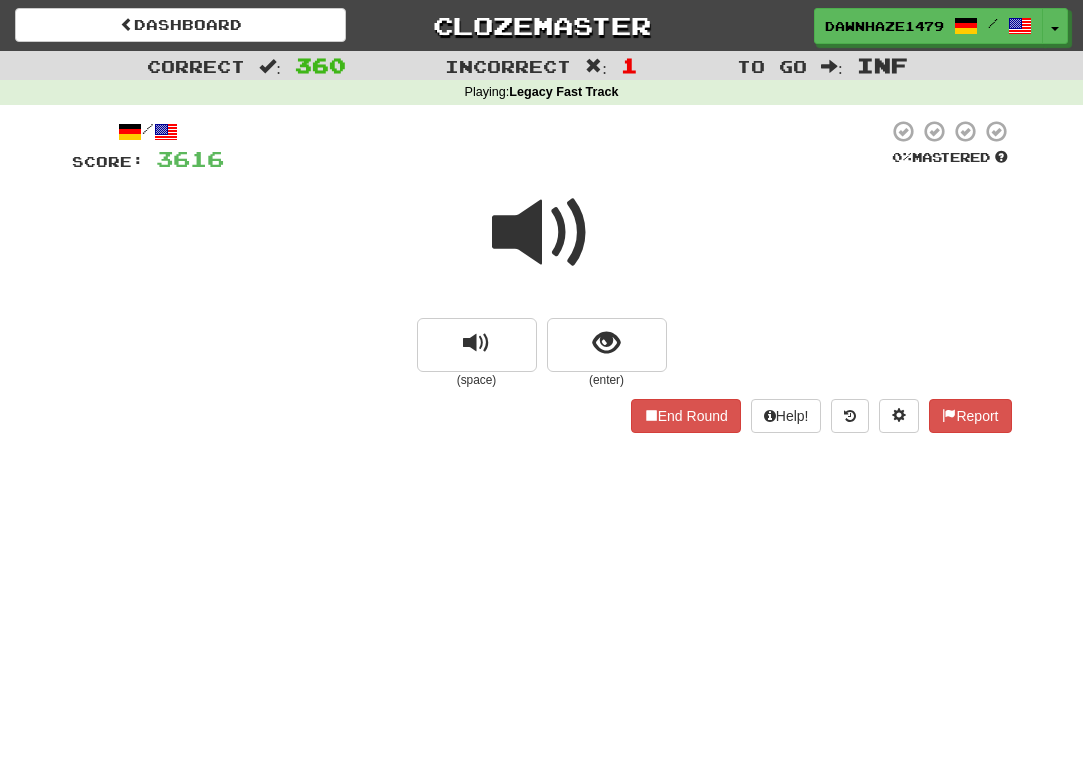 scroll, scrollTop: 0, scrollLeft: 0, axis: both 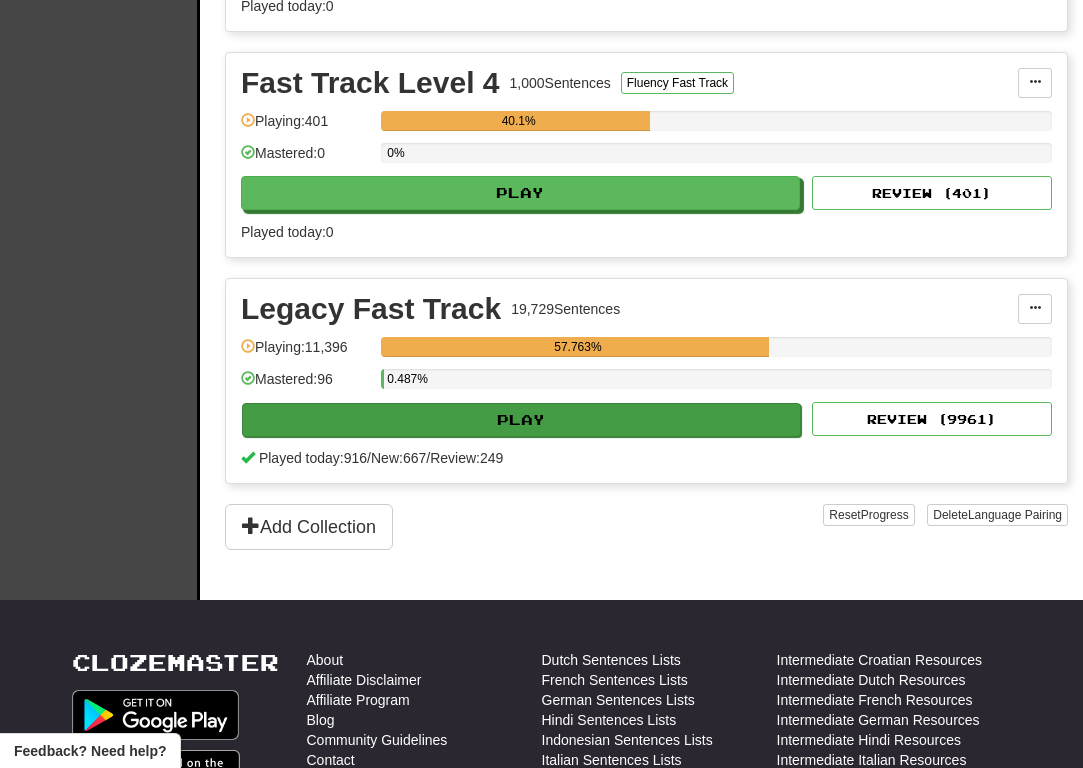 click on "Play" at bounding box center [521, 420] 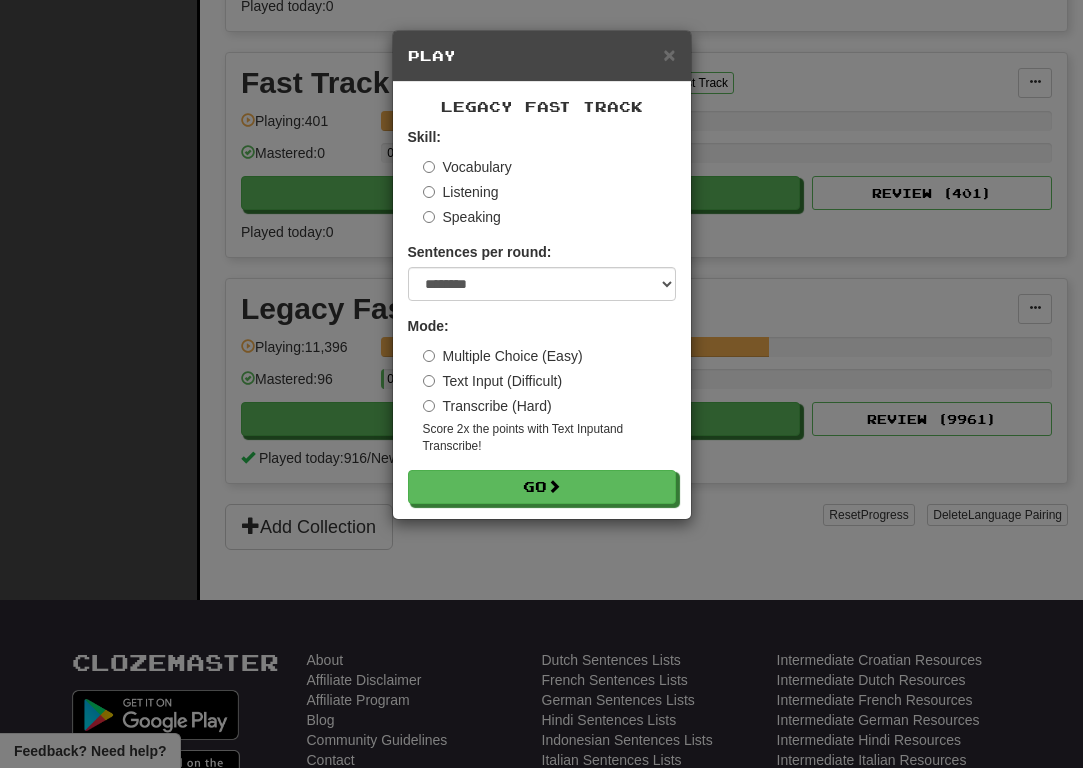 click on "Transcribe (Hard)" at bounding box center (487, 406) 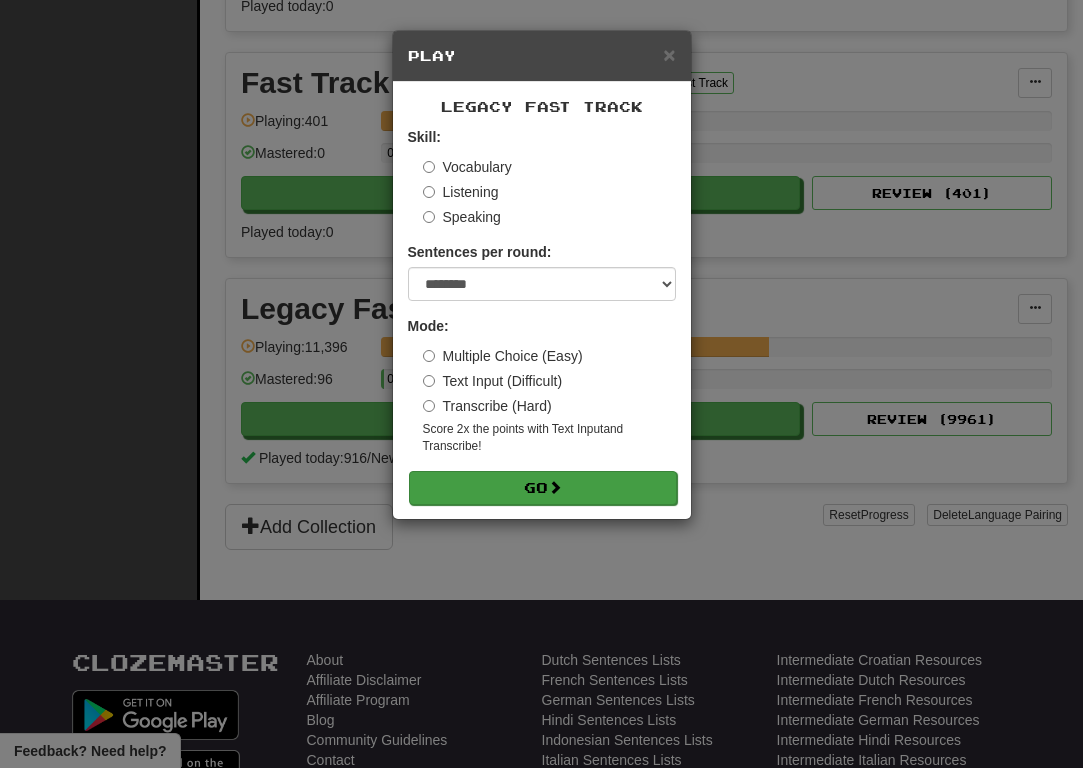 click on "Go" at bounding box center [543, 488] 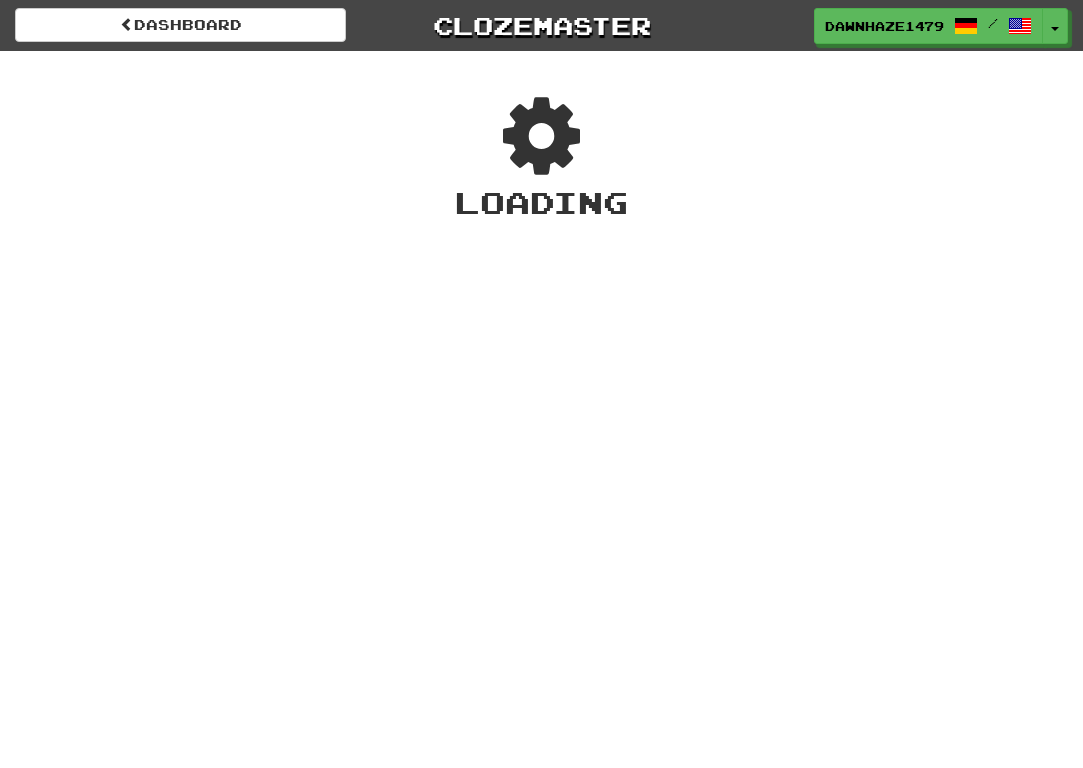 scroll, scrollTop: 0, scrollLeft: 0, axis: both 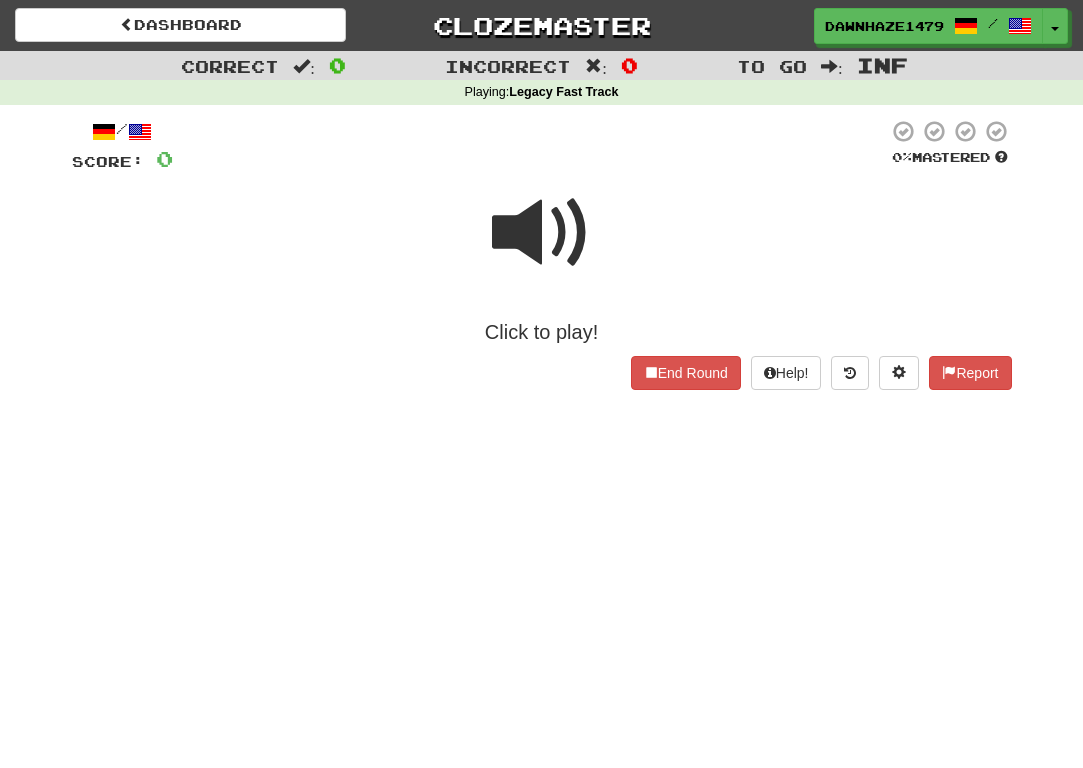 click at bounding box center [542, 233] 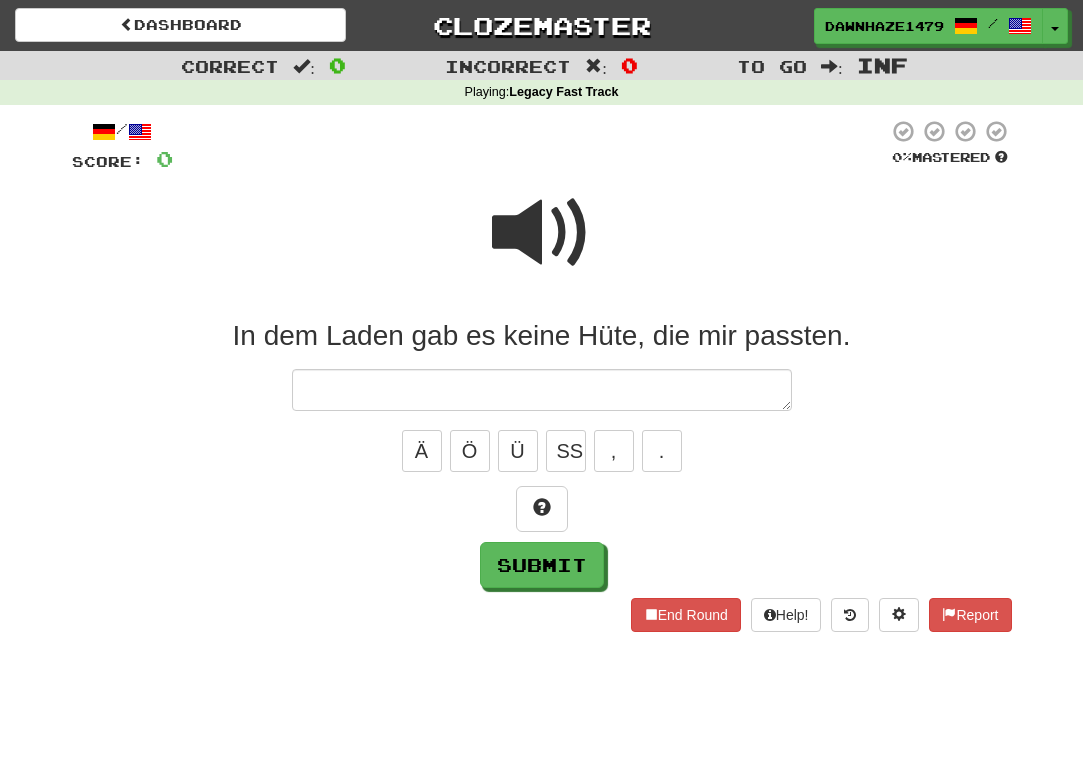 type on "*" 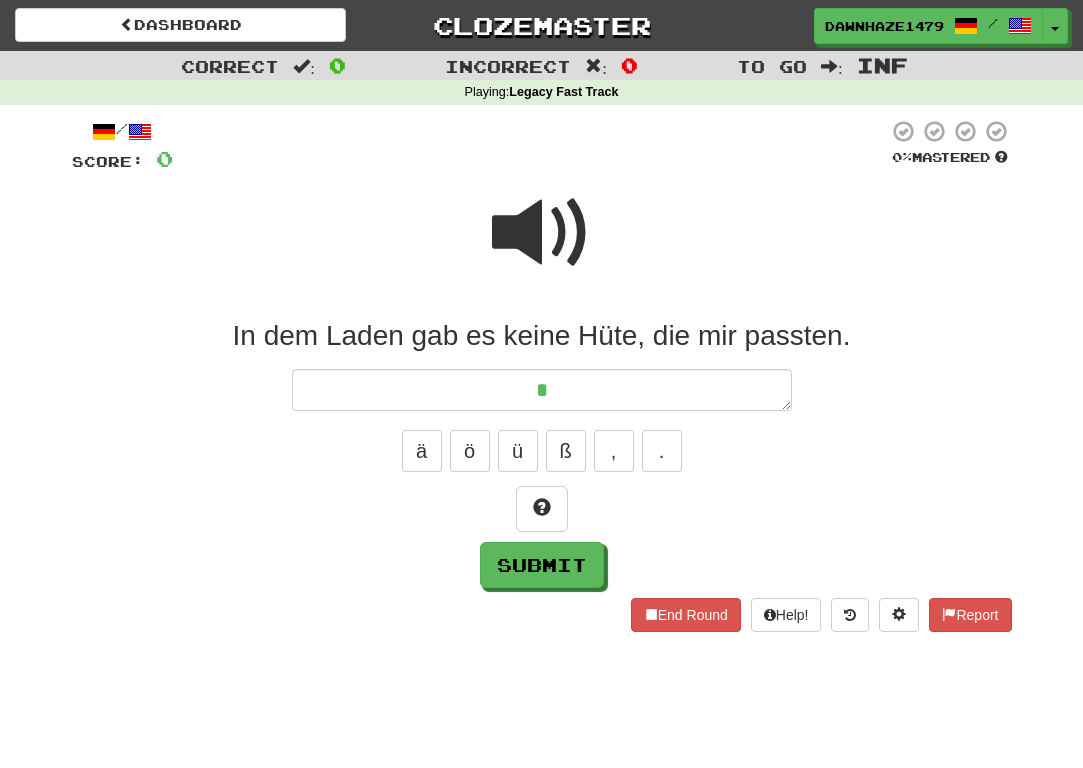type on "*" 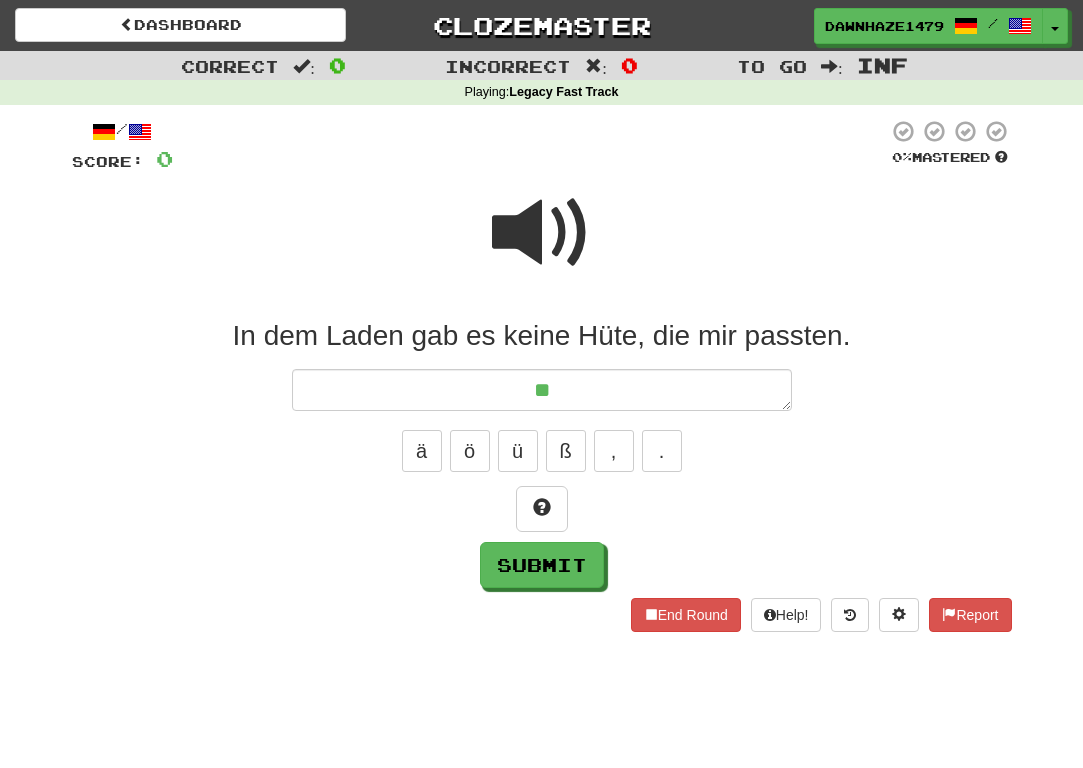 type on "*" 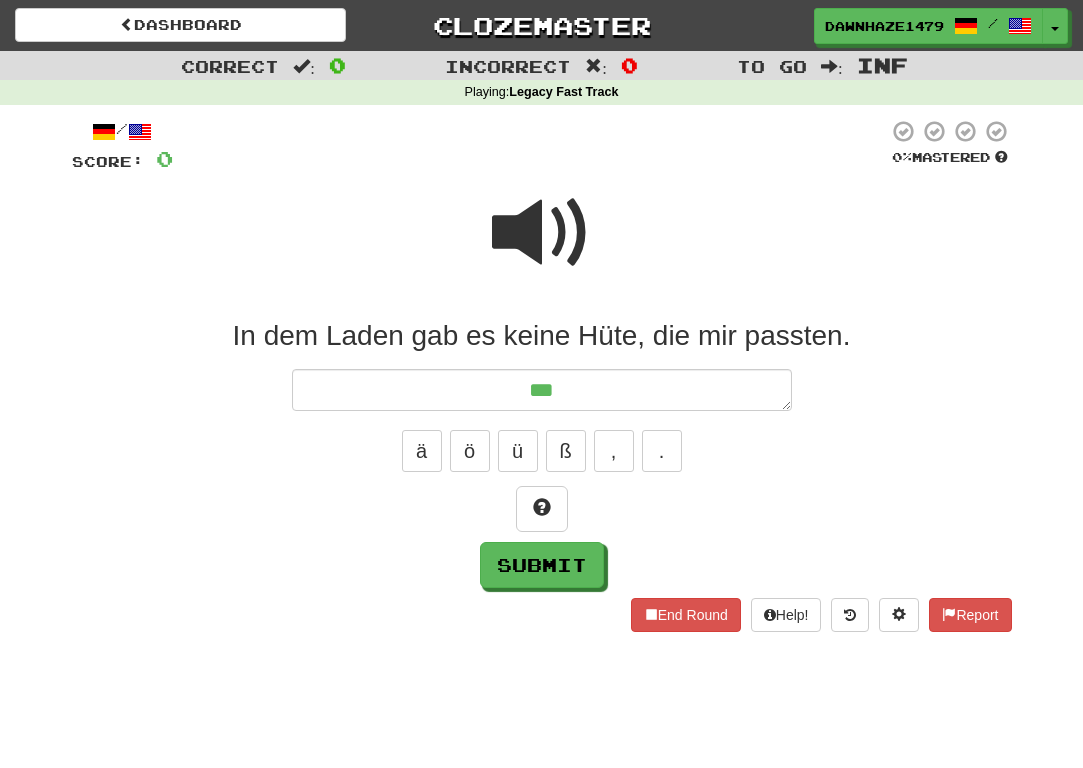 type on "*" 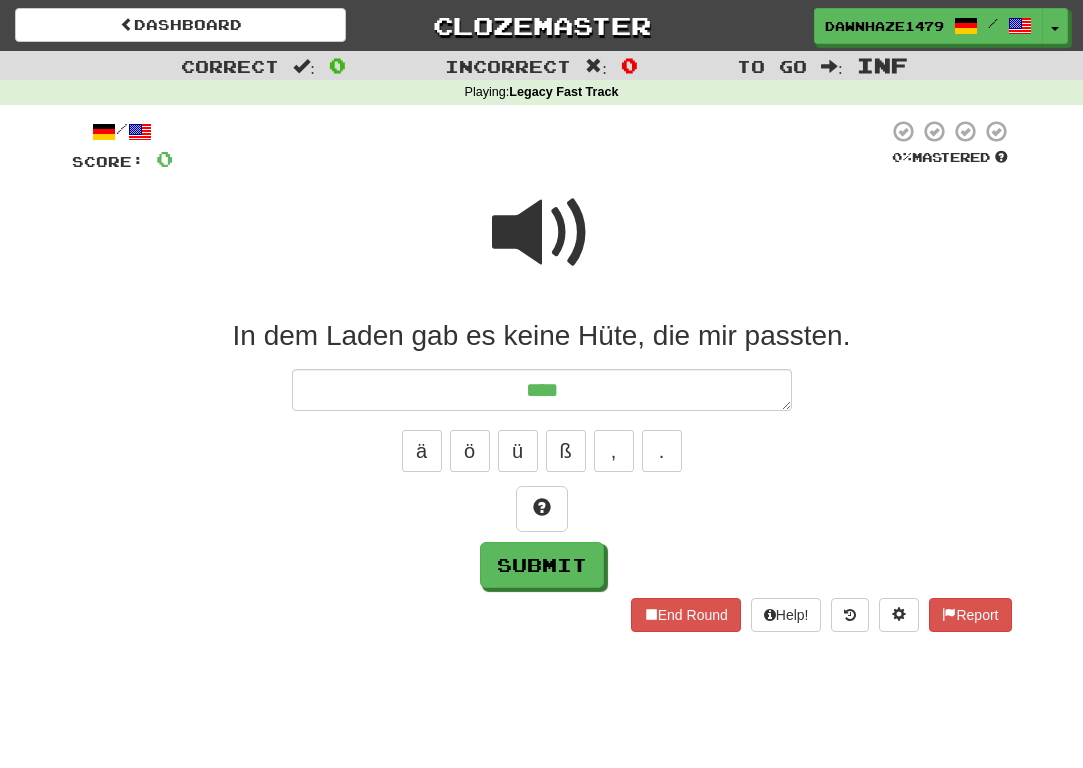 type on "*" 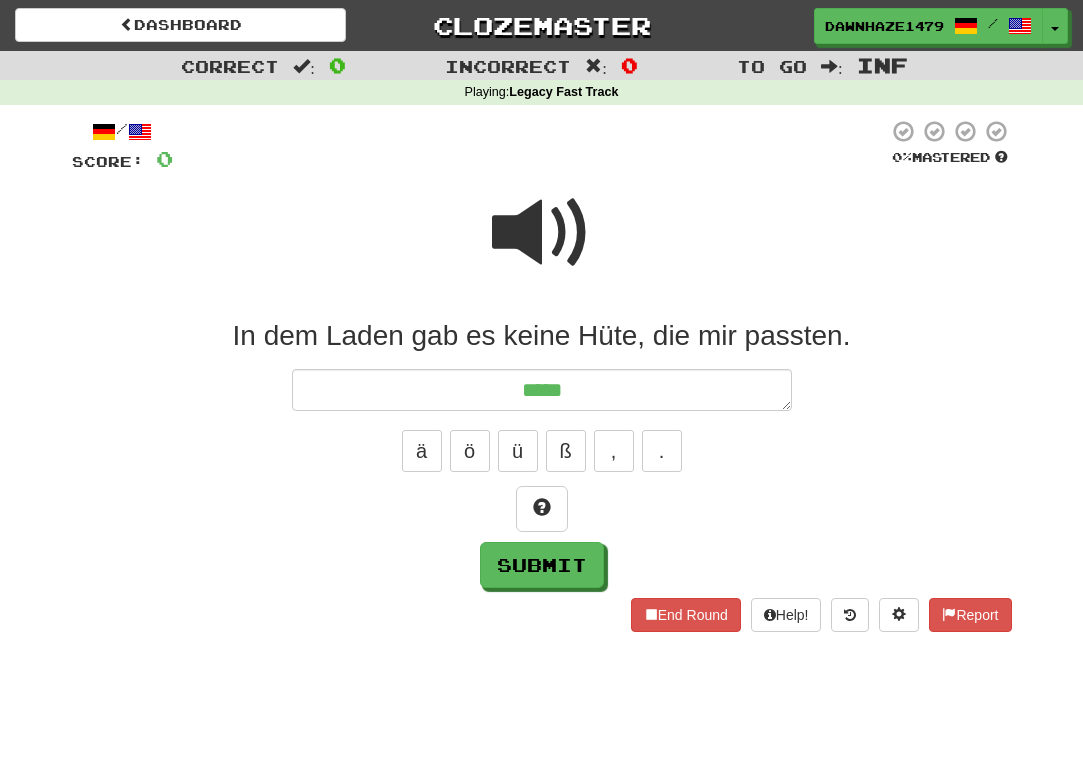 type on "*" 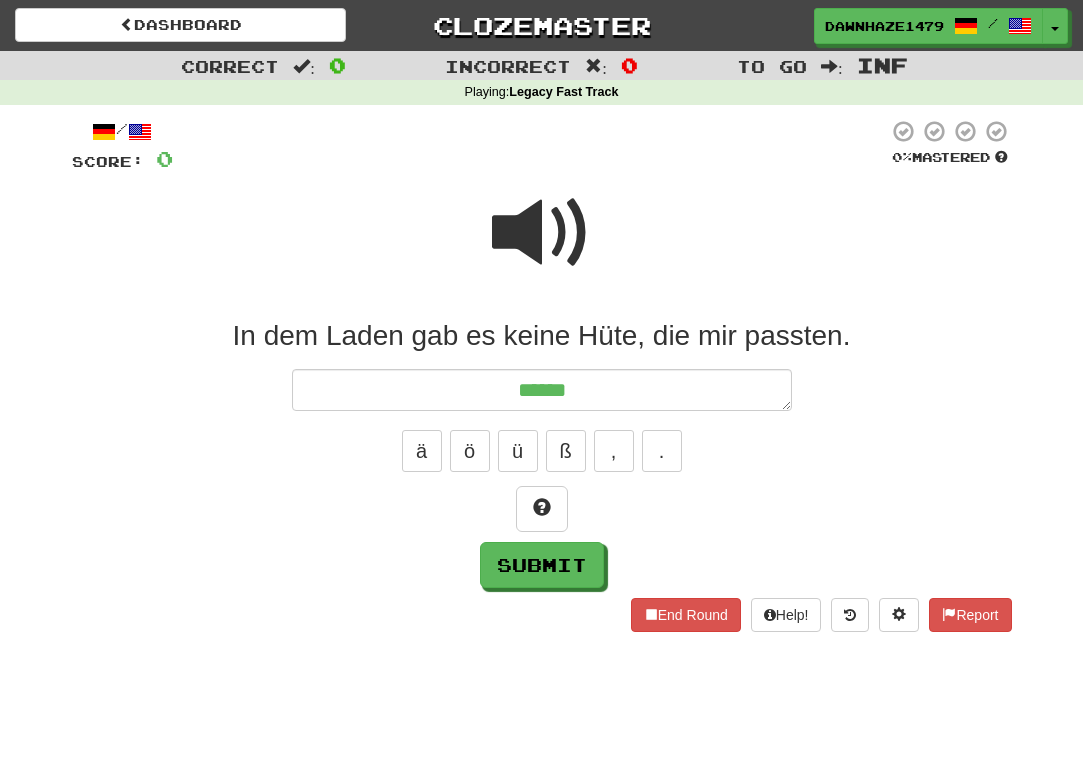 type on "*" 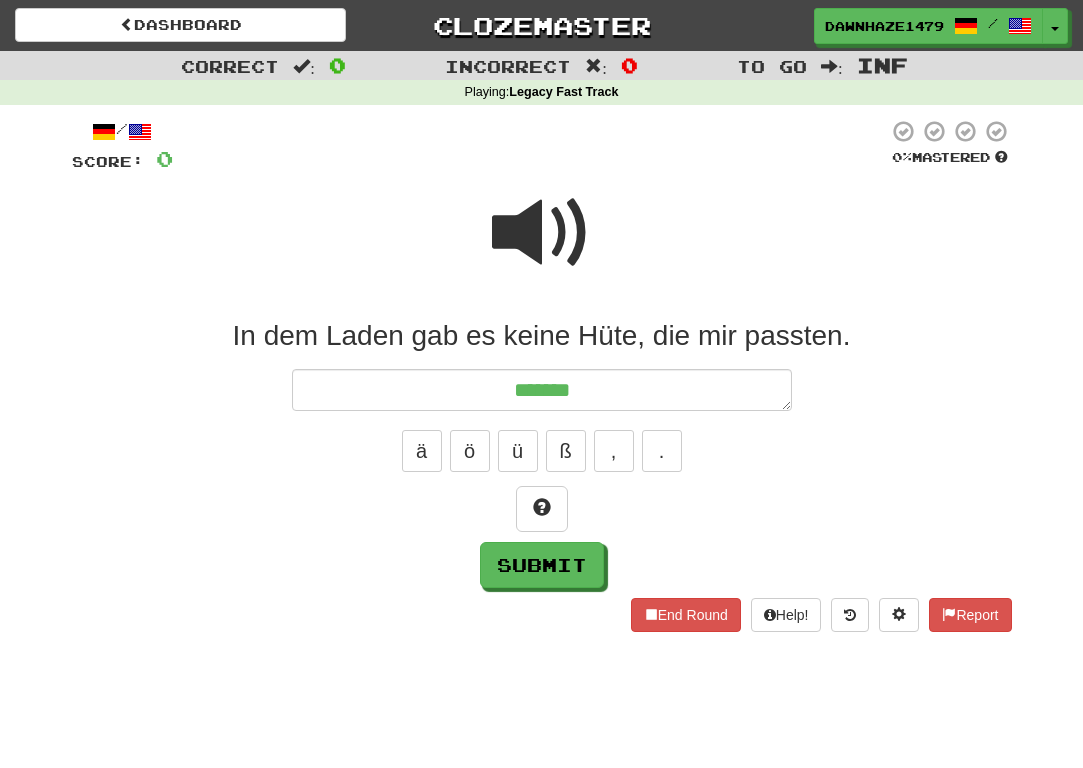 type on "*" 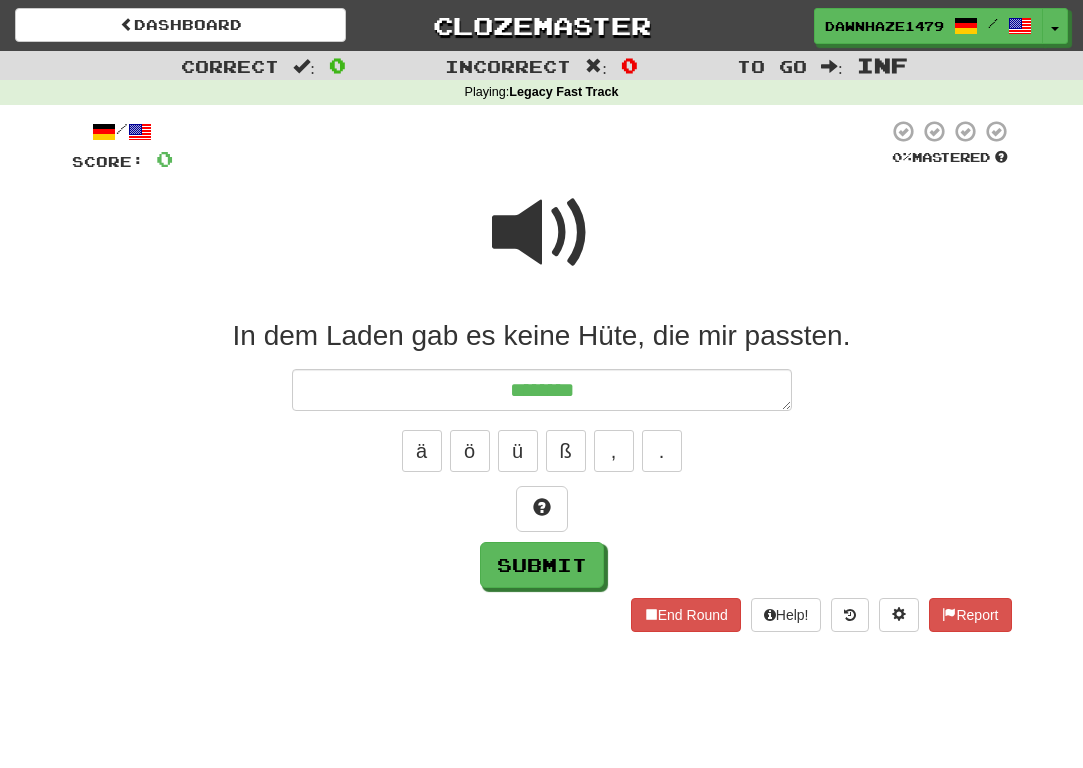 type on "*" 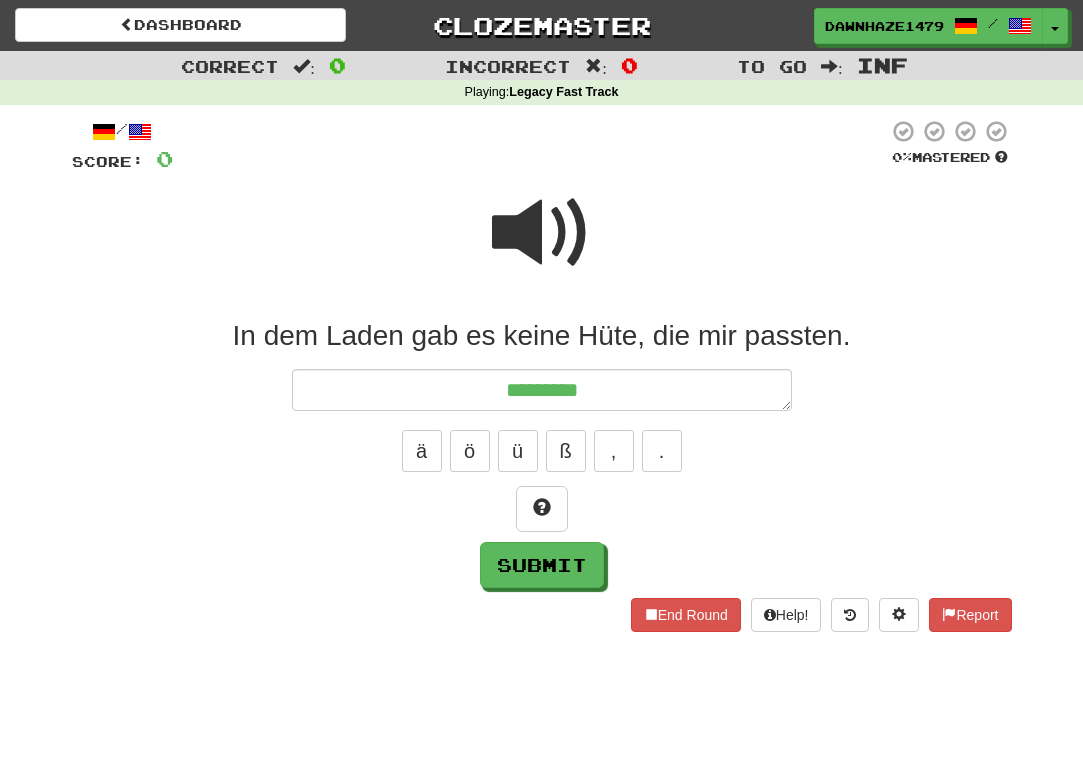 type on "*" 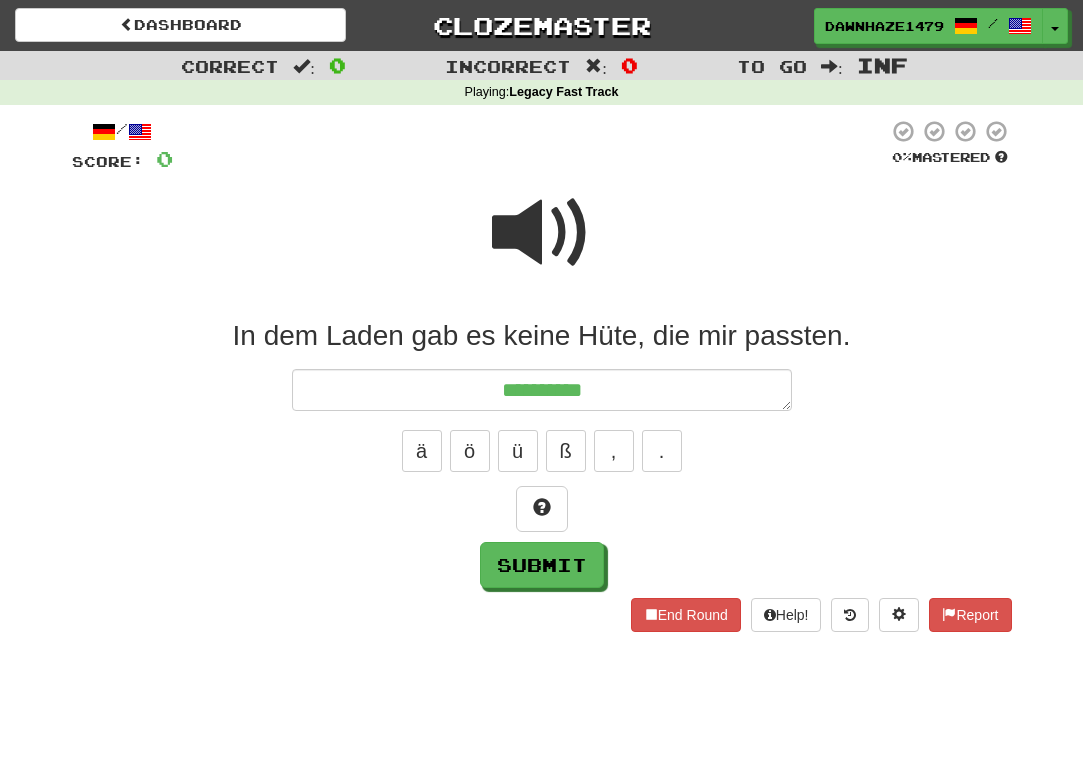 type on "*" 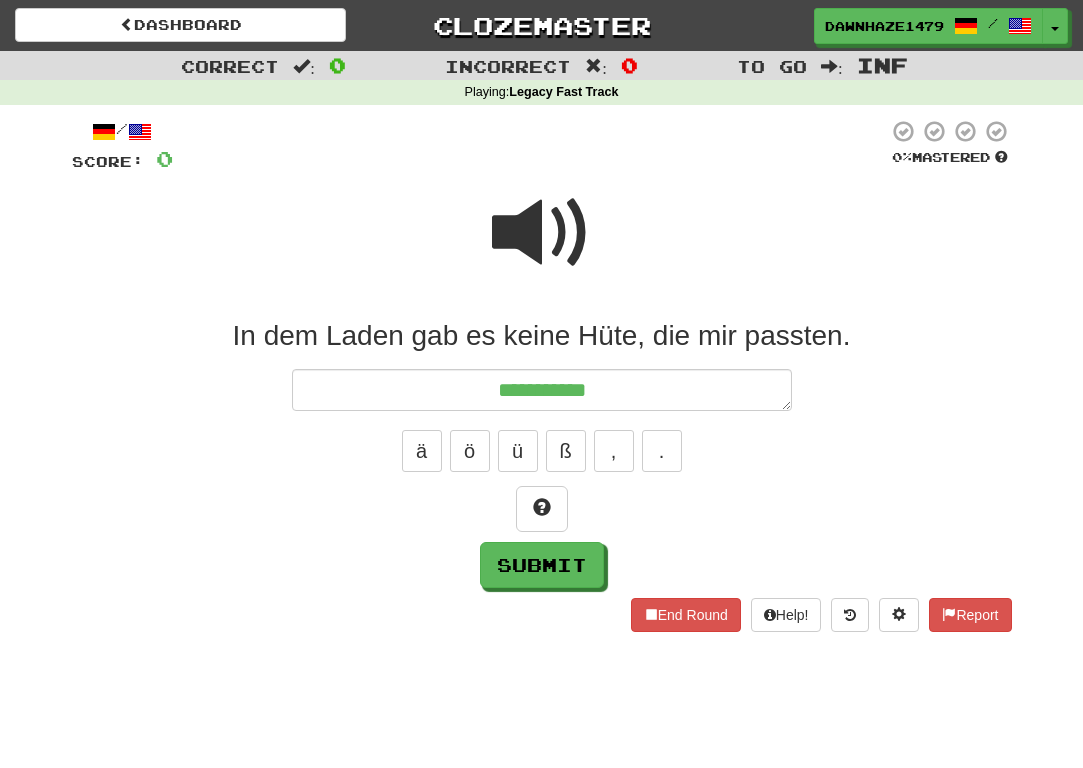 type on "*" 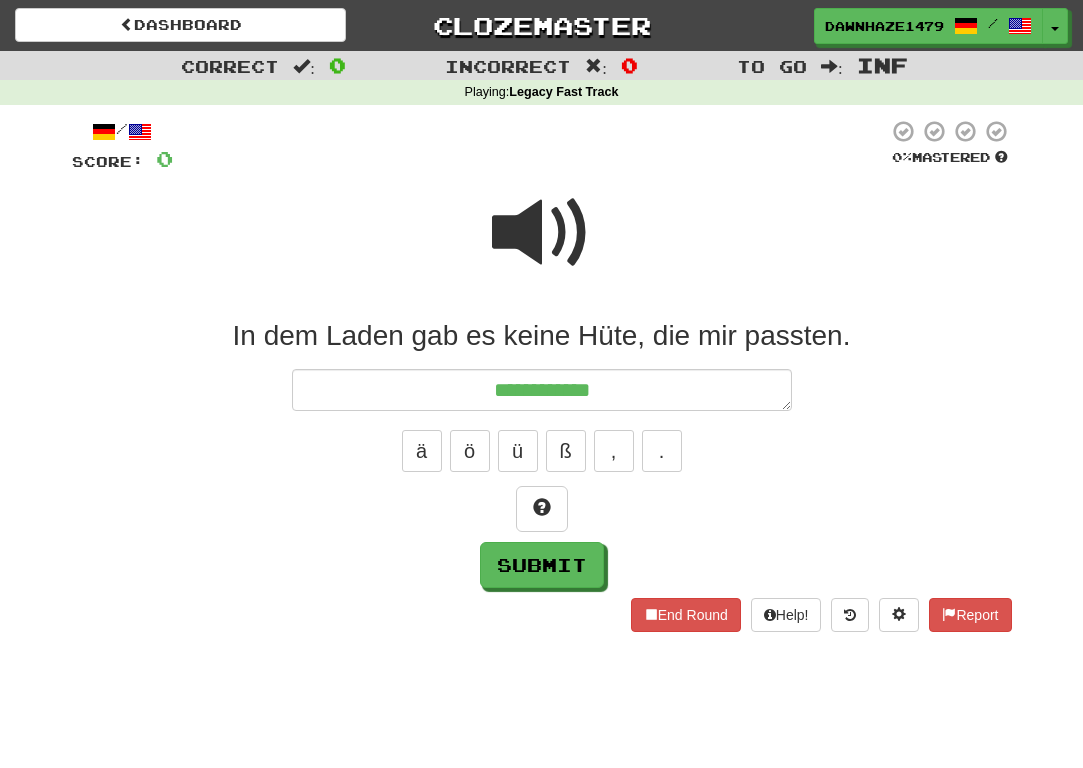 type on "*" 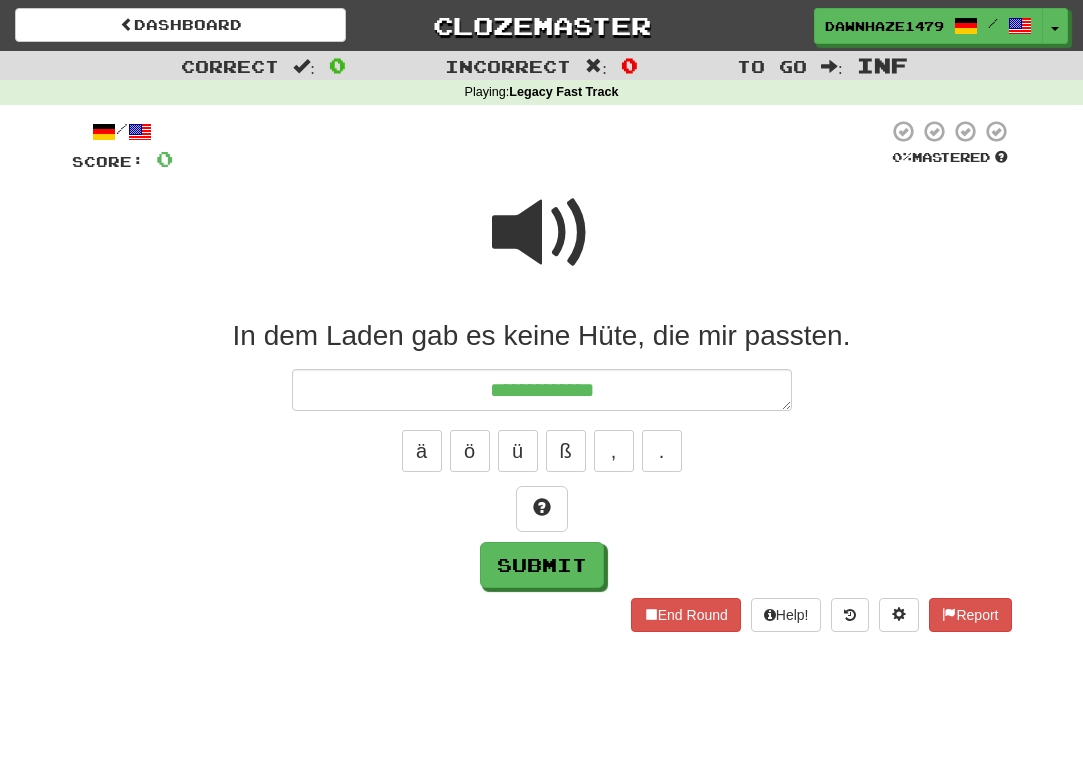 type on "*" 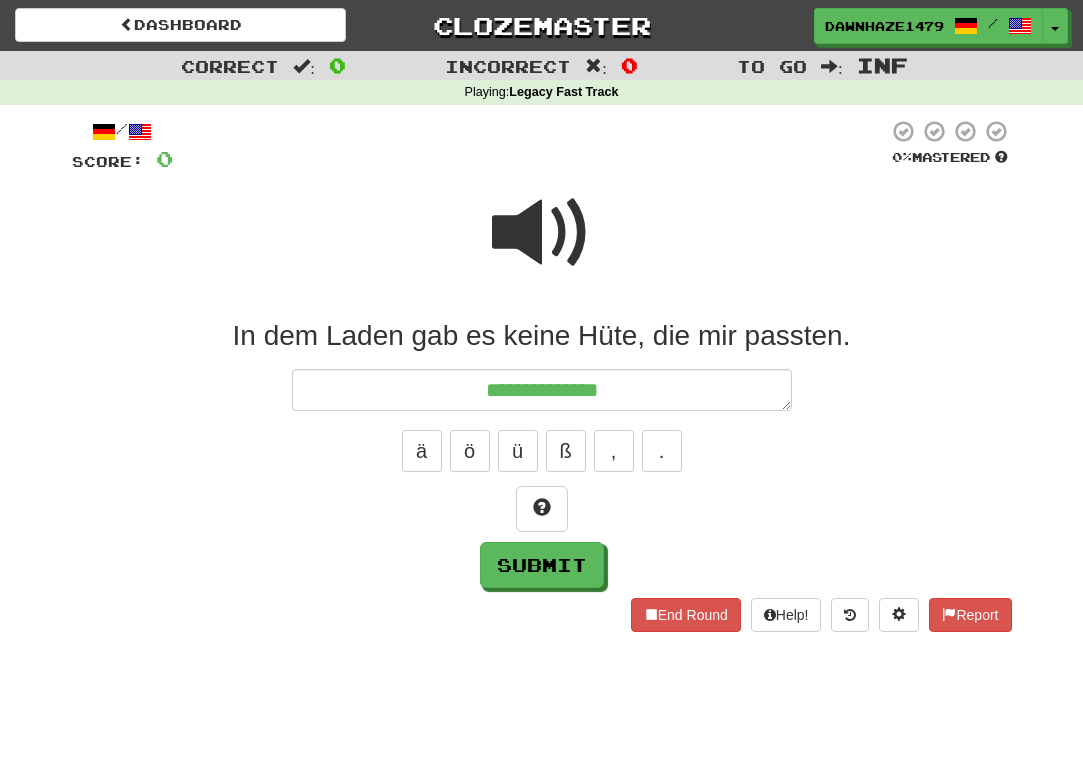 type on "*" 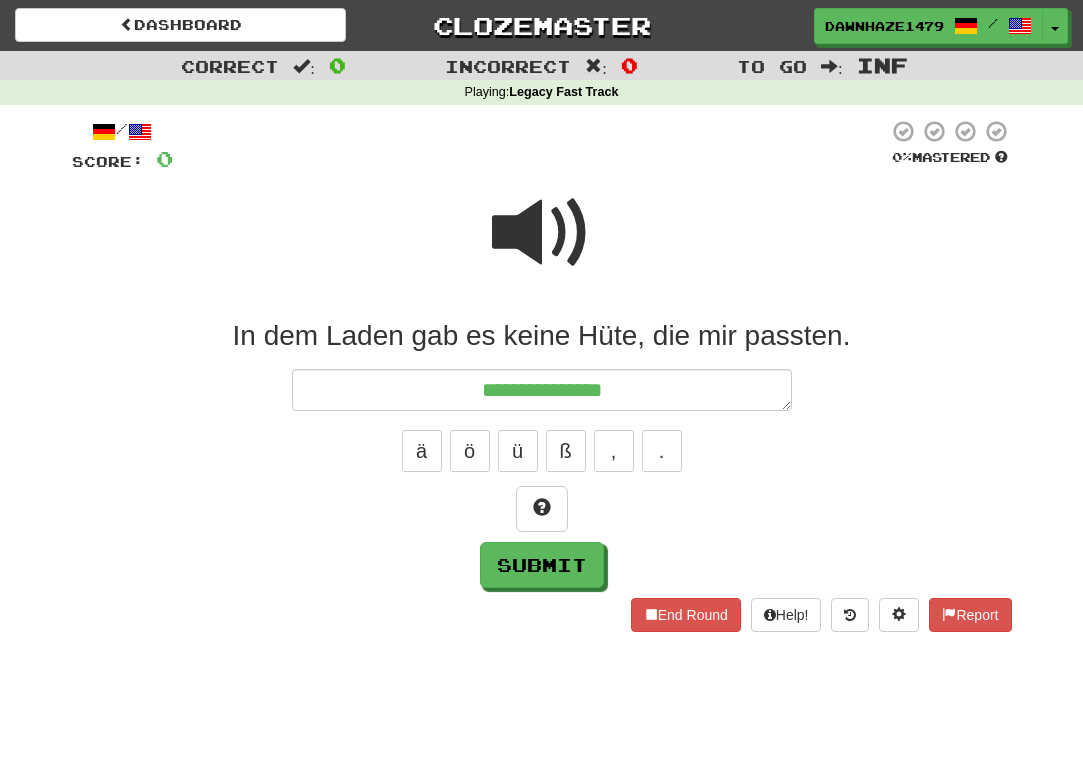 type on "*" 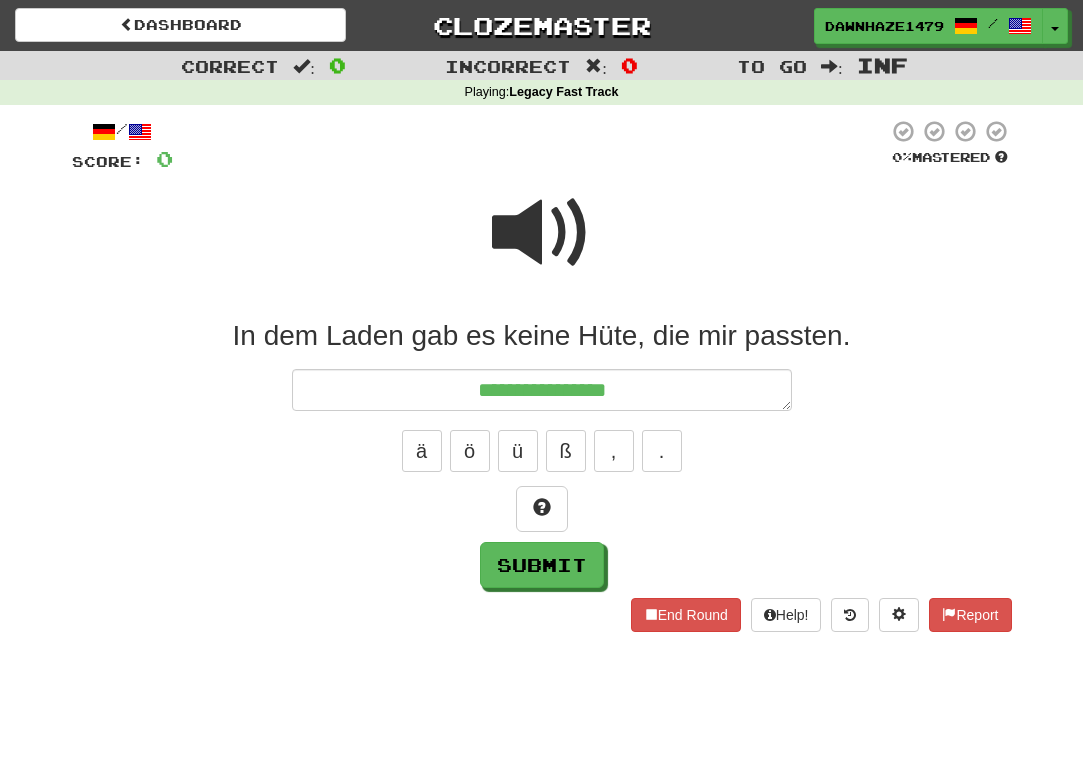 type on "*" 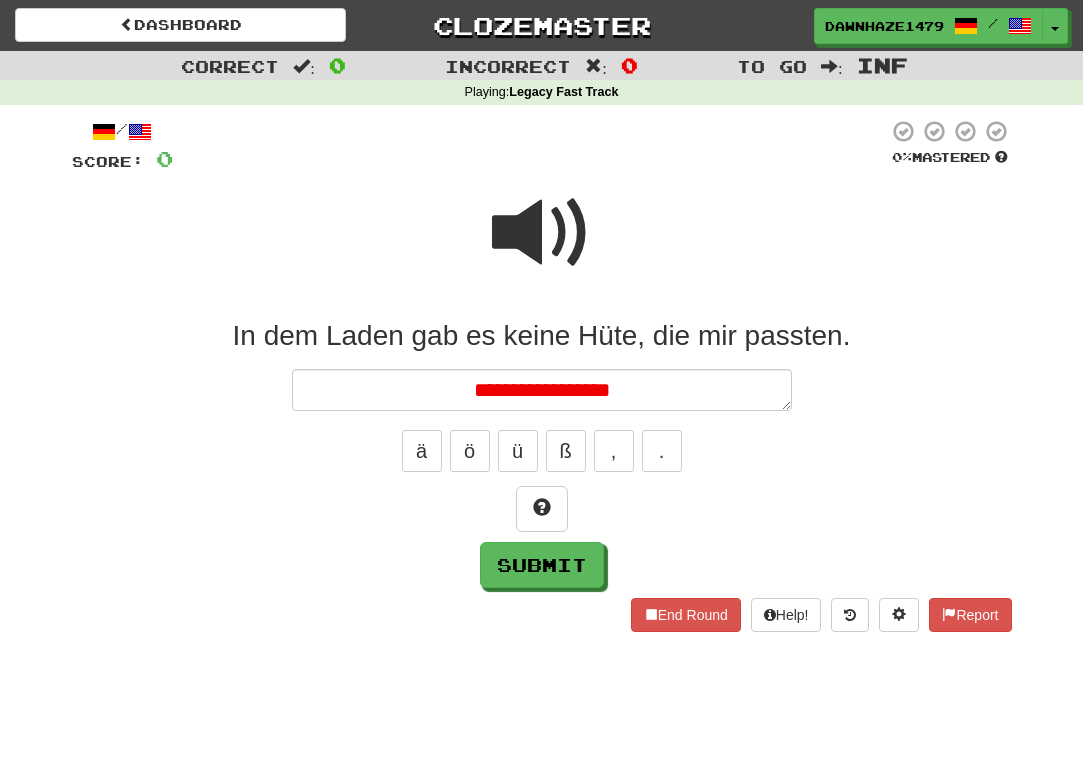 type on "*" 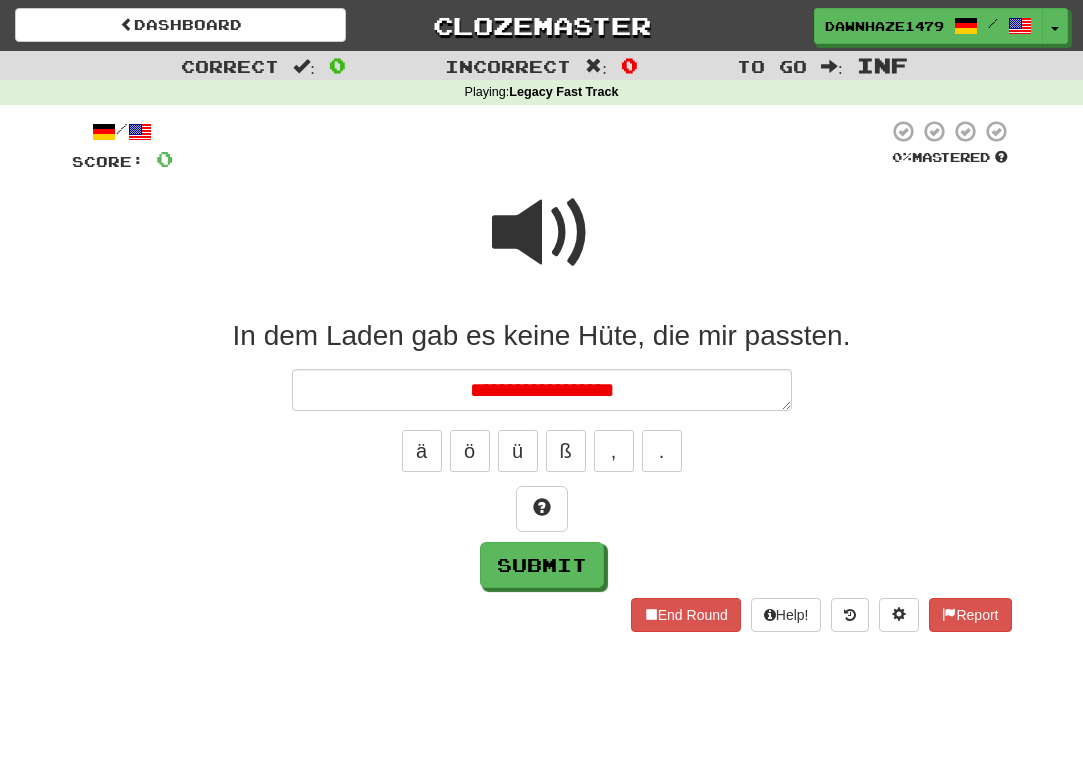 type on "*" 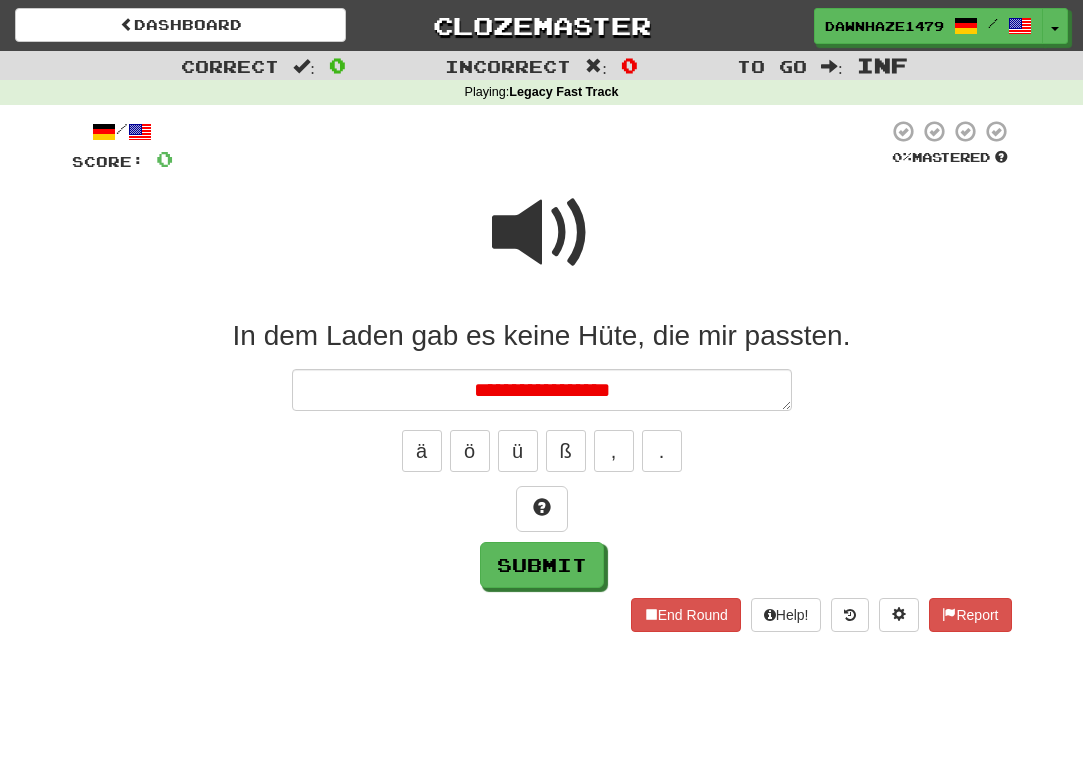 type on "*" 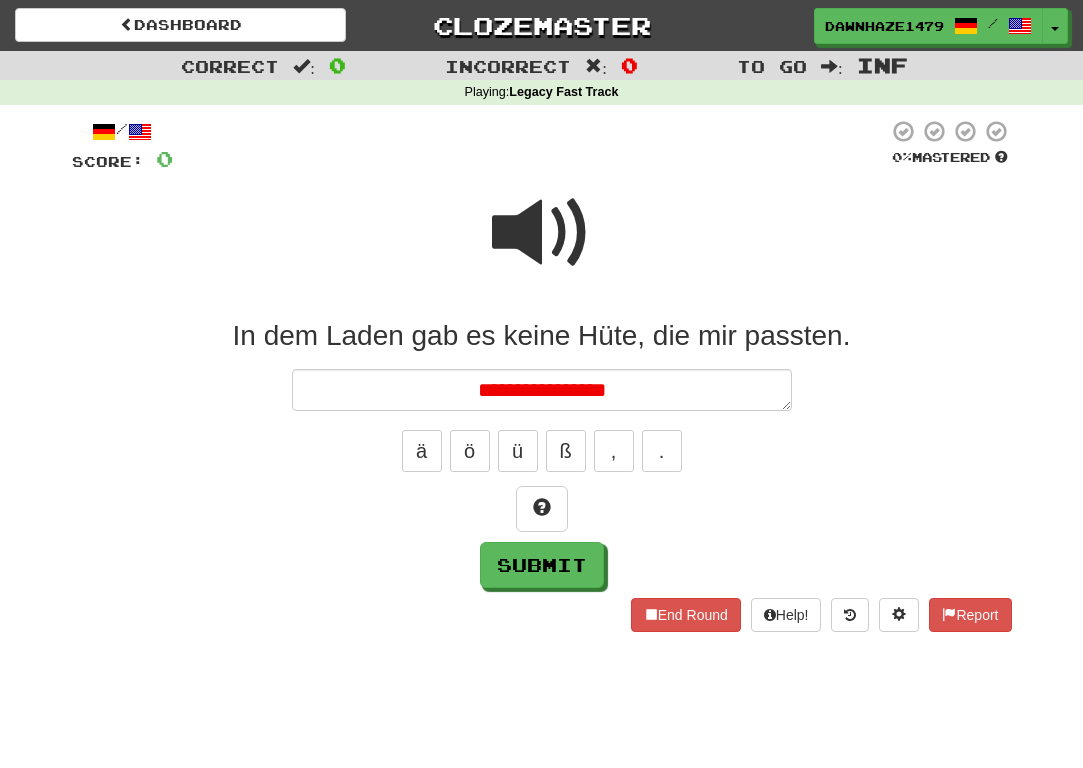 type on "*" 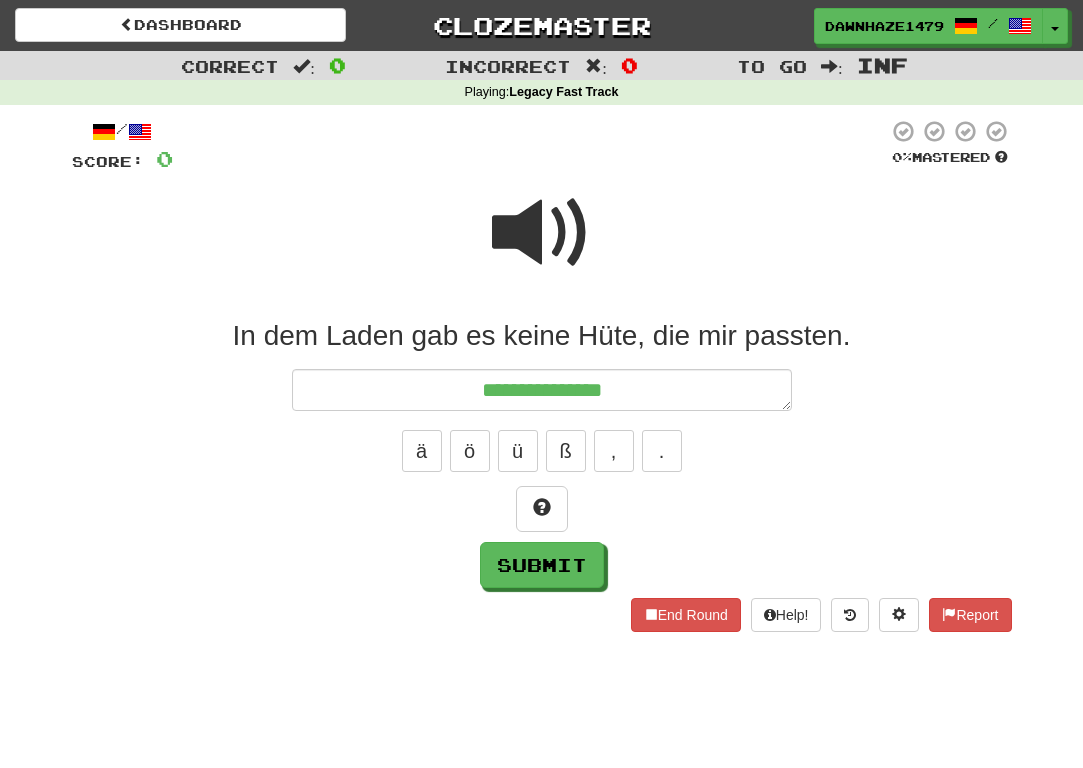 type on "*" 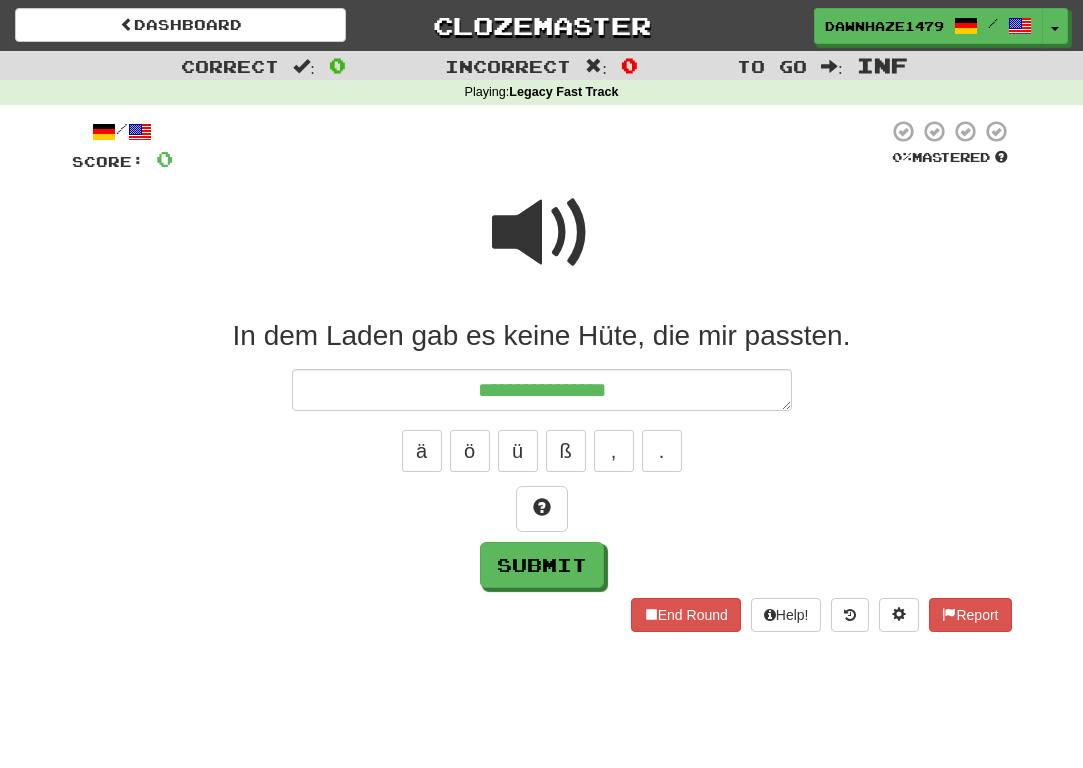 type on "*" 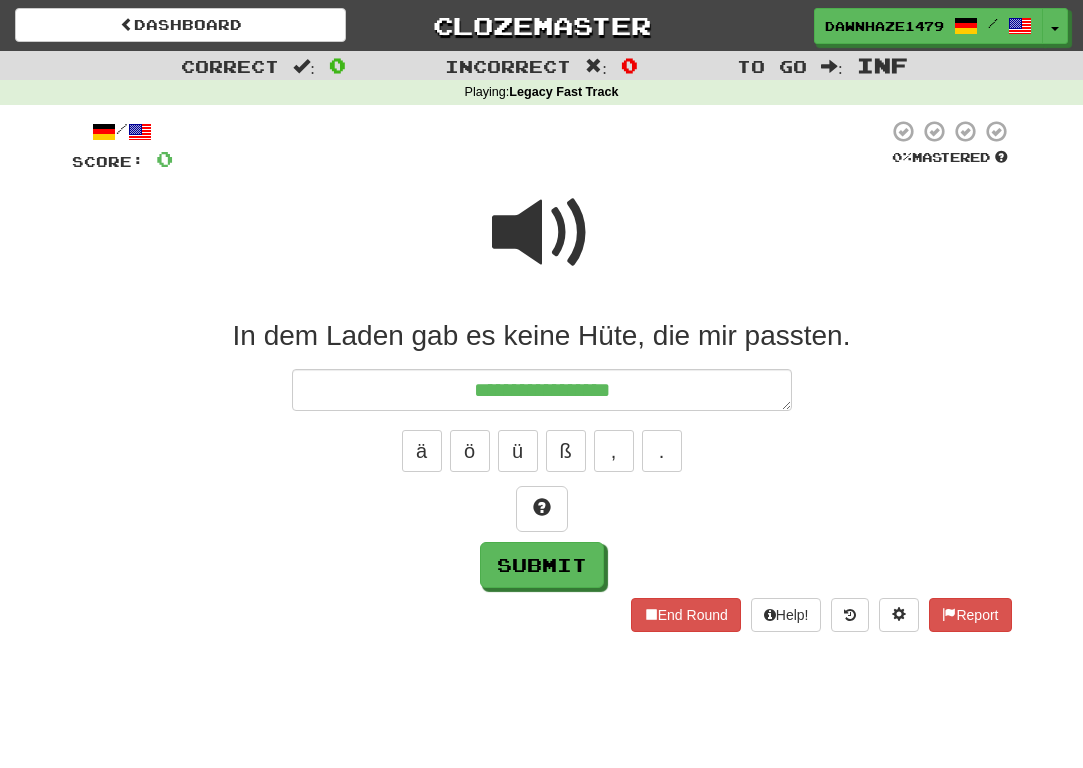 type on "*" 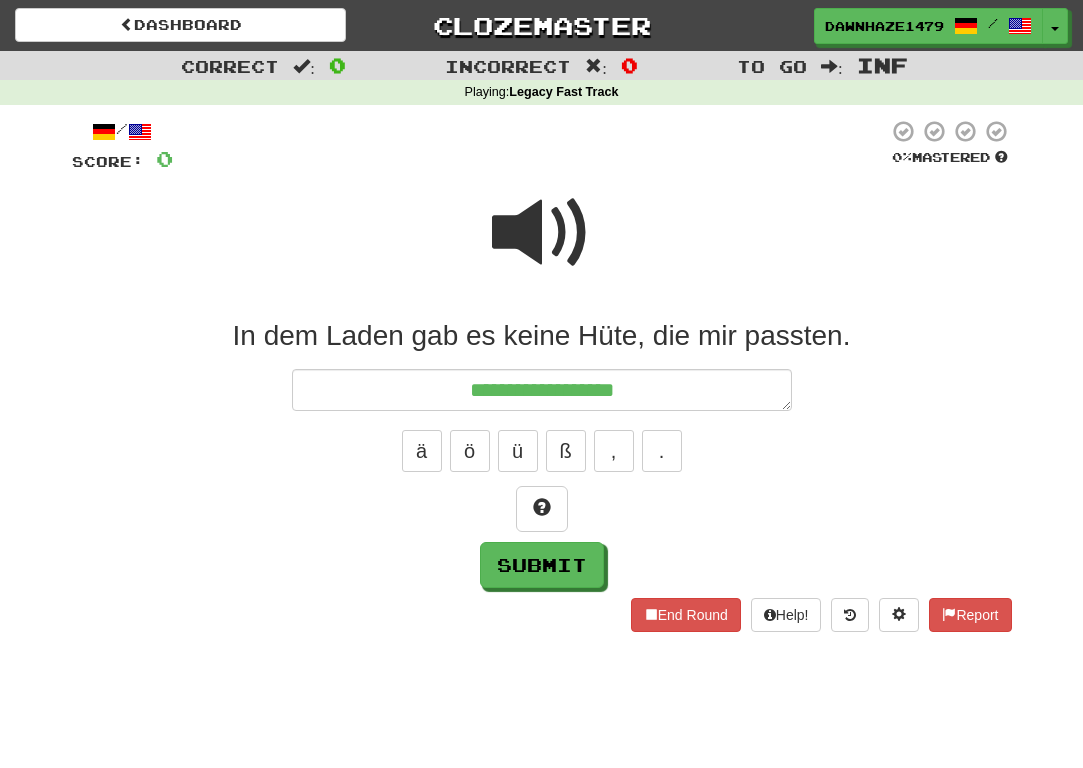type on "*" 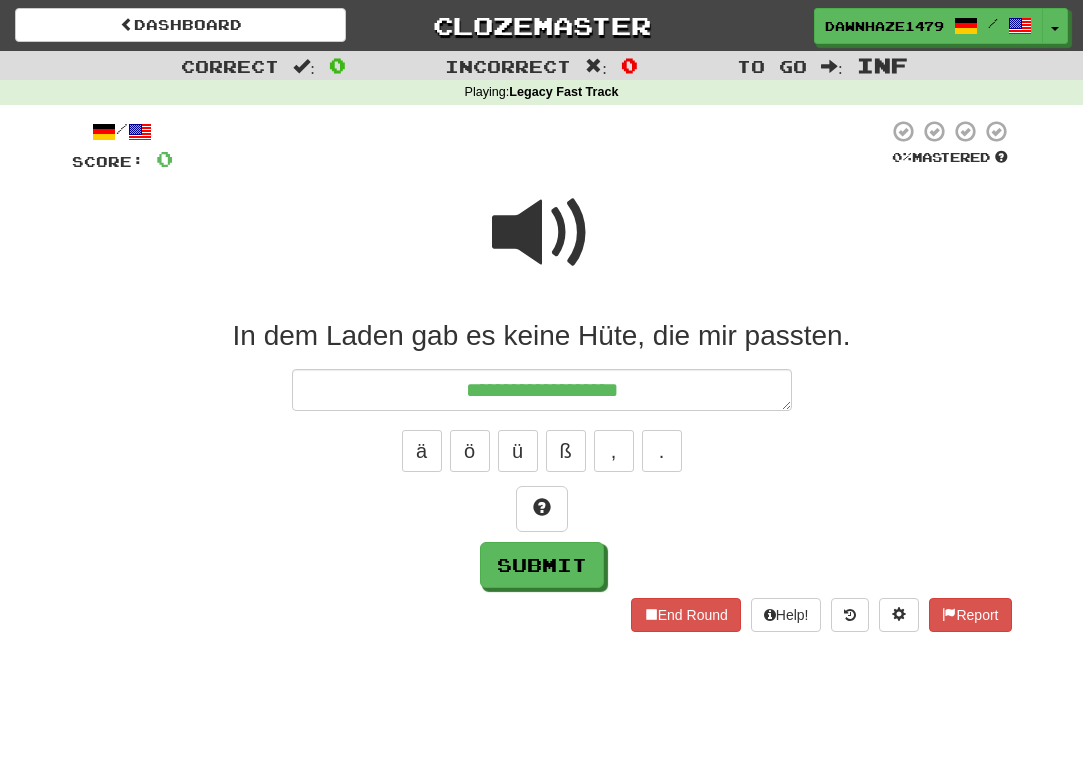 type on "*" 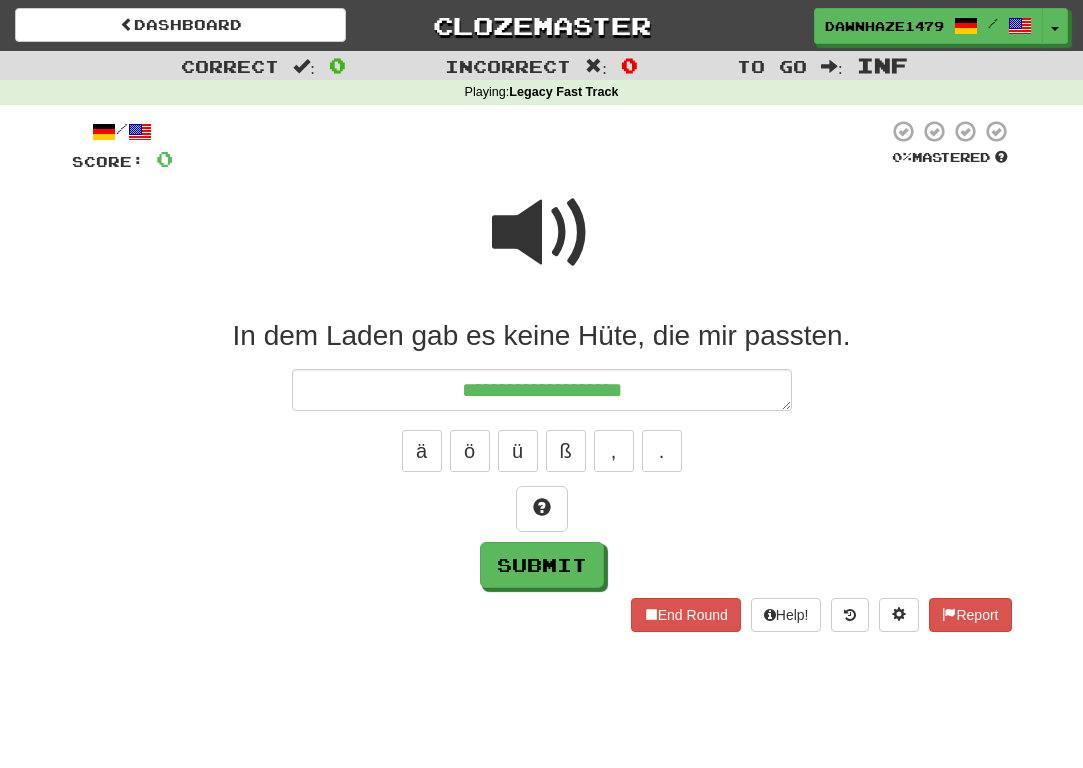 type on "*" 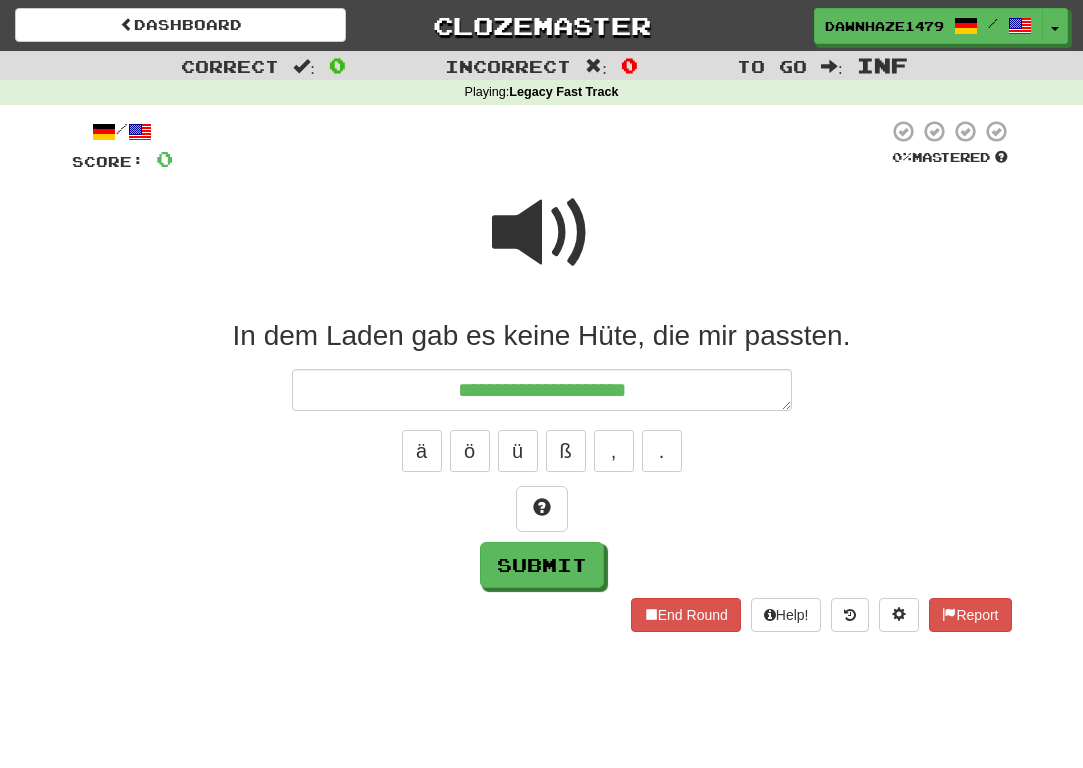 type on "*" 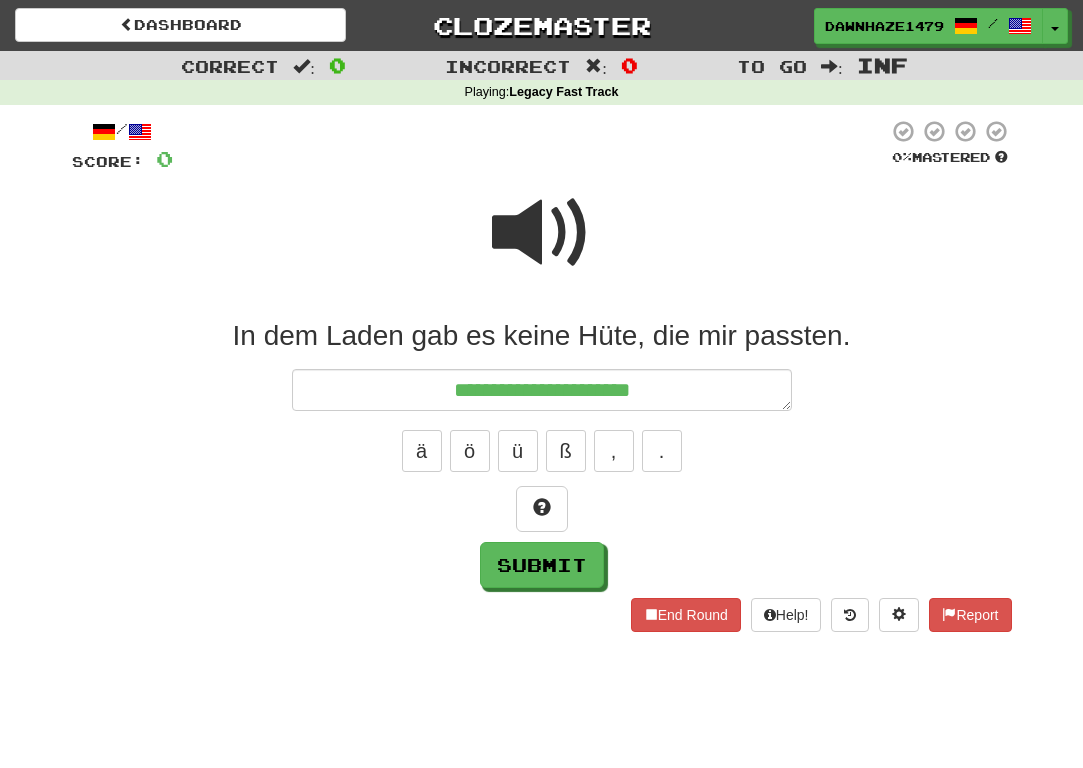 type on "*" 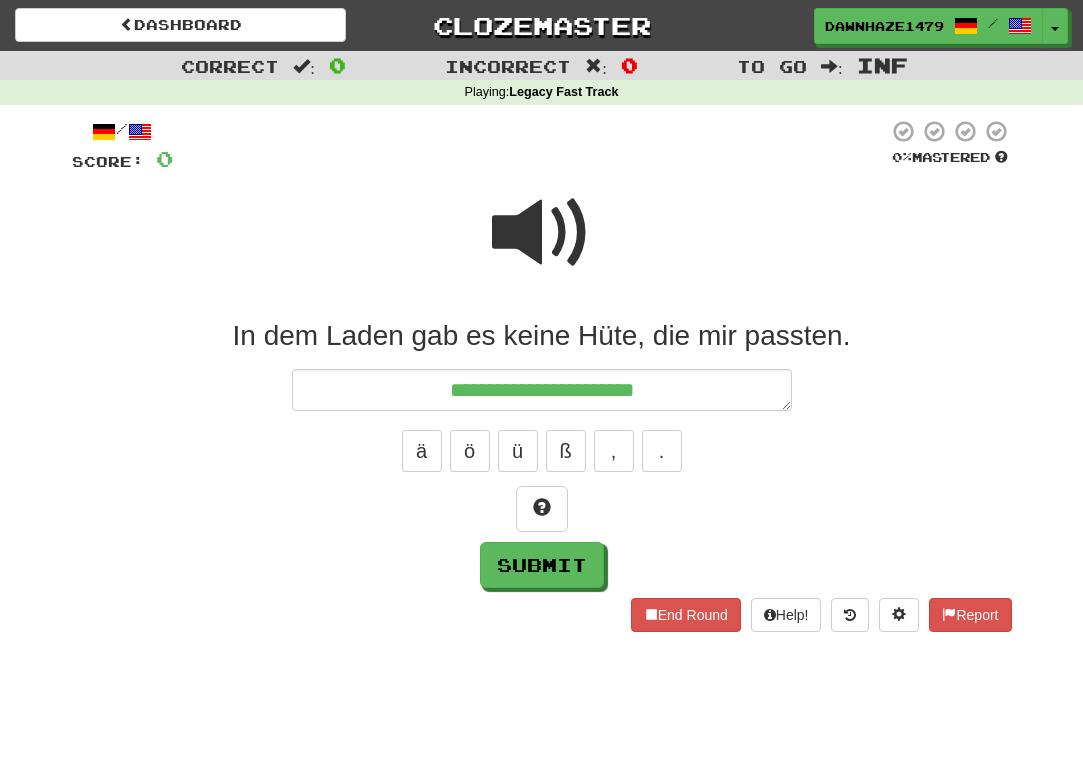 type on "*" 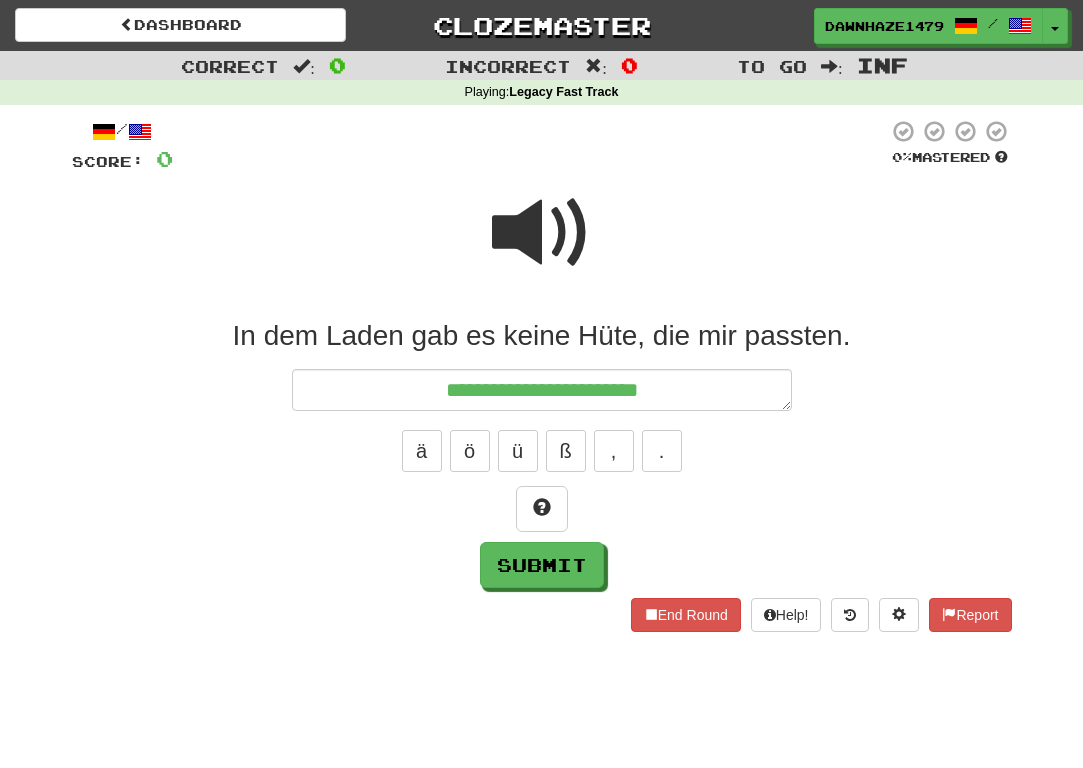 type on "*" 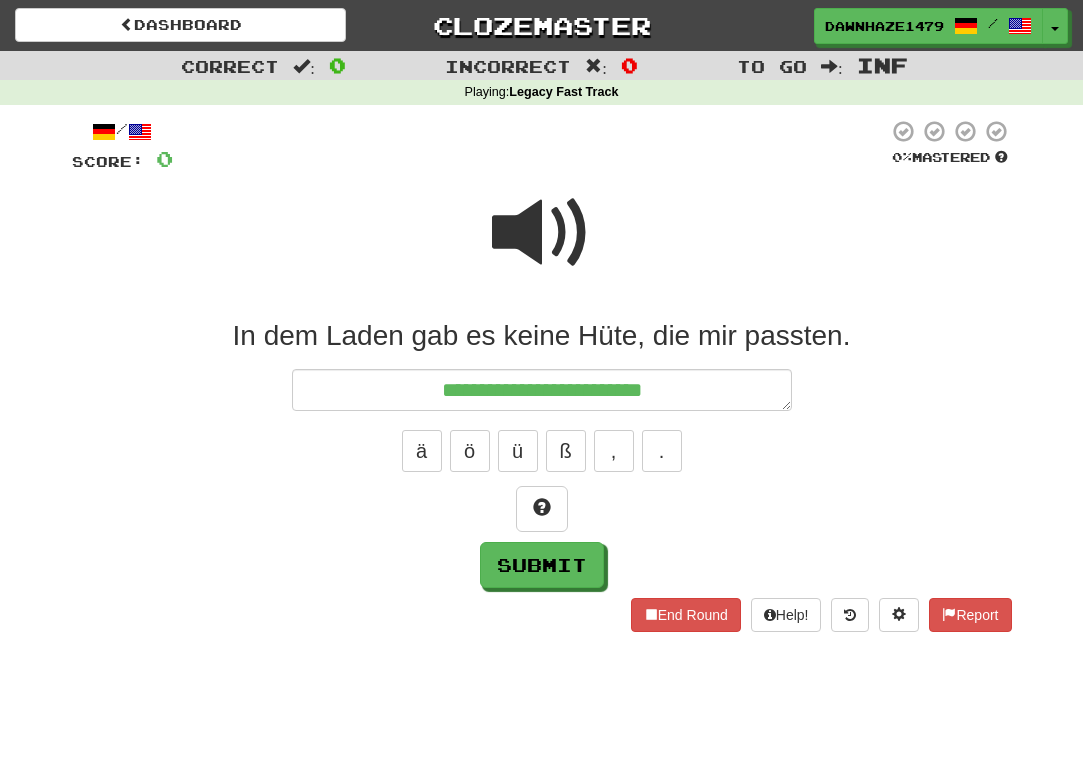 type on "*" 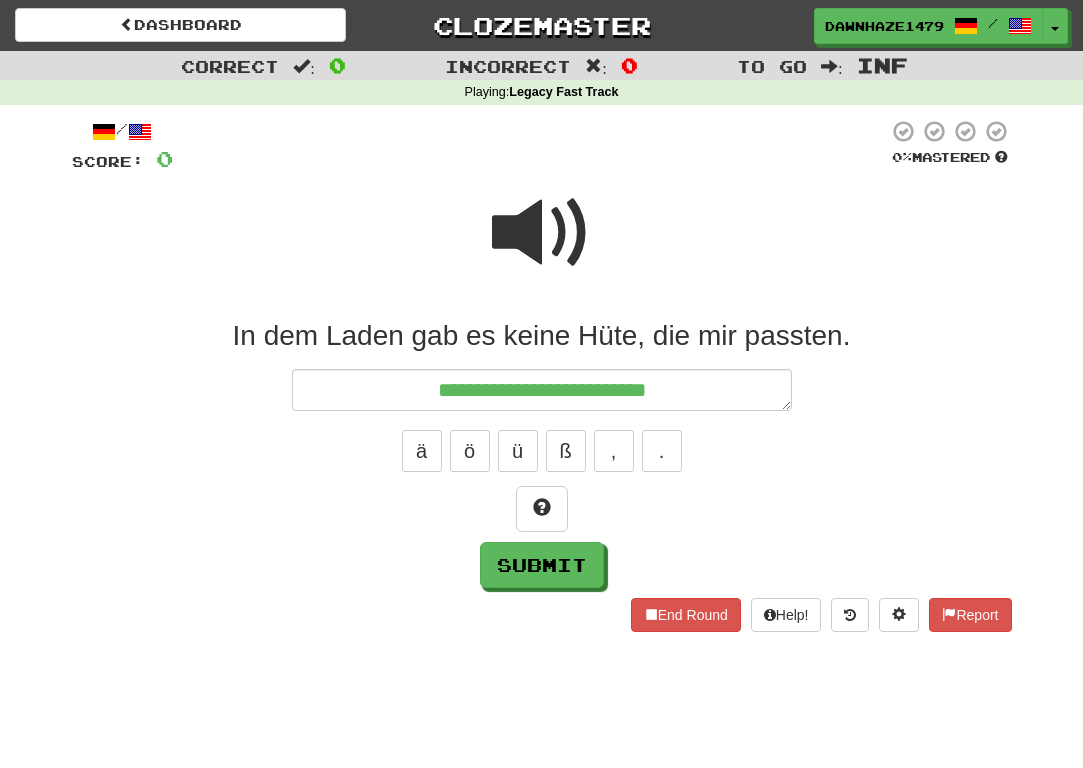 type on "**********" 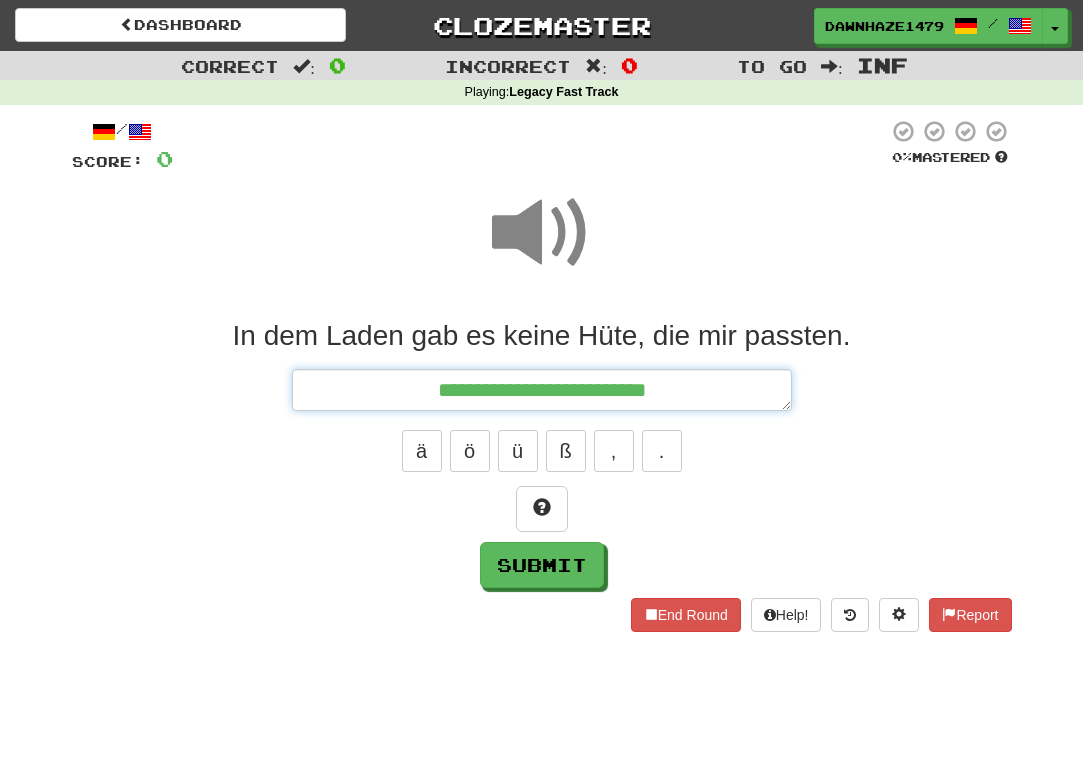 click on "**********" at bounding box center [542, 390] 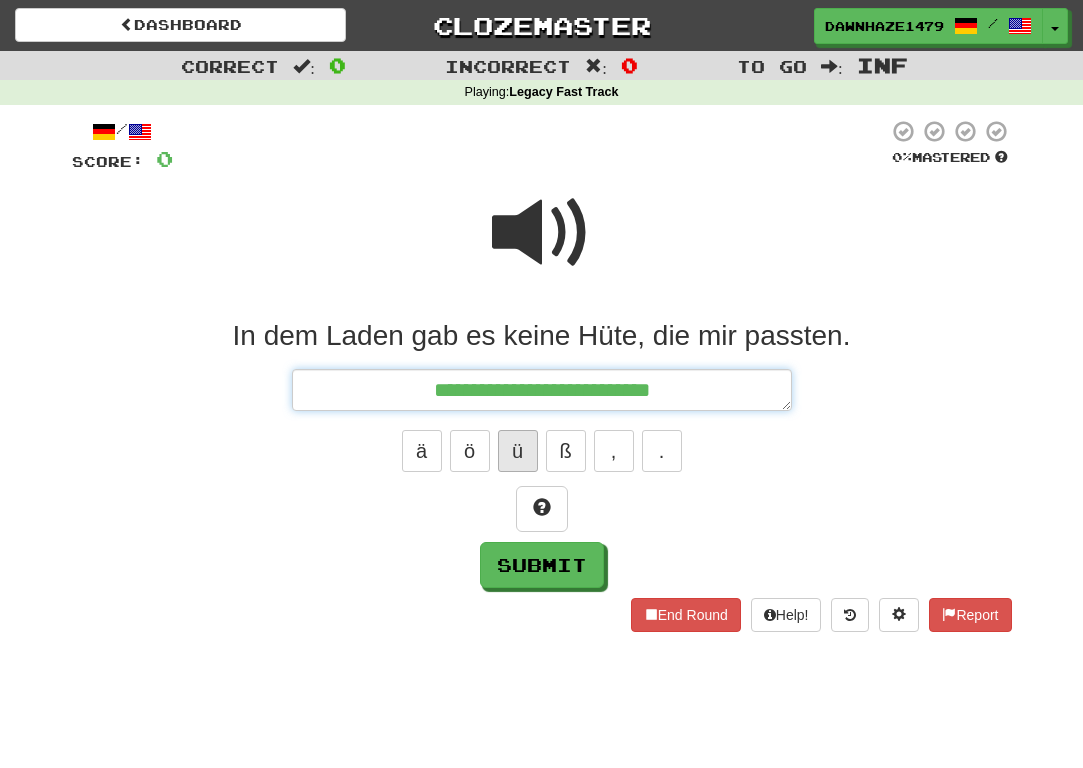 type on "**********" 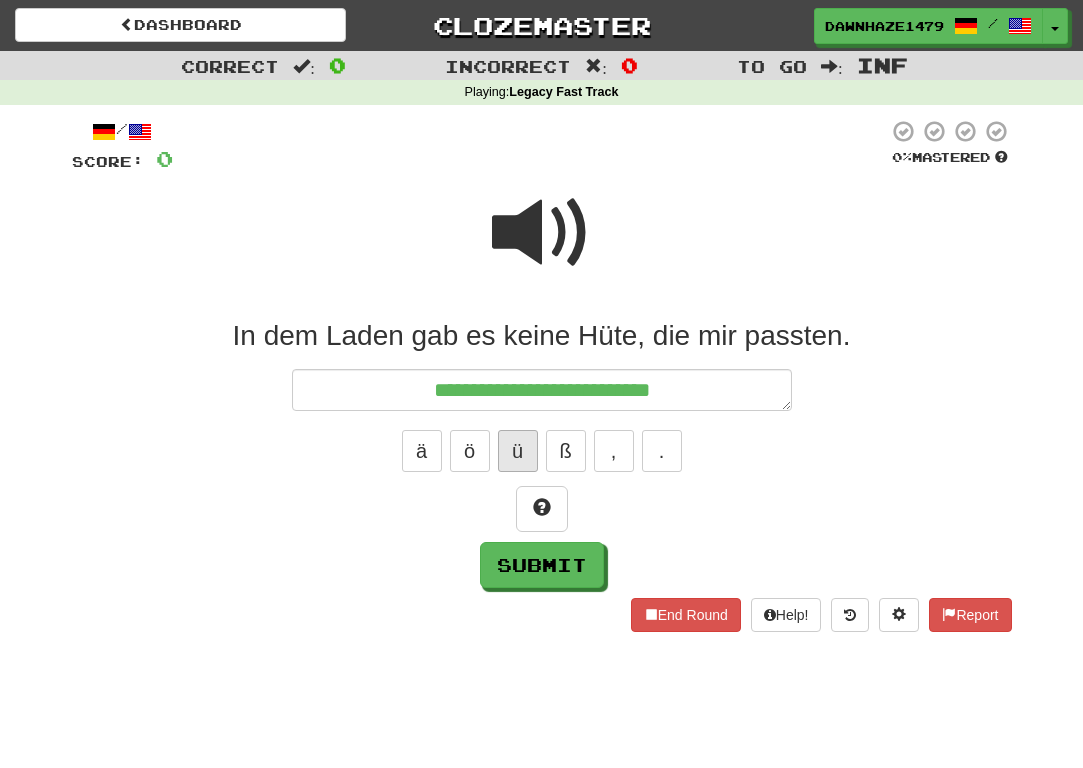 click on "ü" at bounding box center [518, 451] 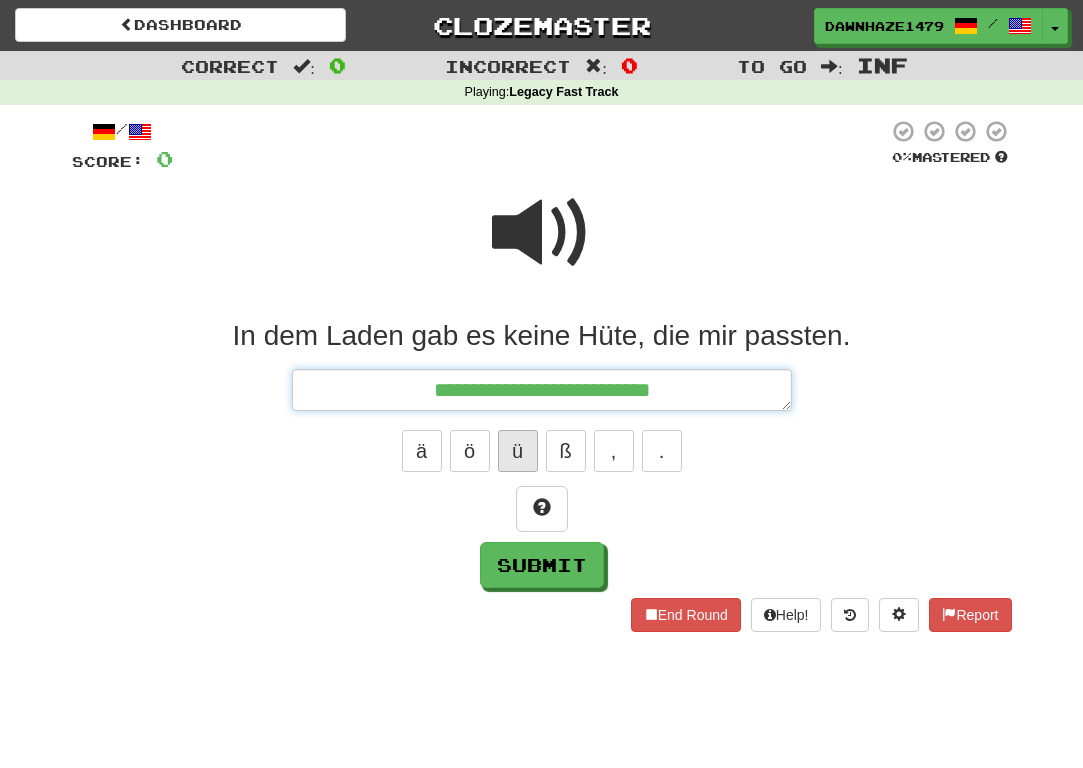 type on "*" 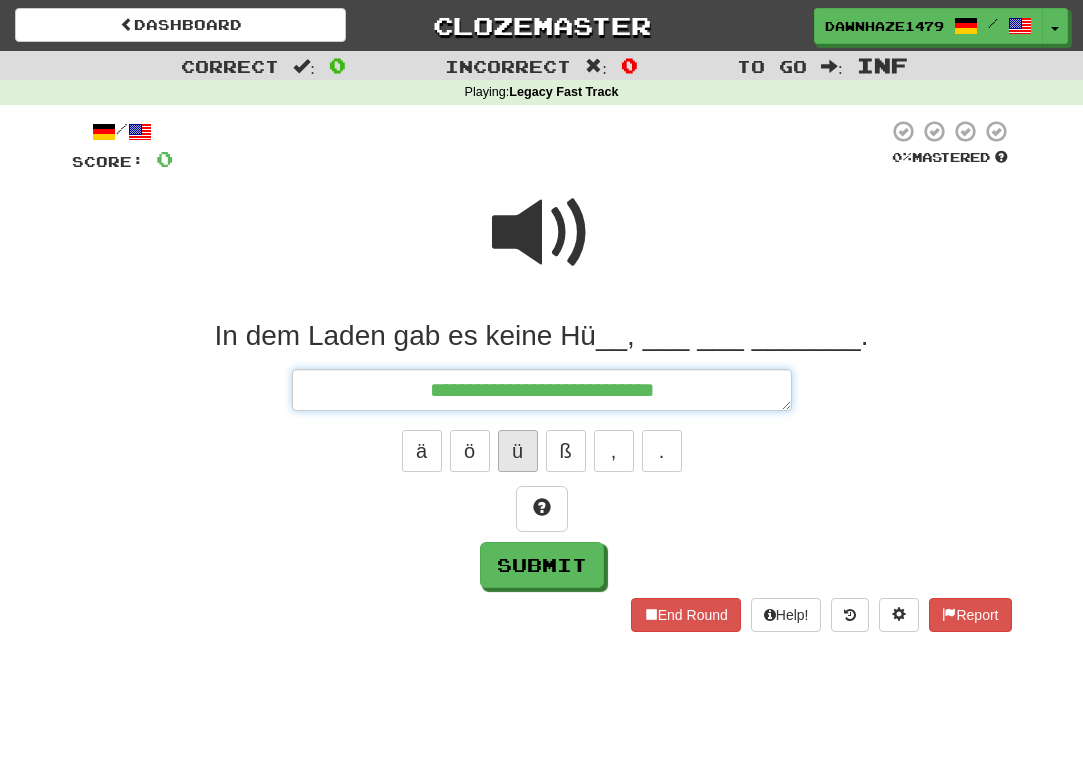 type on "*" 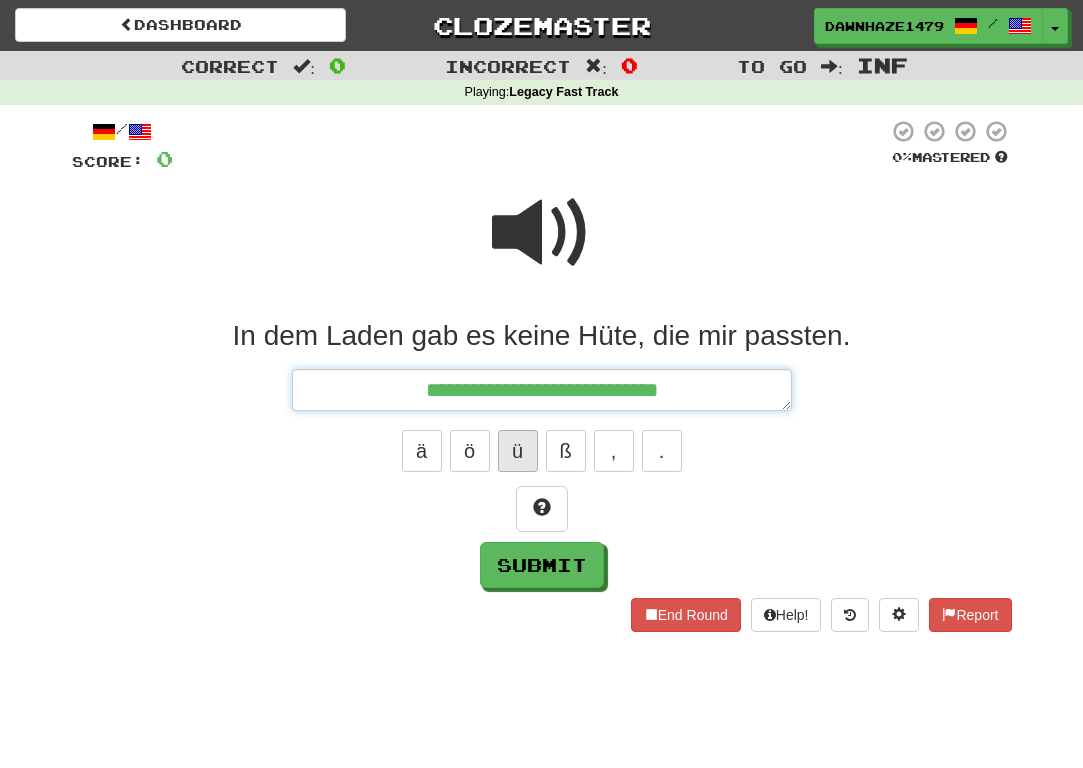 type on "*" 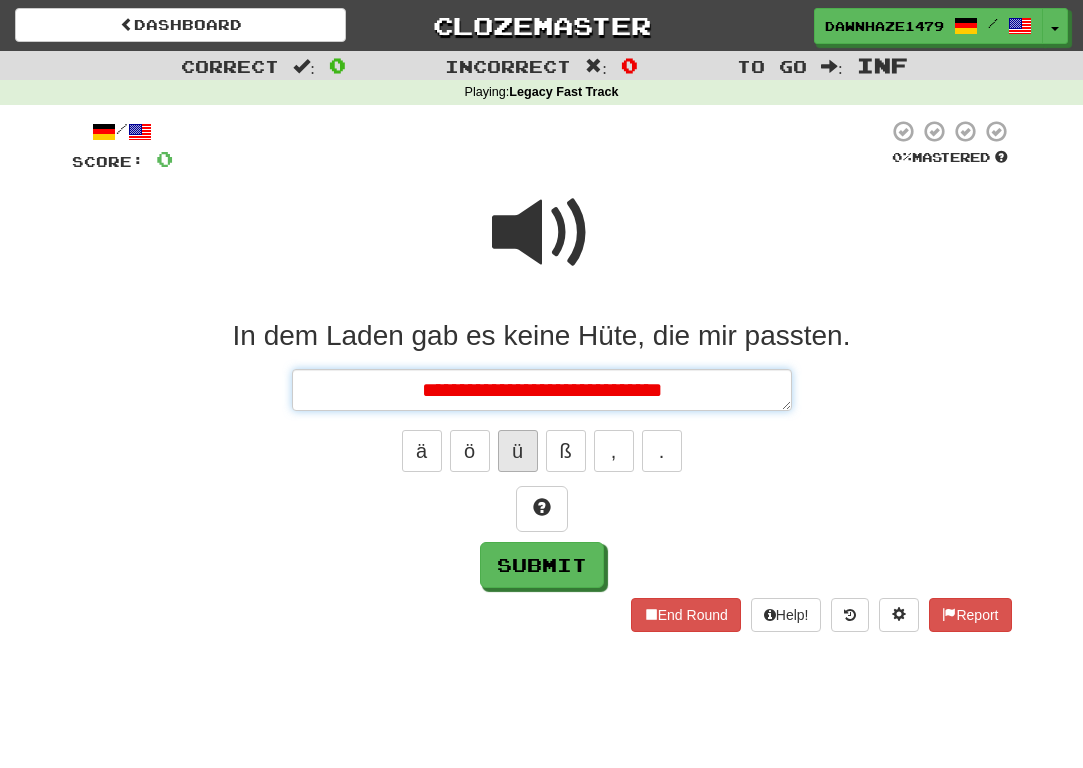 type on "*" 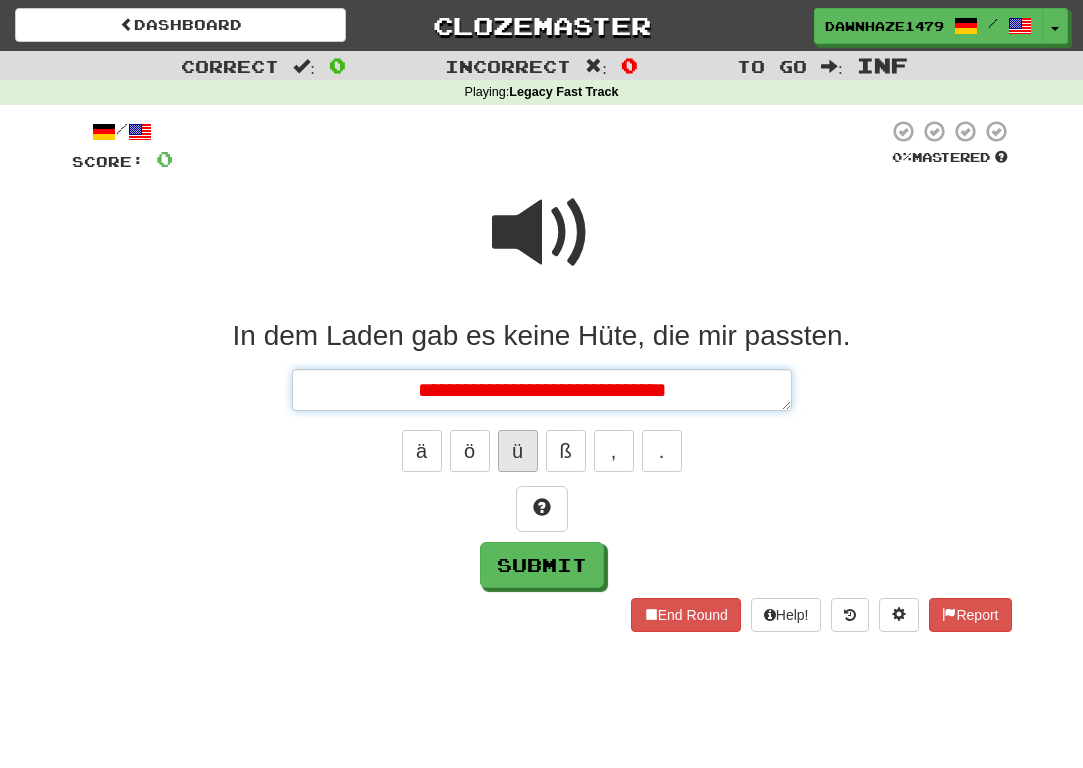 type on "*" 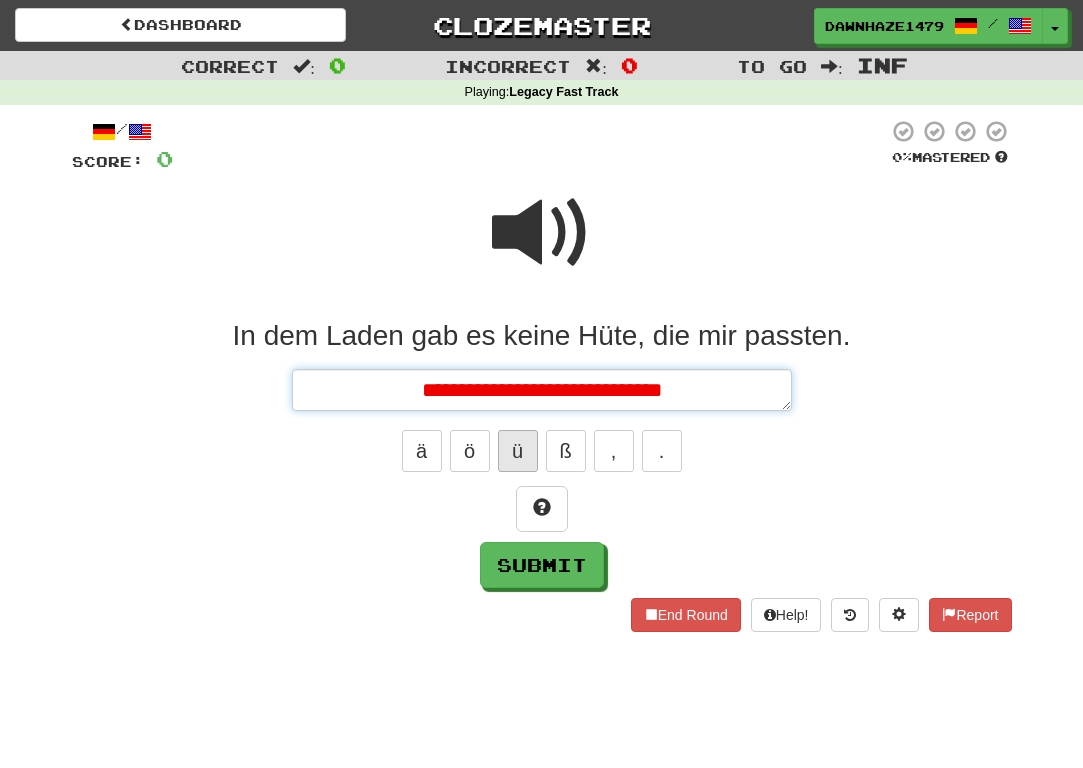 type on "*" 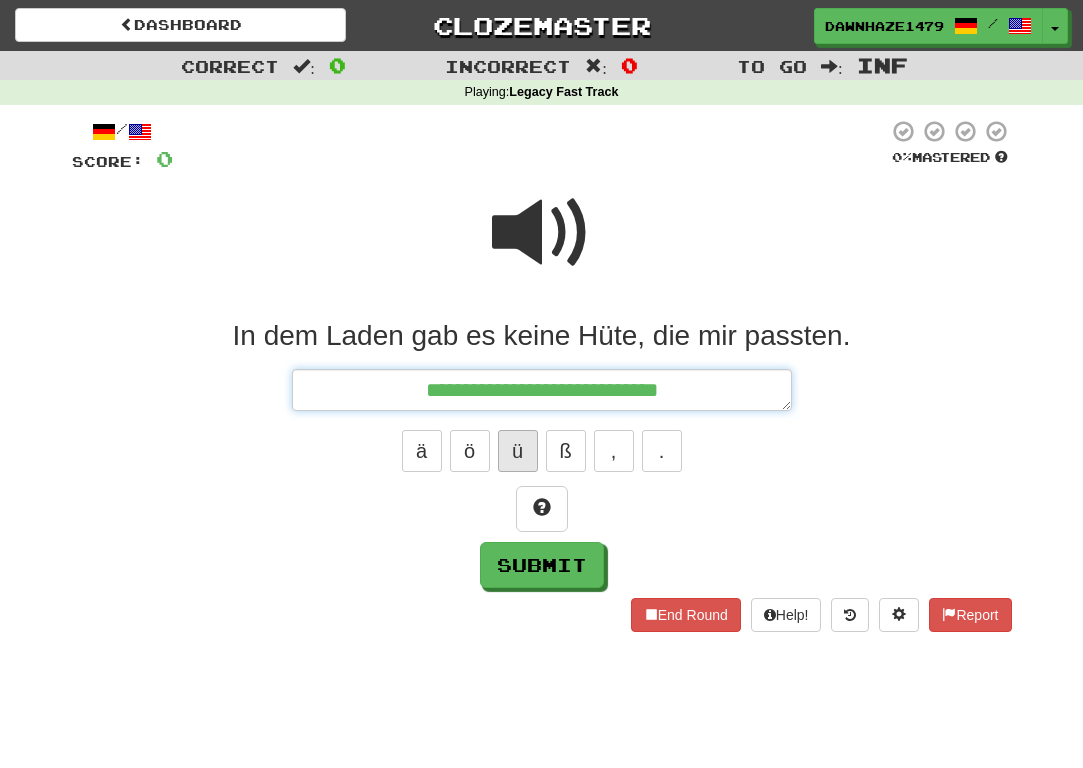 type on "*" 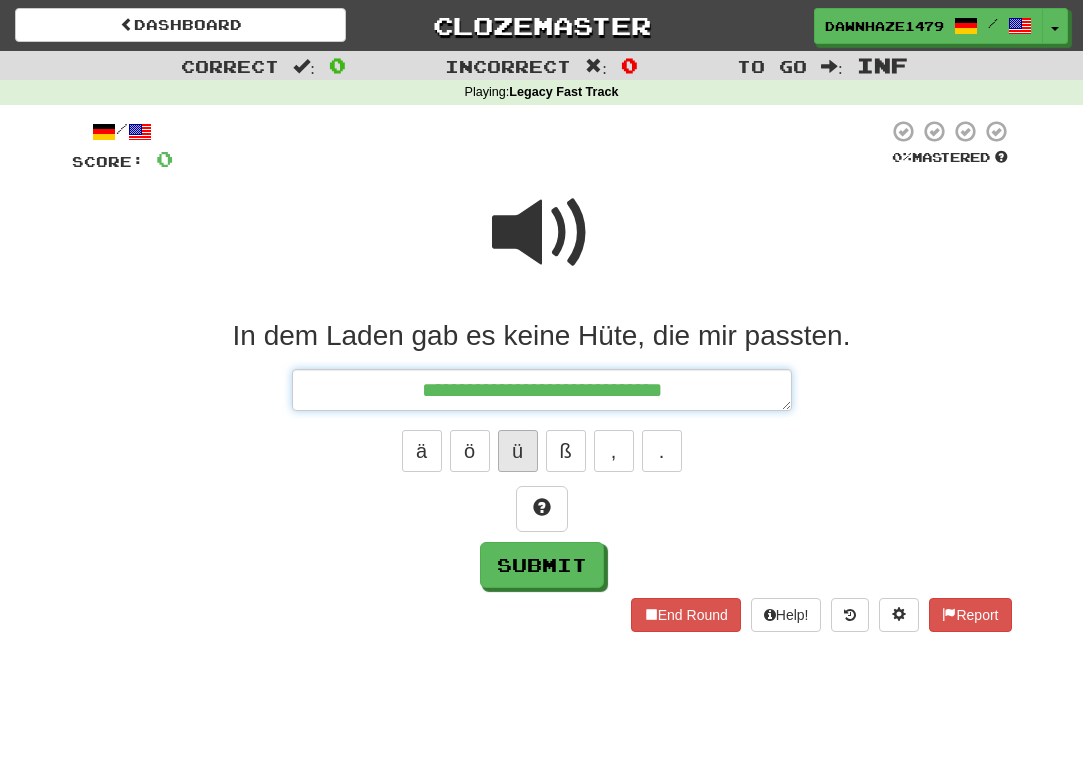 type on "*" 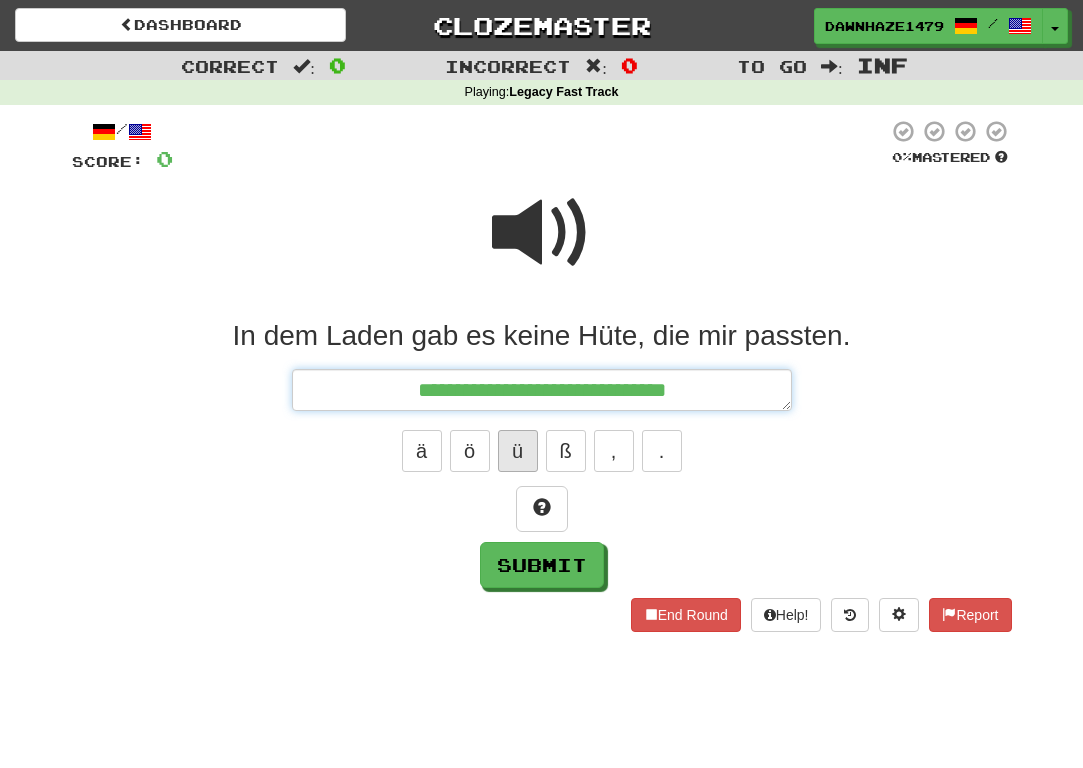 type on "*" 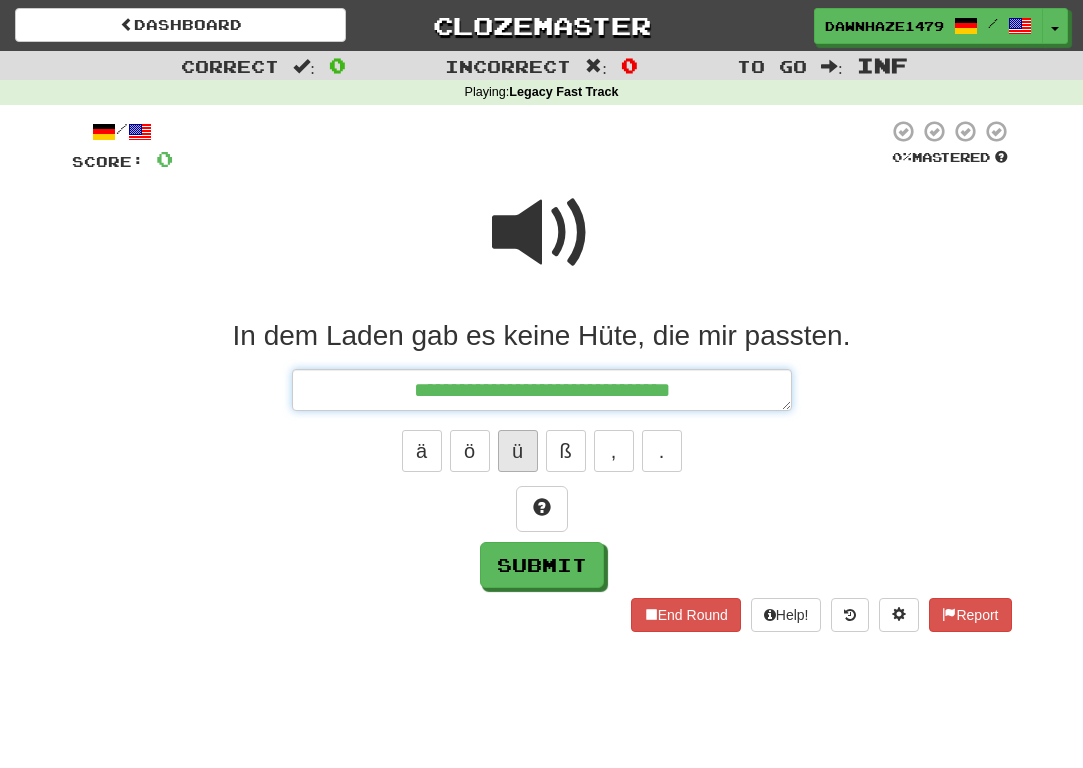 type on "*" 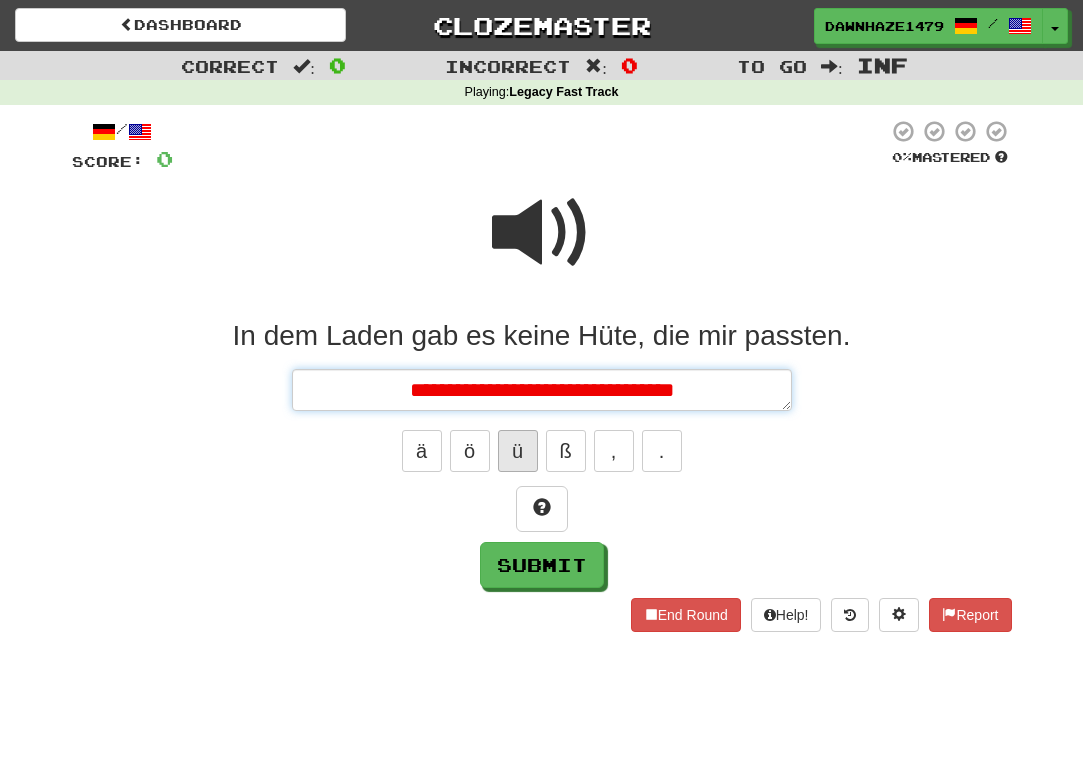 type on "*" 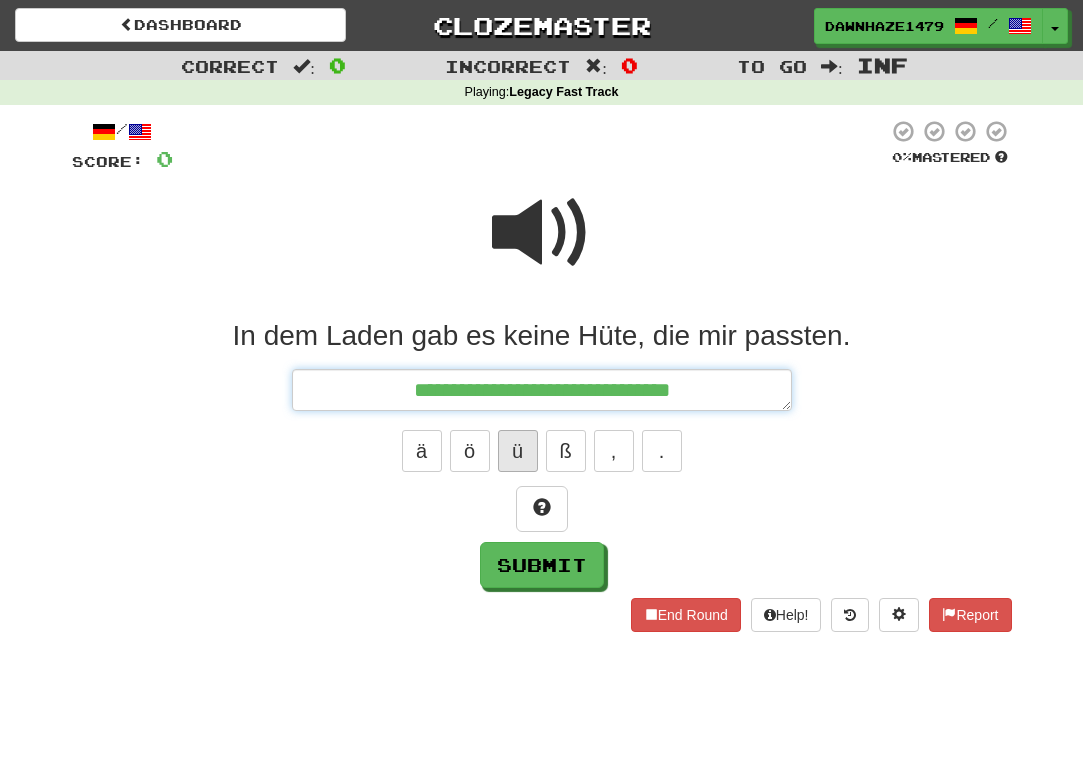 type on "*" 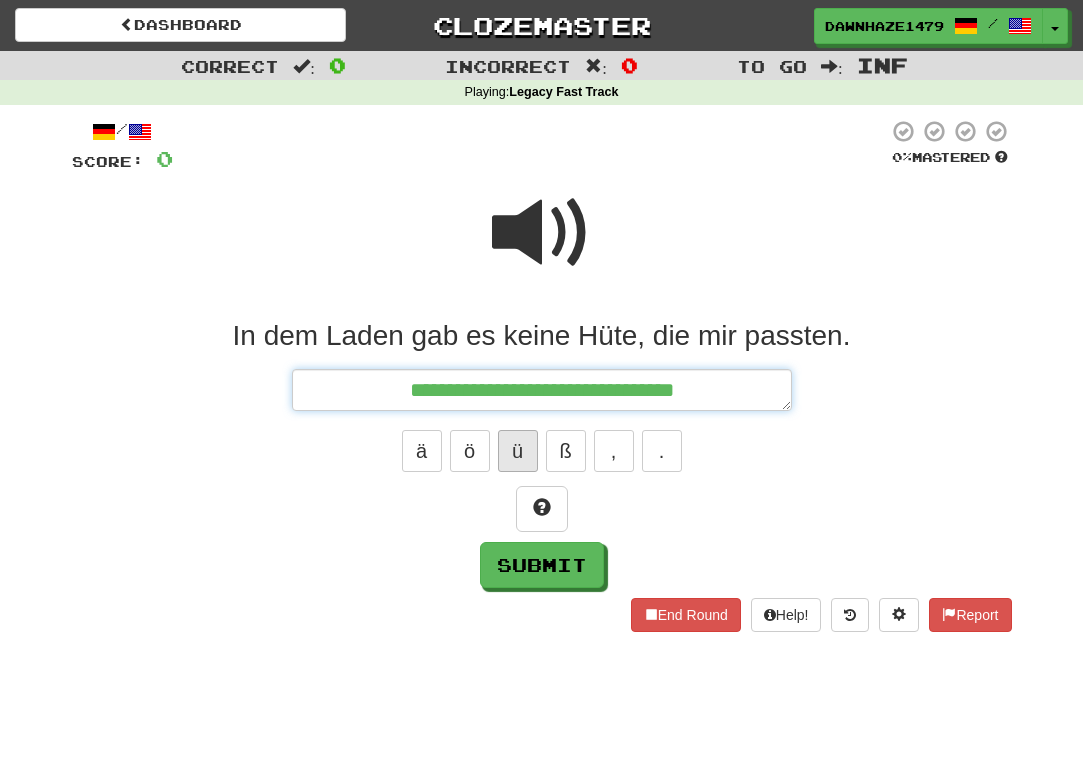 type on "*" 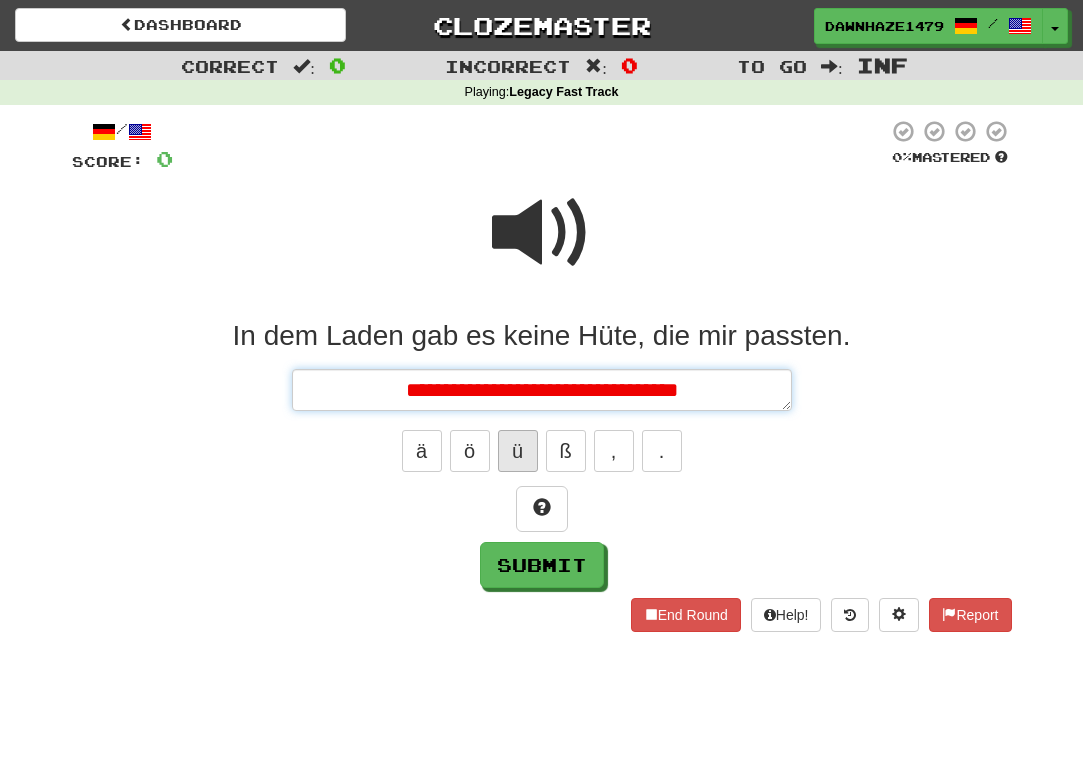 type on "*" 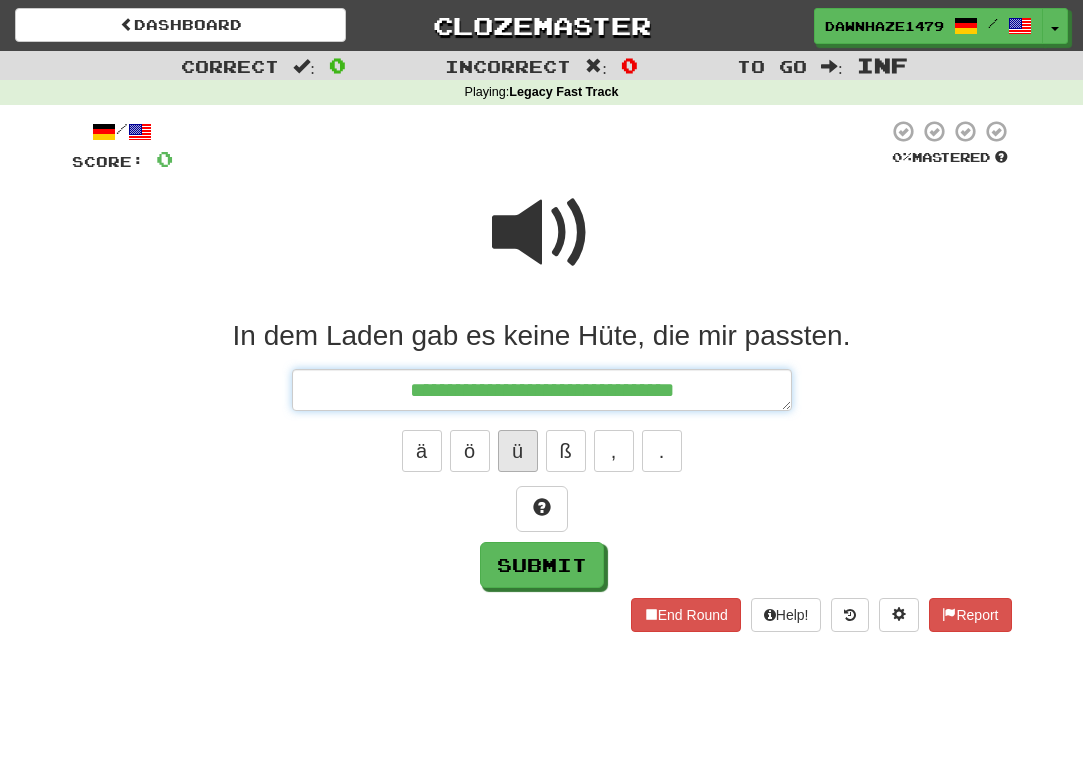 type on "*" 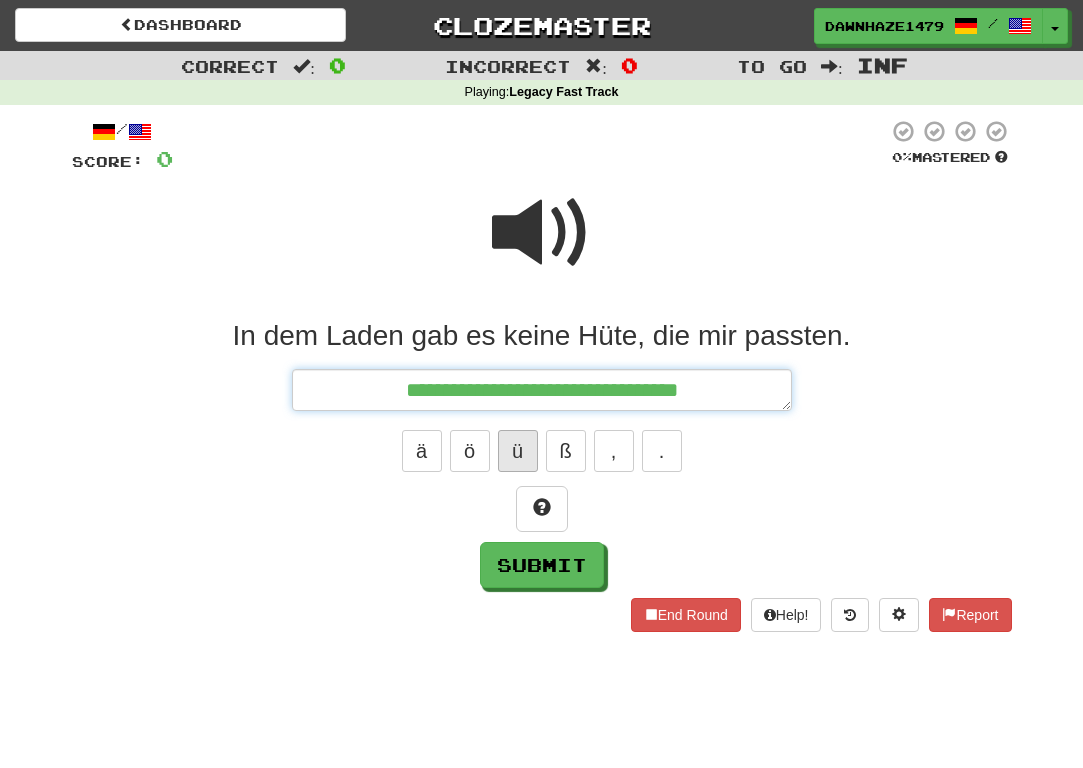 type on "*" 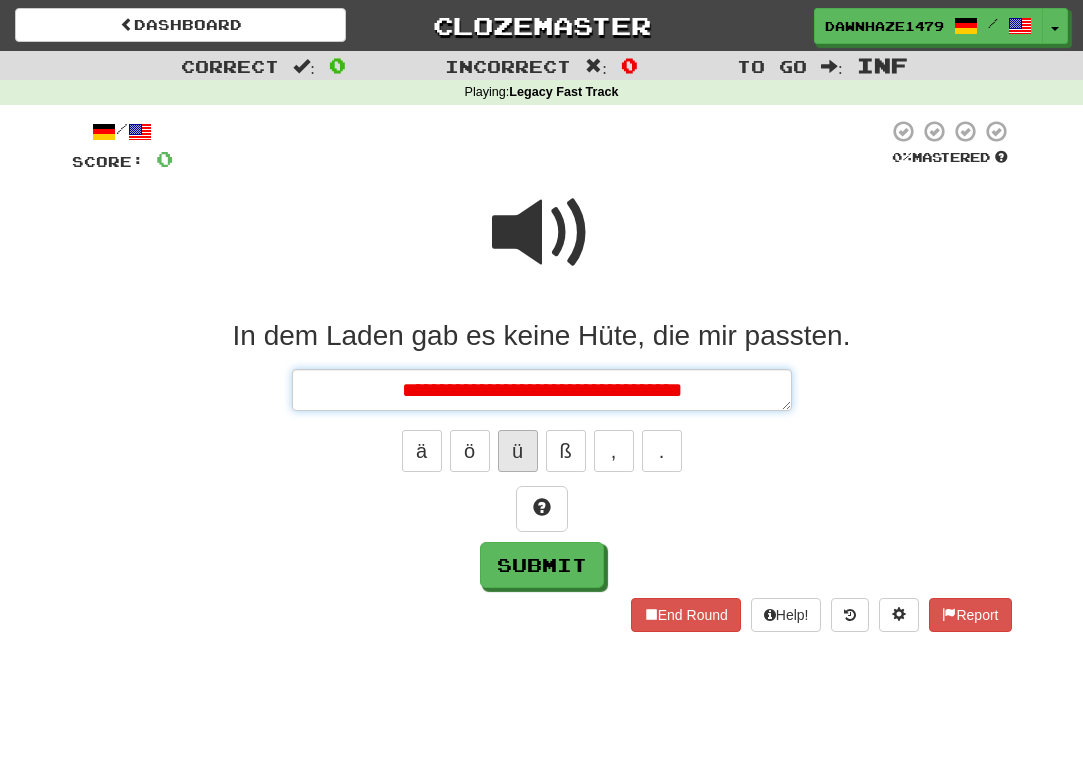type on "*" 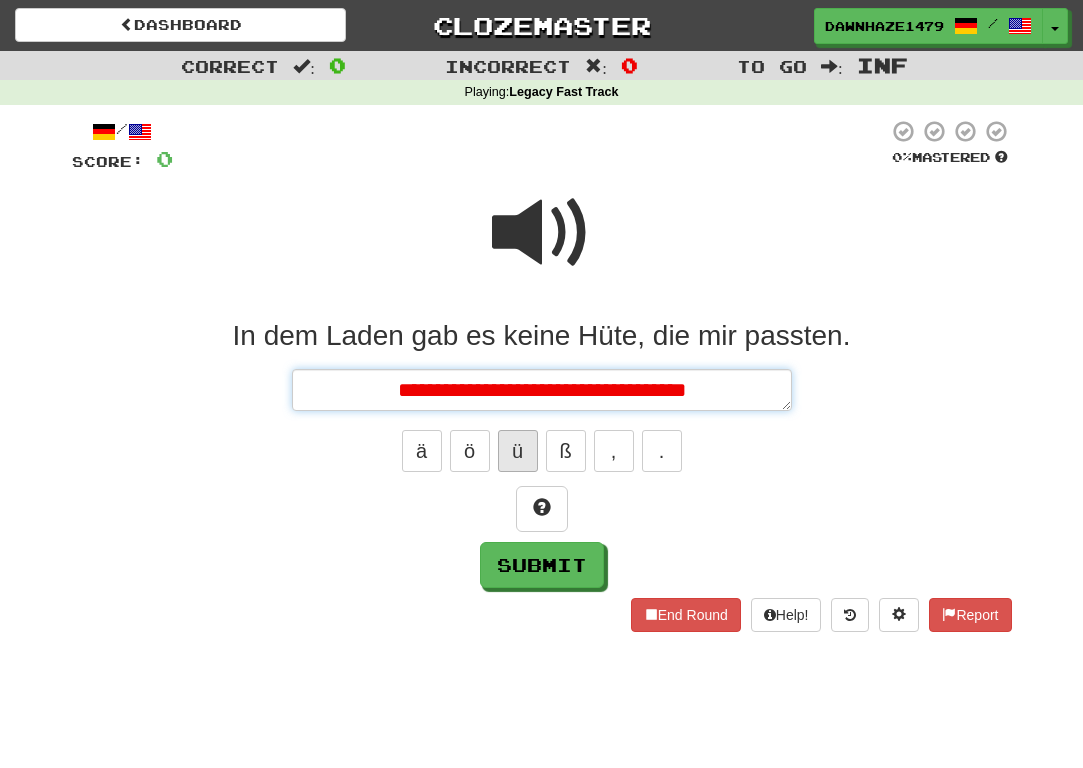 type on "*" 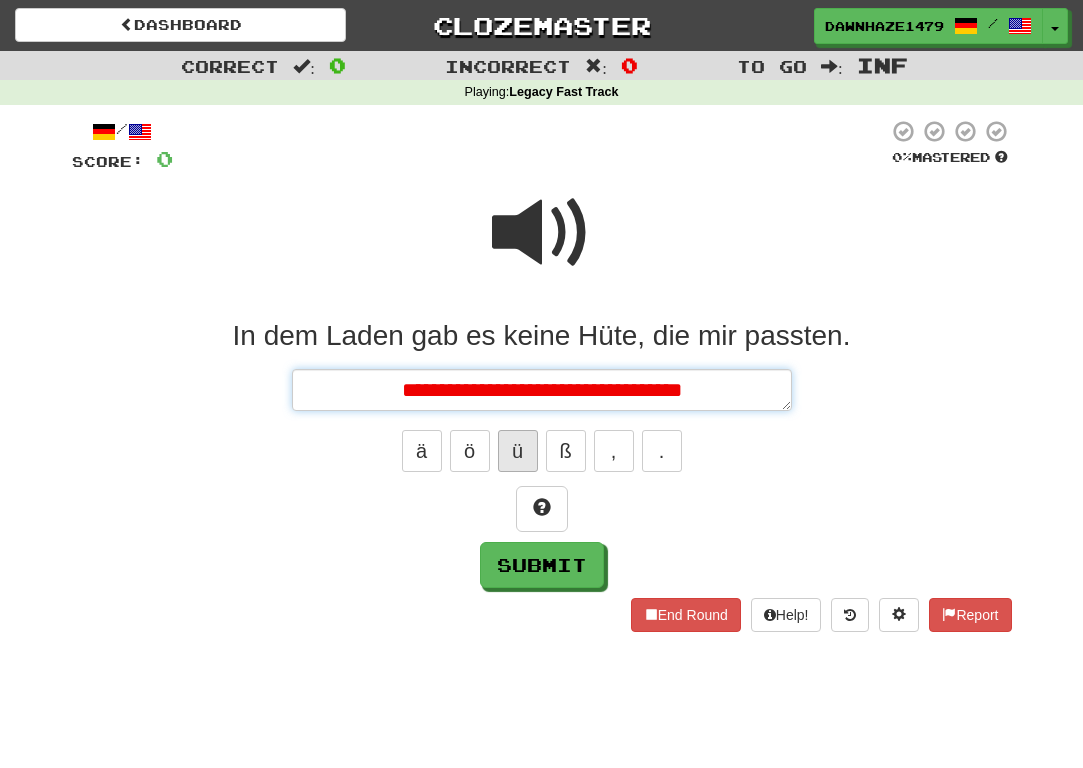 type on "*" 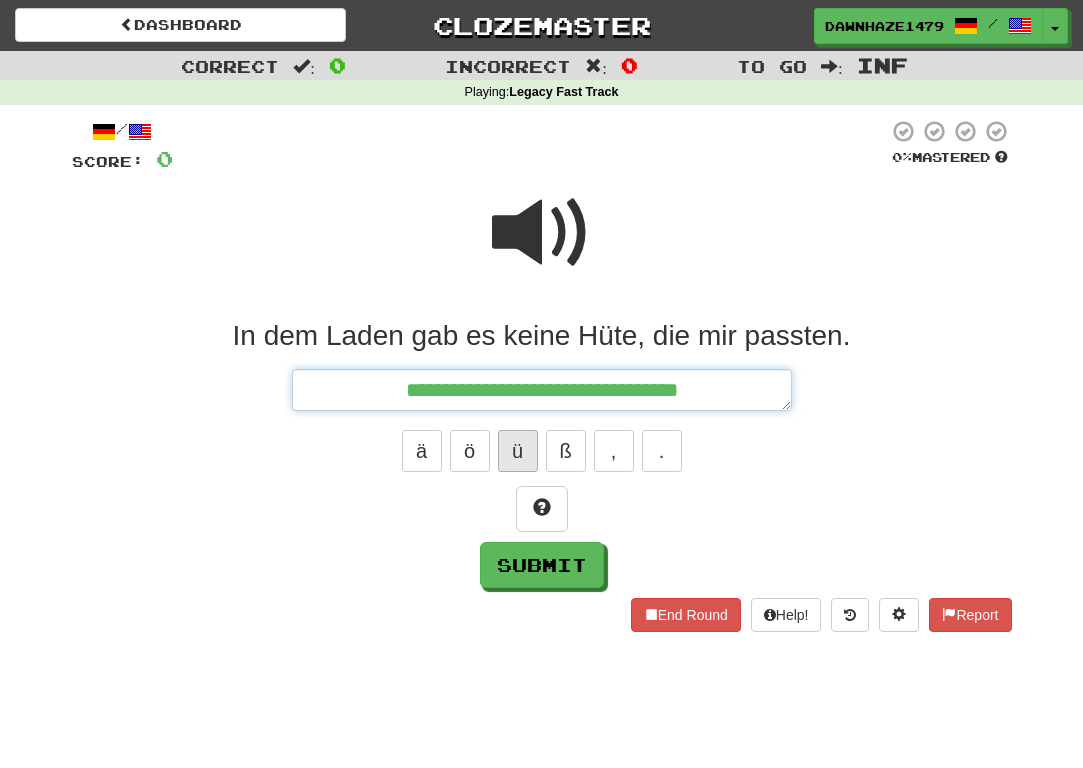 type on "*" 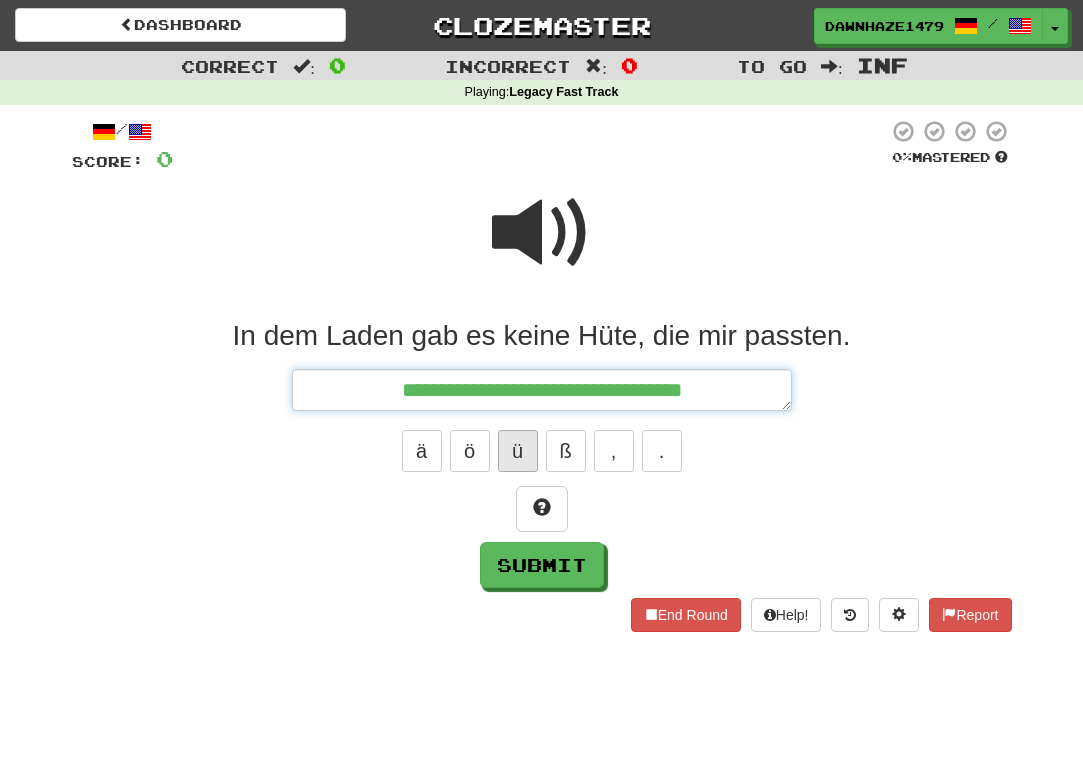 type on "*" 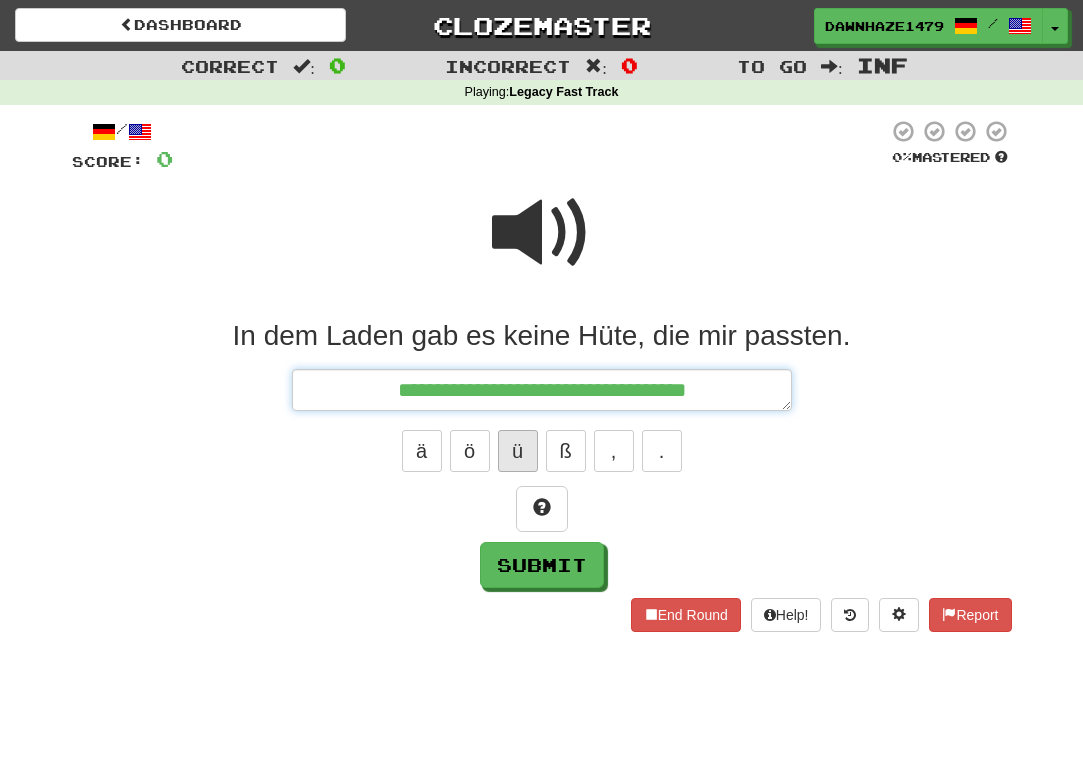 type on "*" 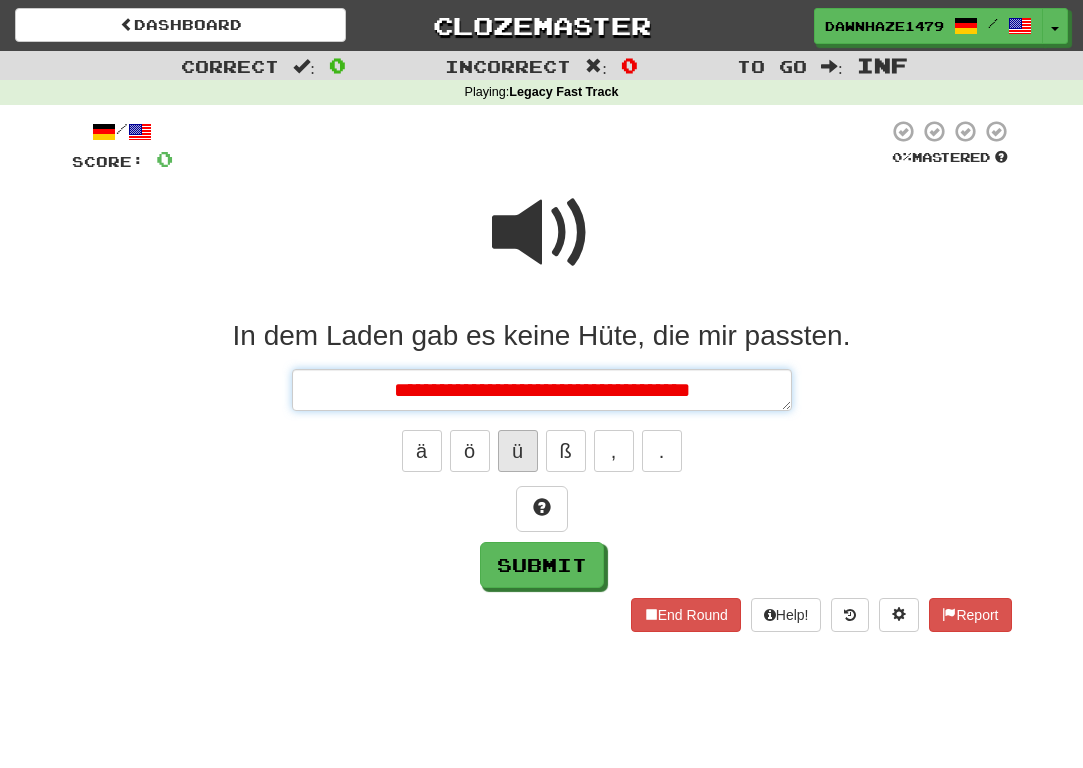 type on "*" 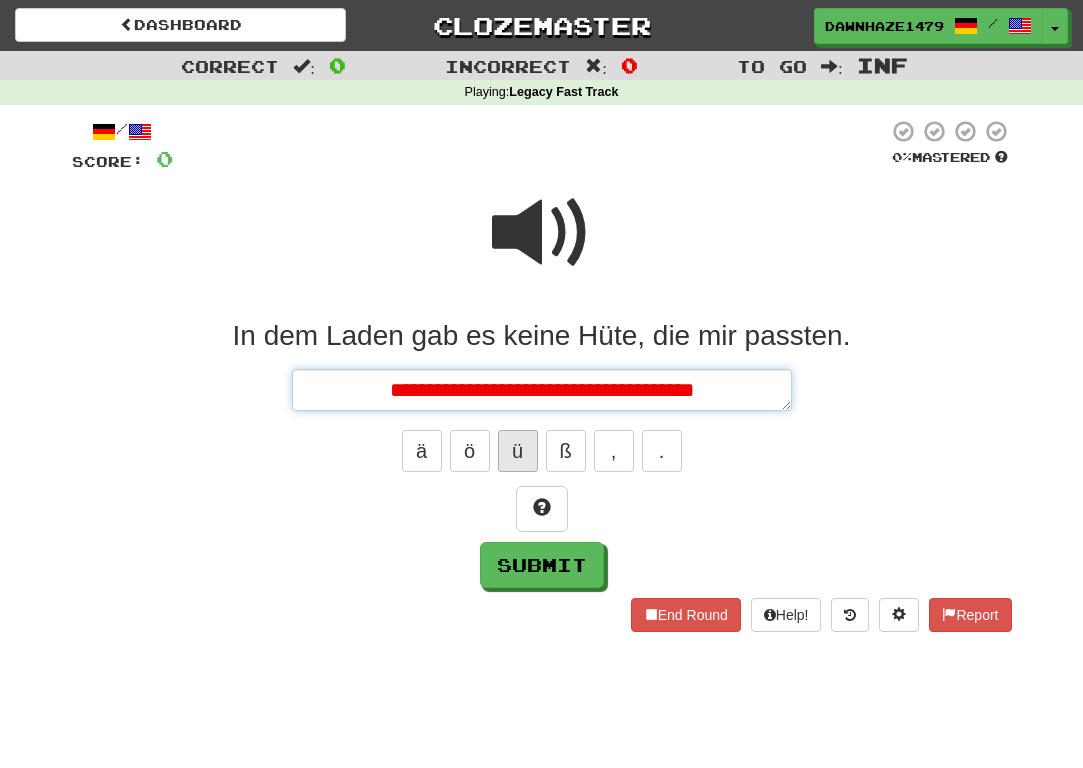 type on "*" 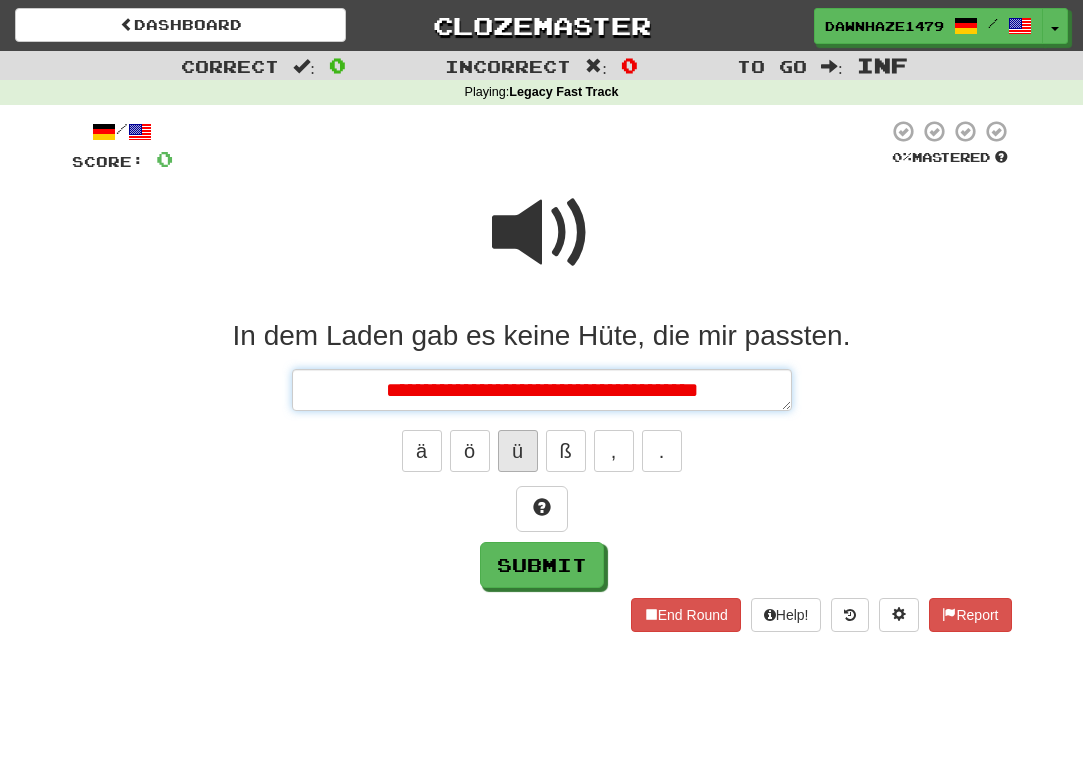type on "*" 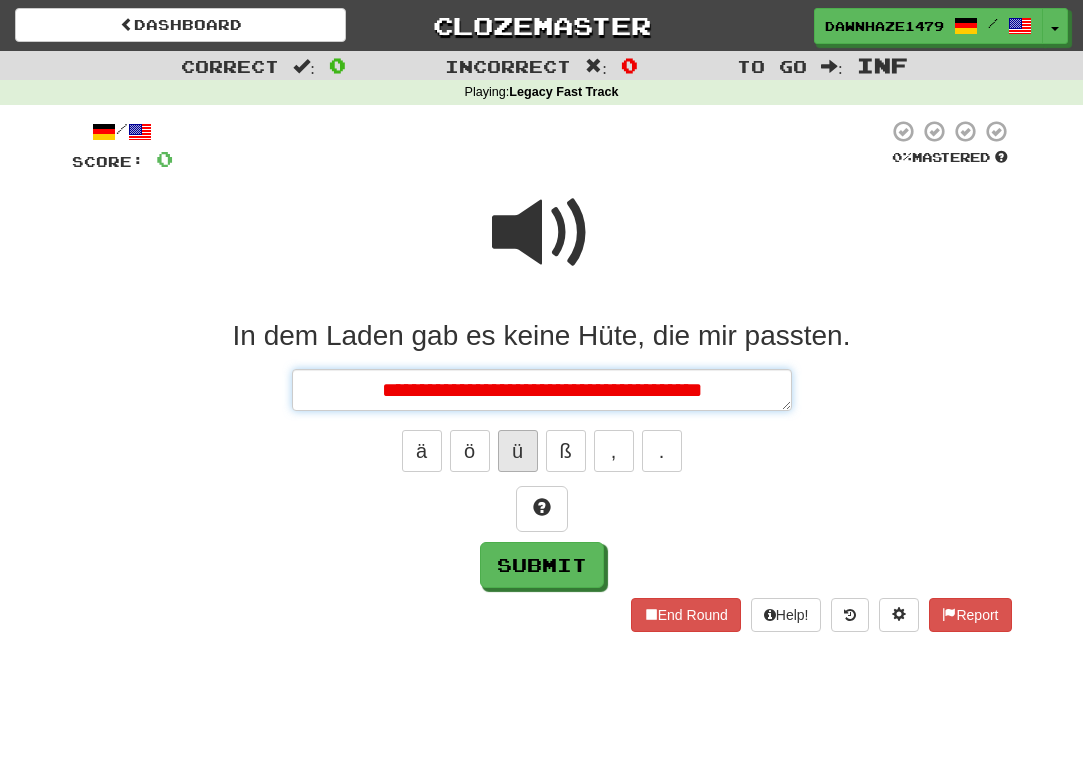 type on "*" 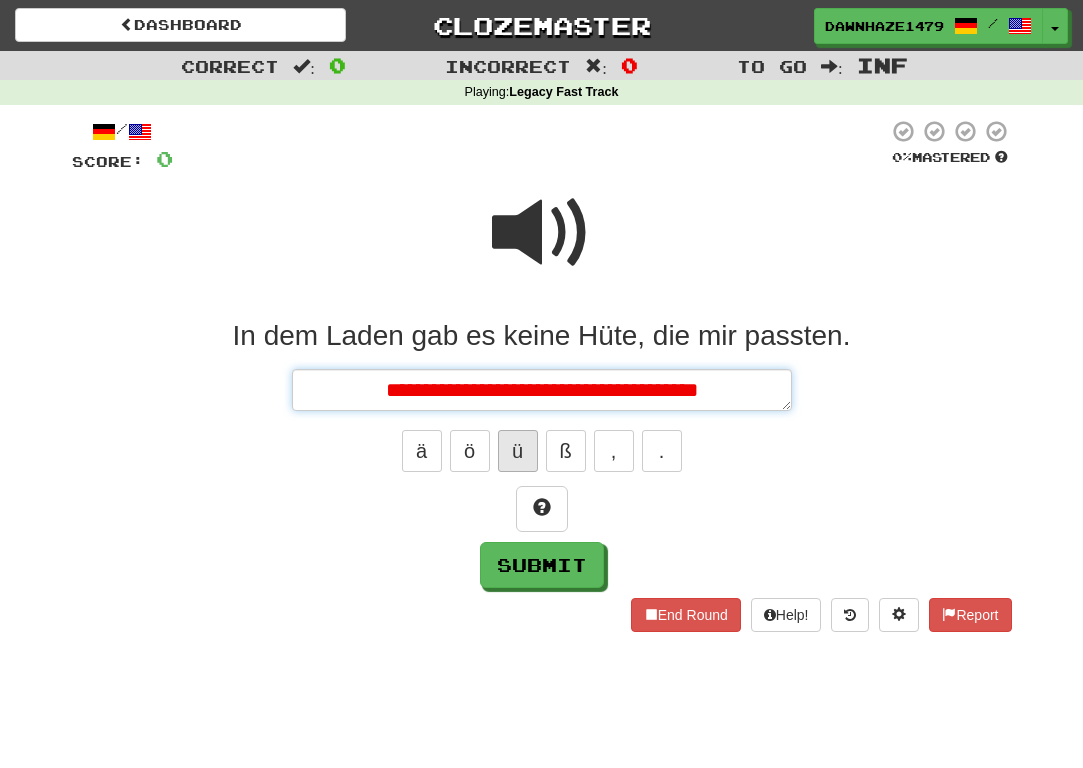 type on "*" 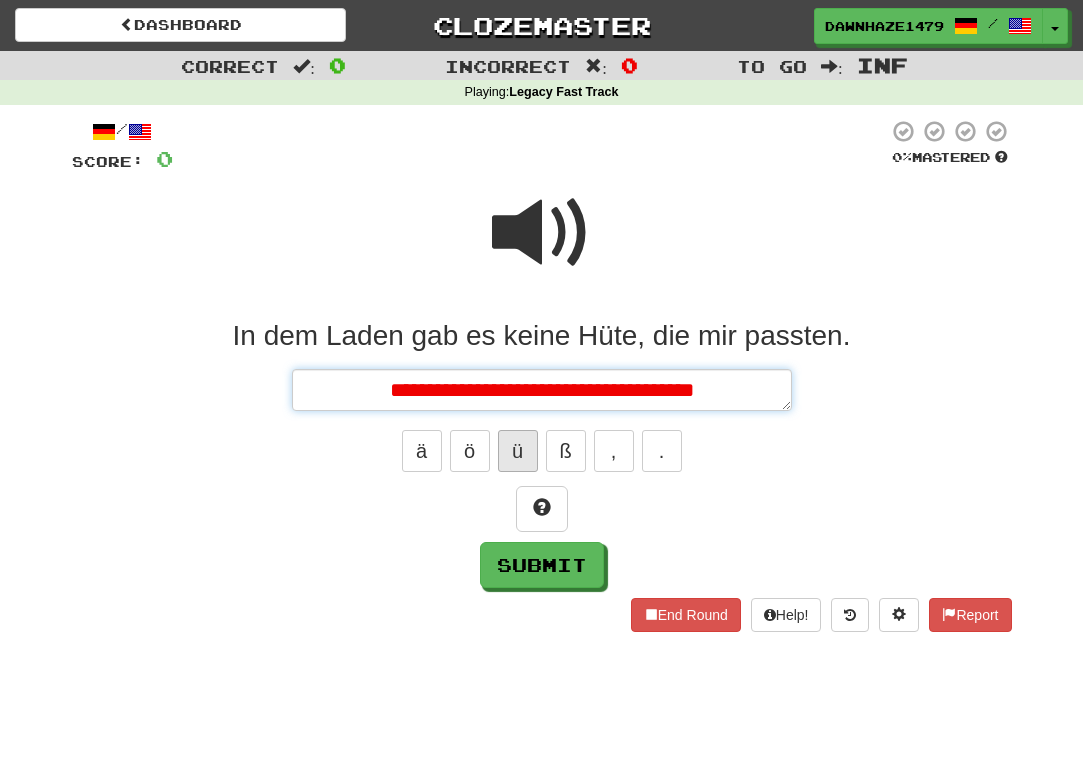 type on "*" 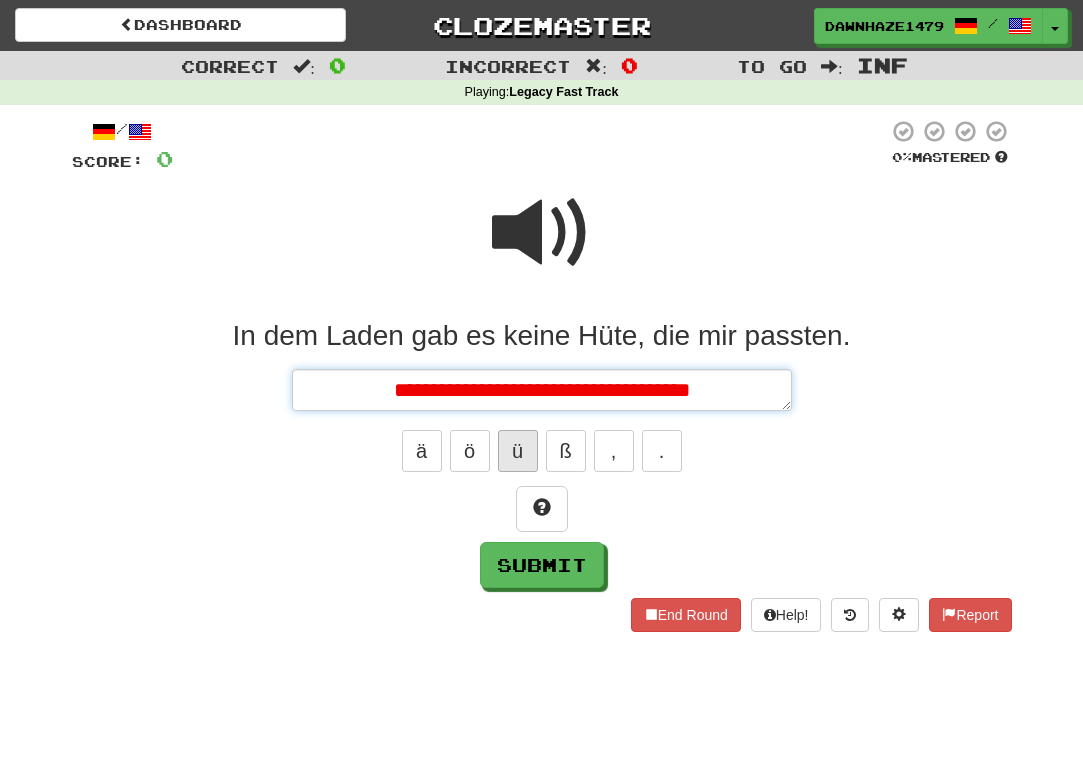 type on "*" 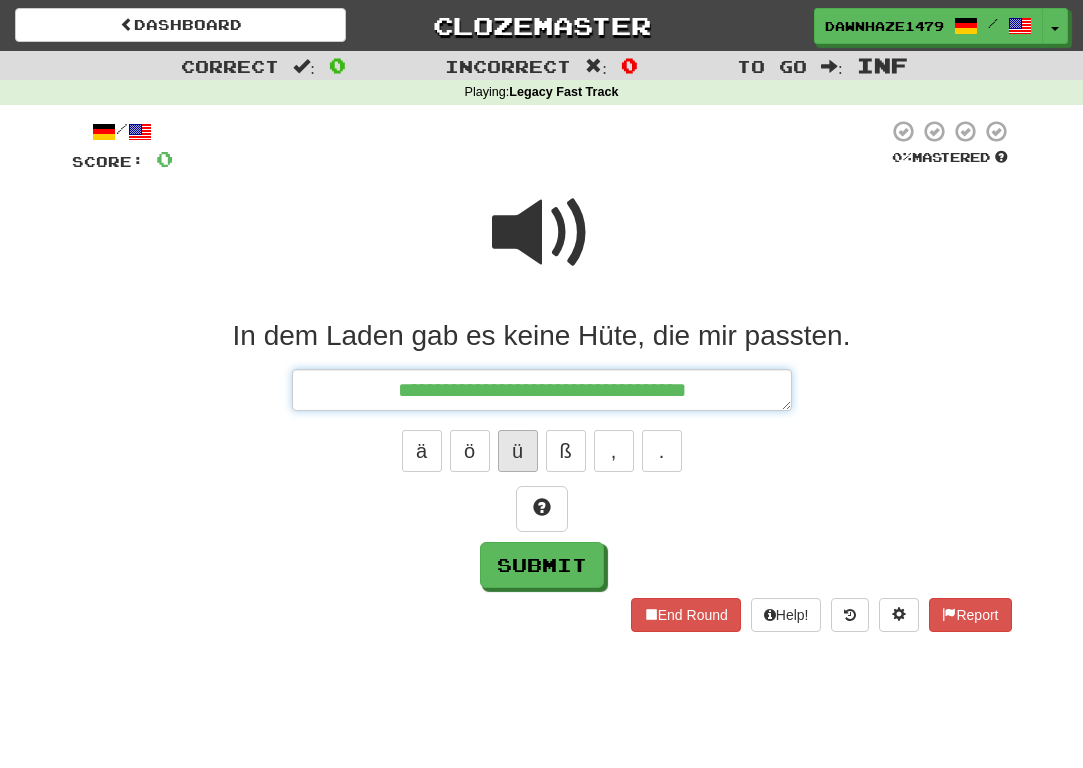 type on "*" 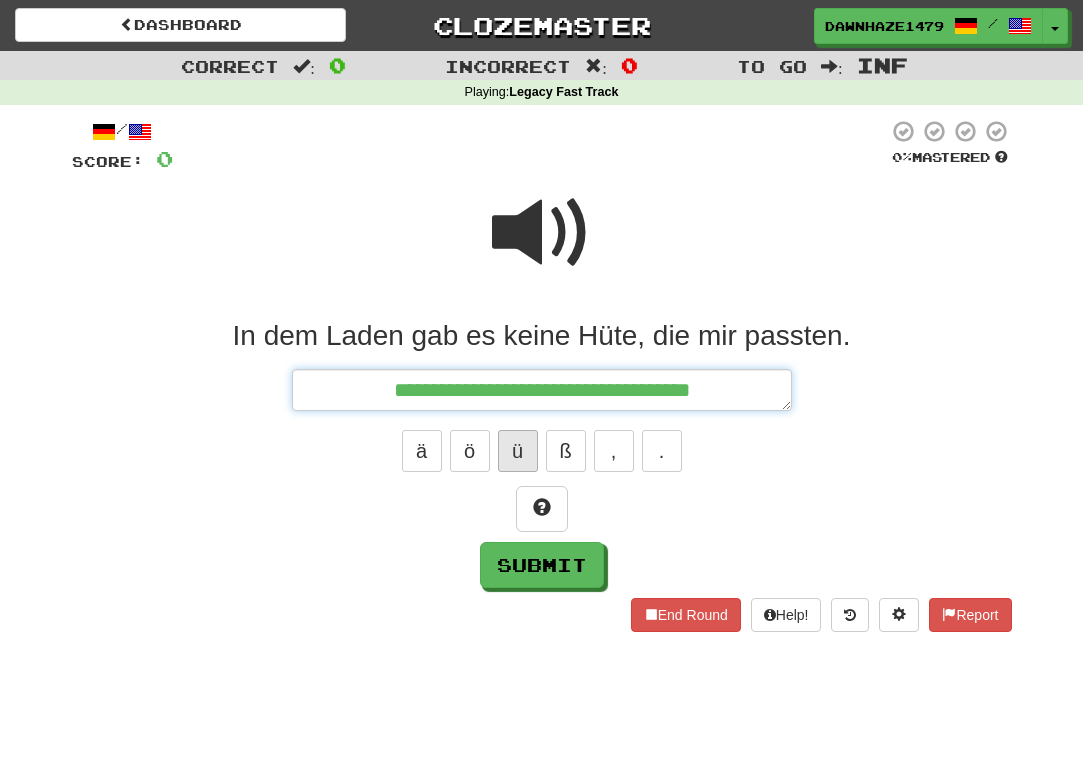 type on "*" 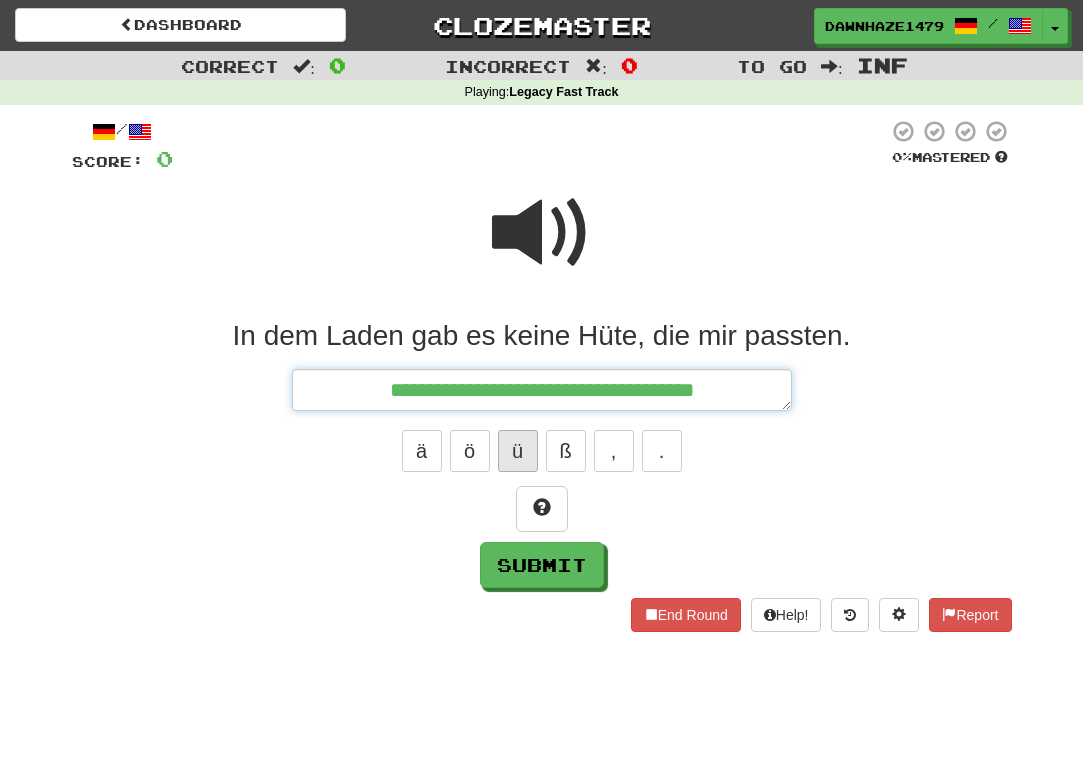 type on "*" 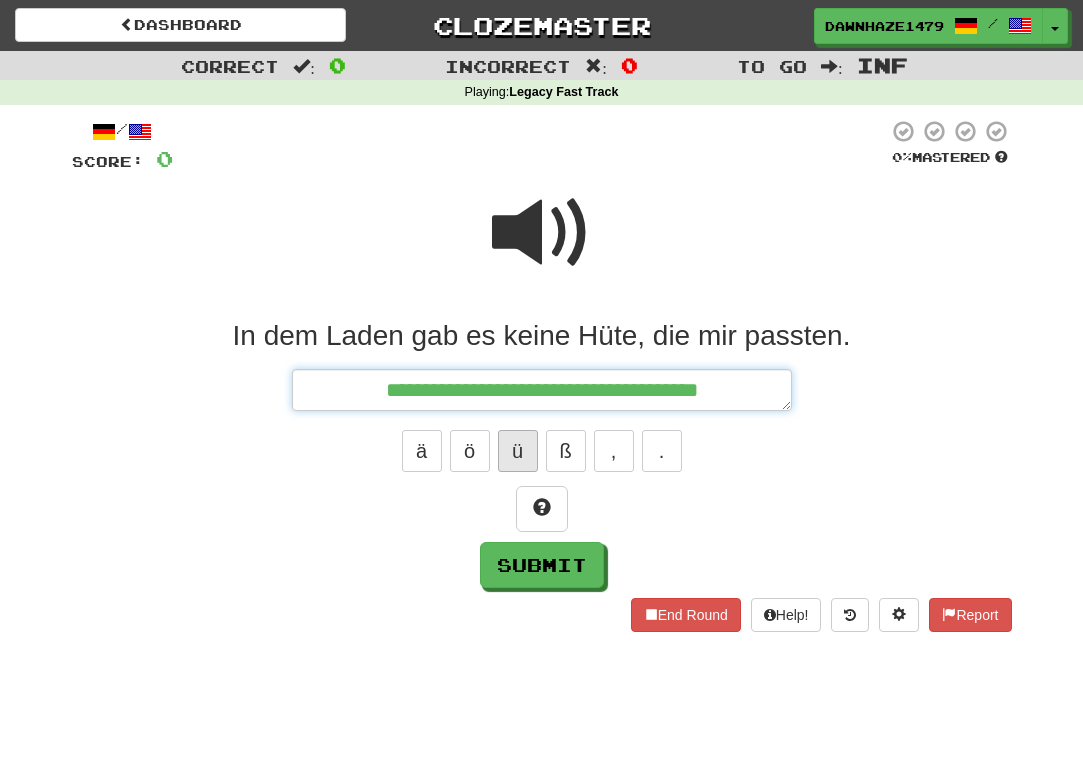 type on "*" 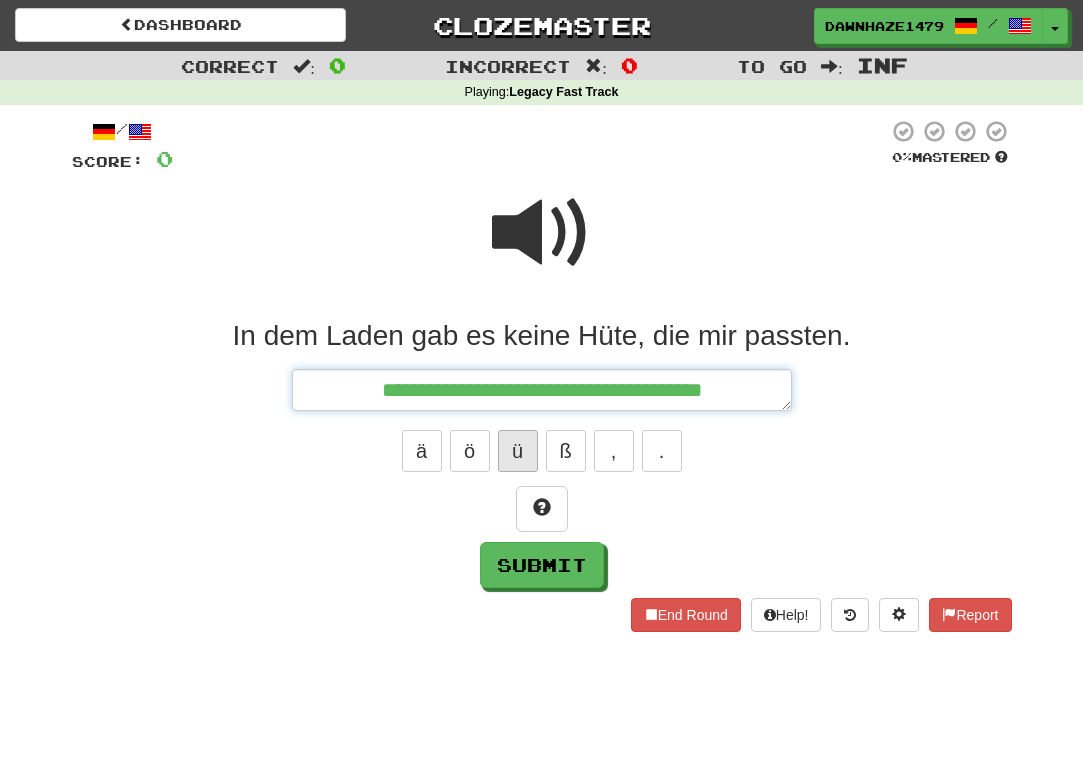 type on "*" 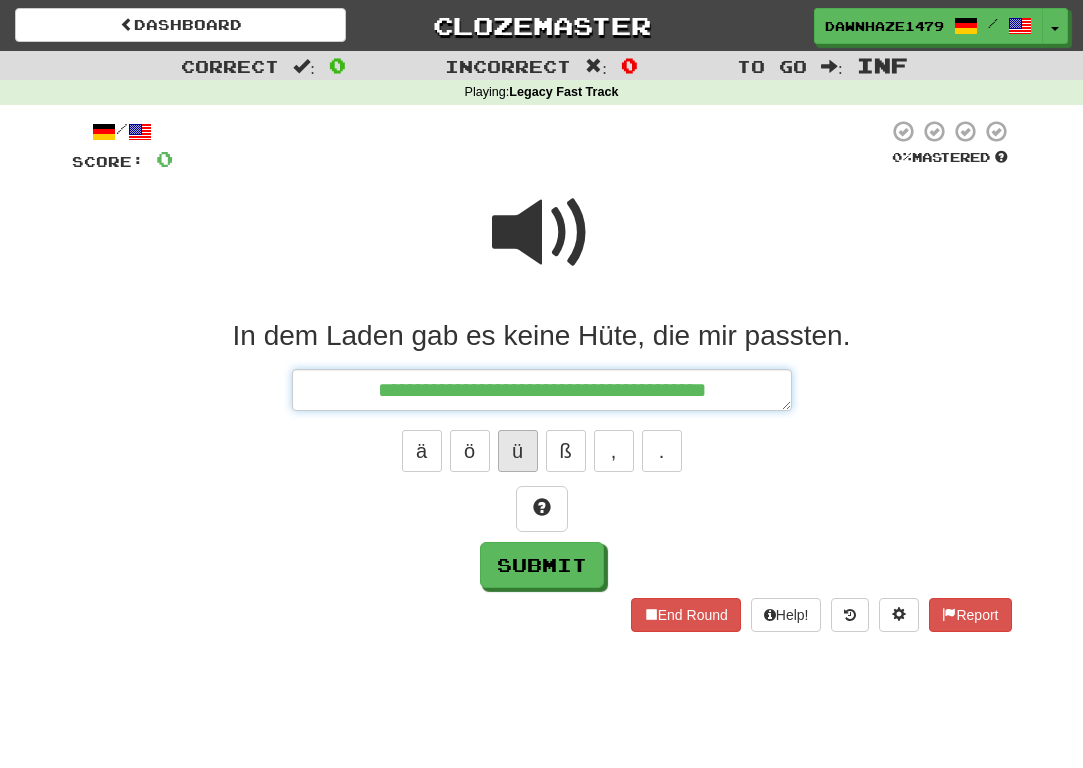 type on "*" 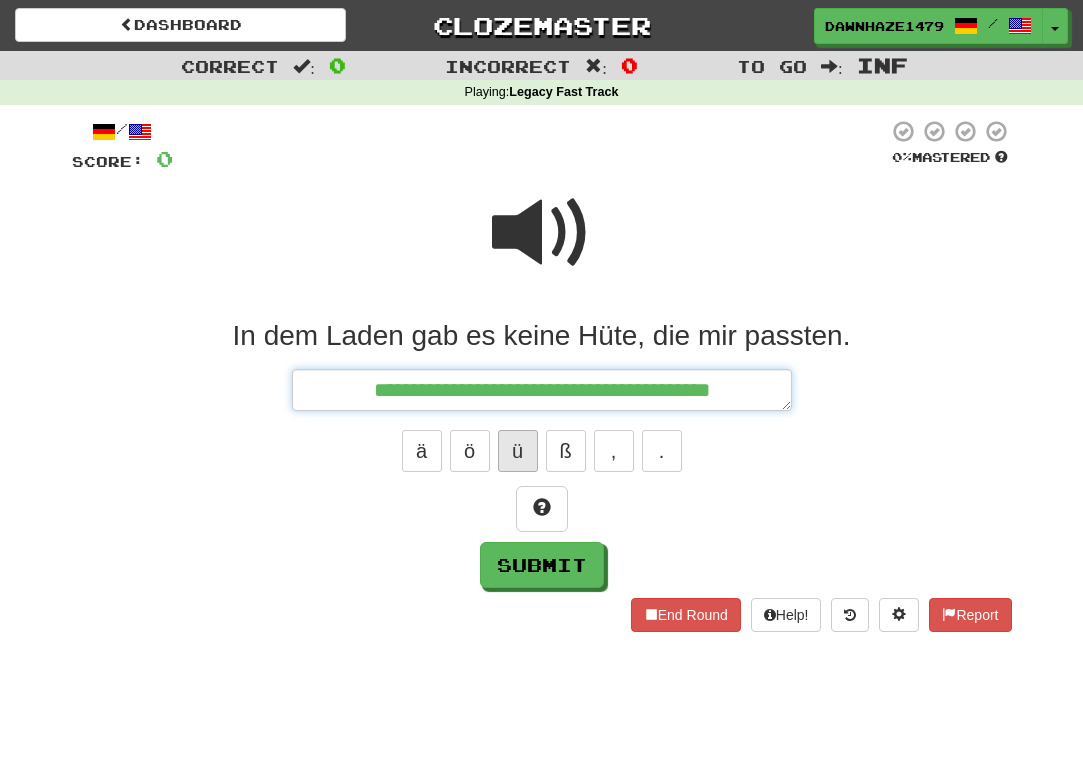 type on "*" 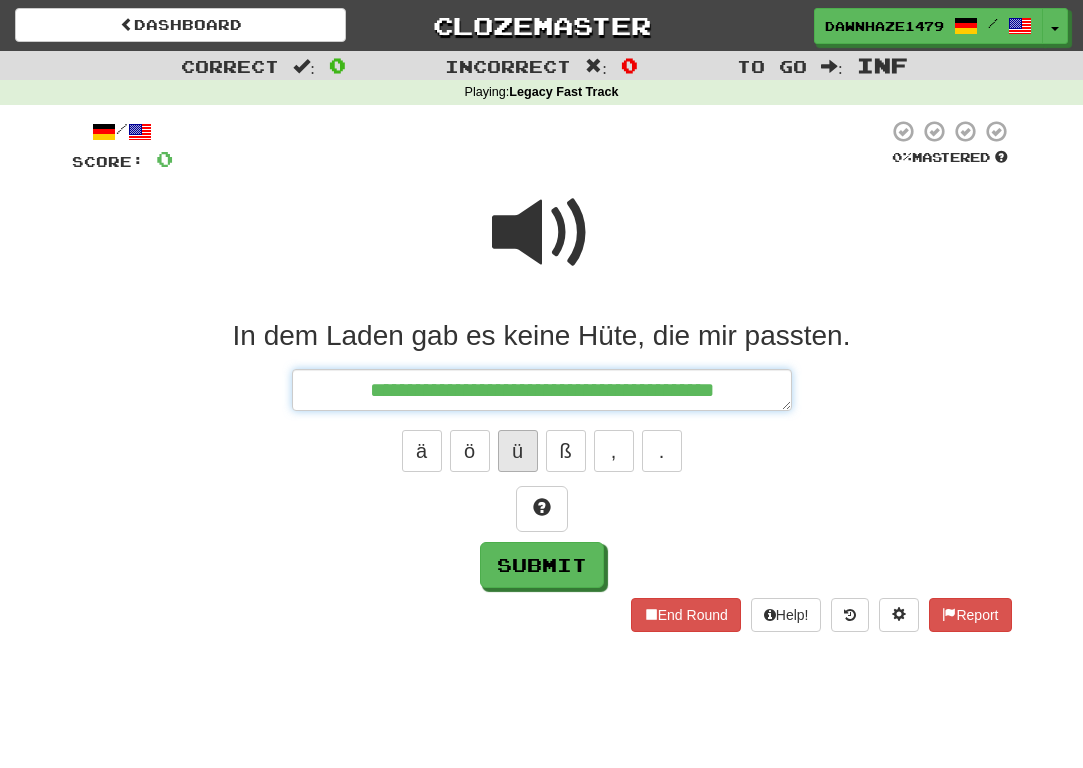 type on "*" 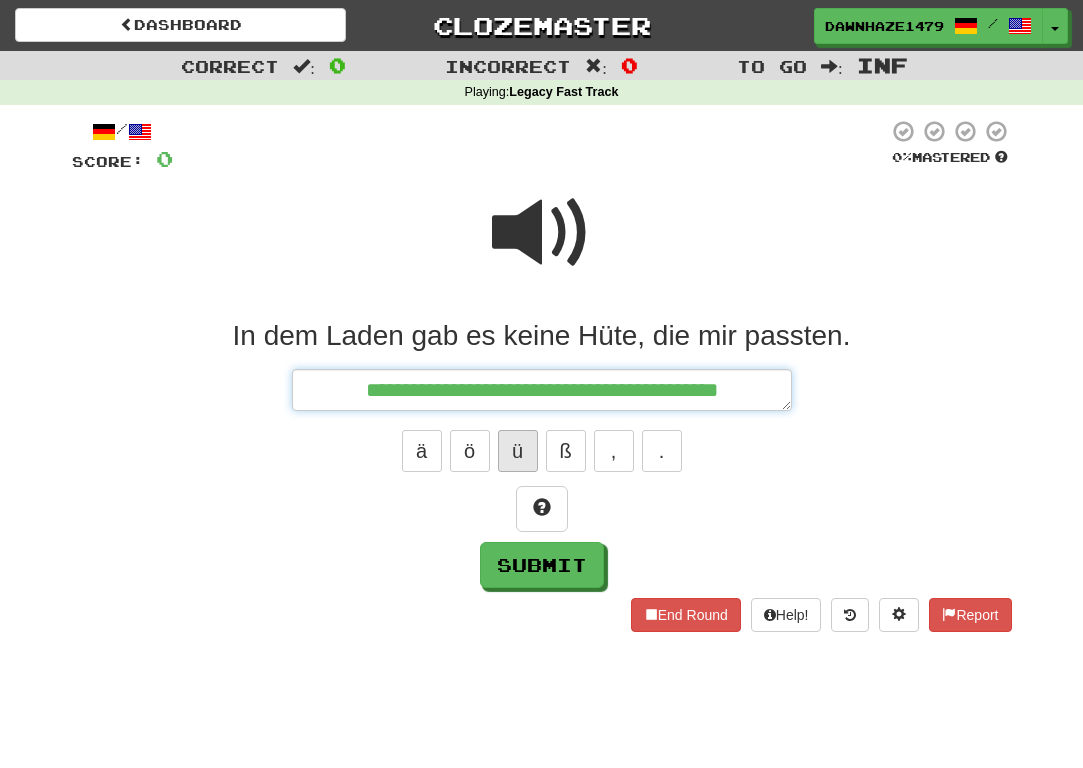 type on "*" 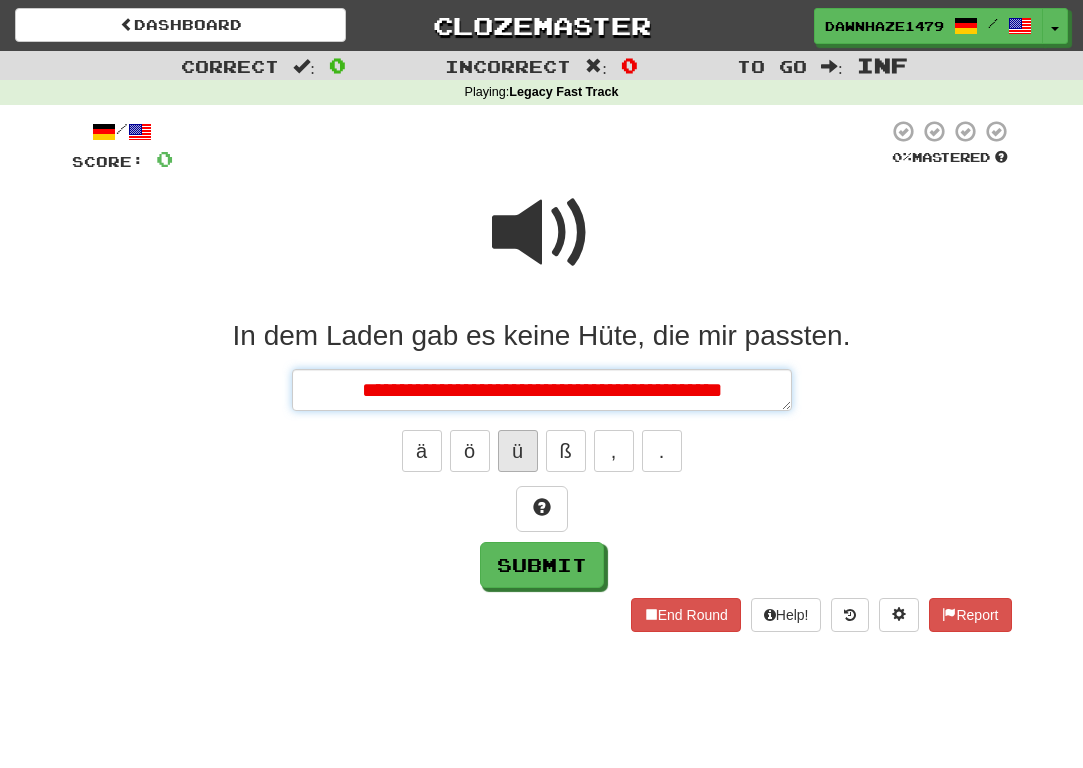 type on "*" 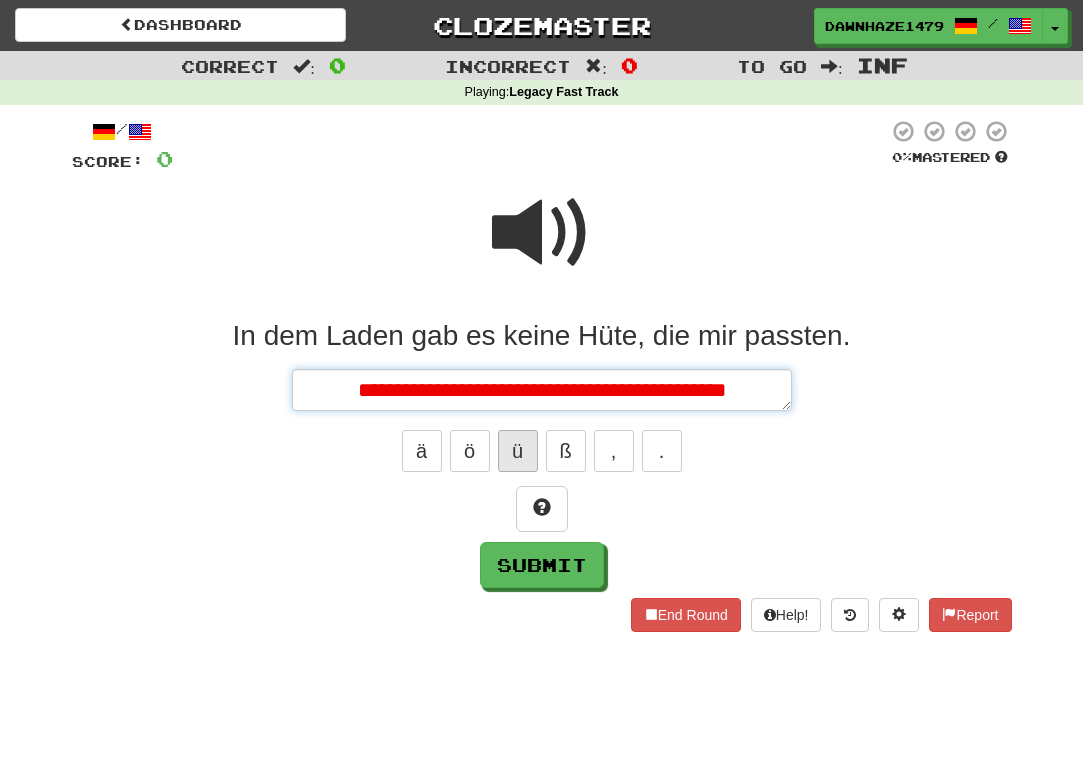 type on "*" 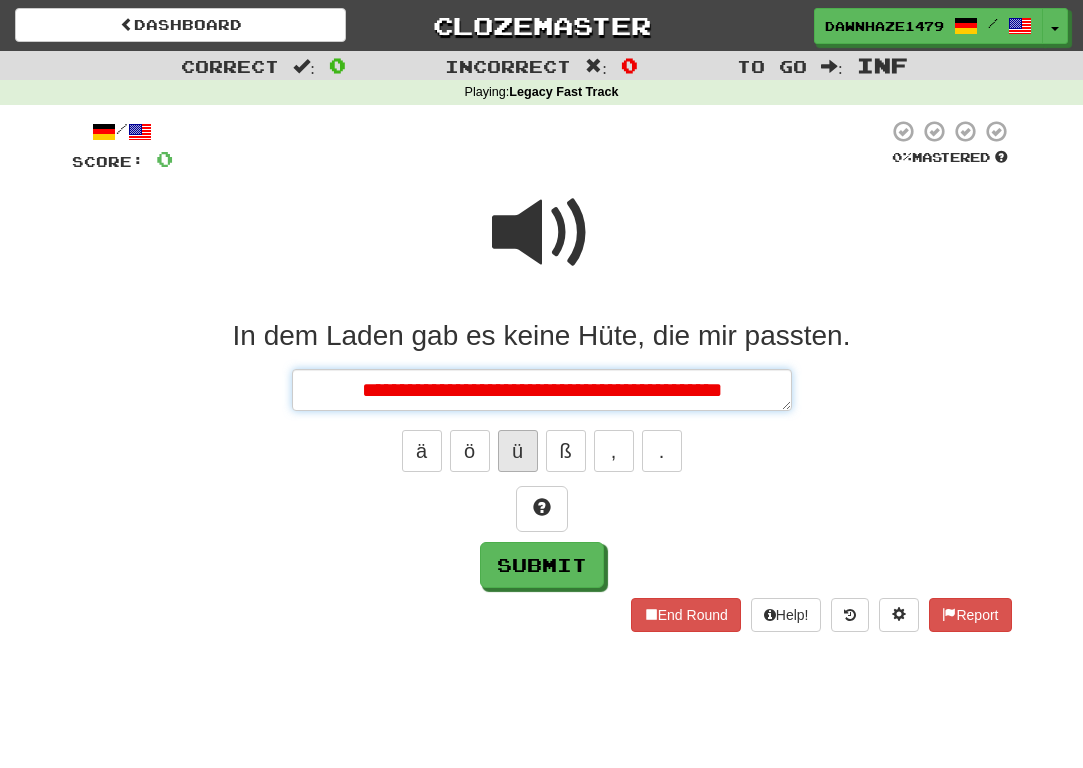 type on "*" 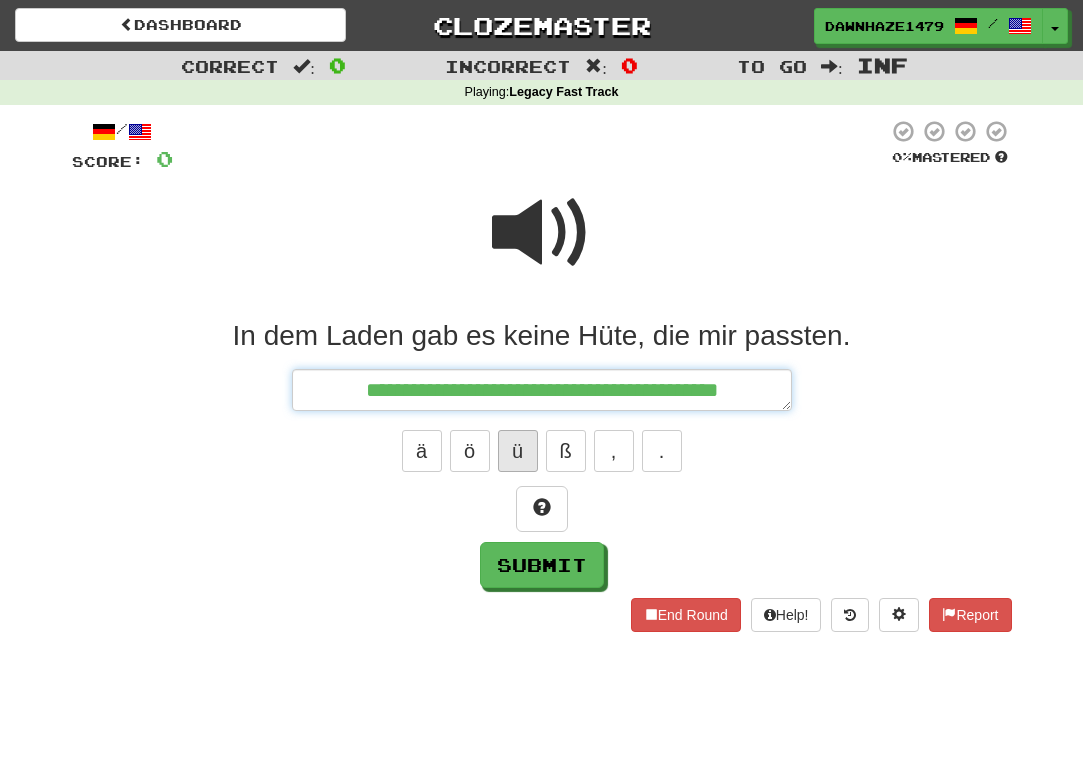 type on "*" 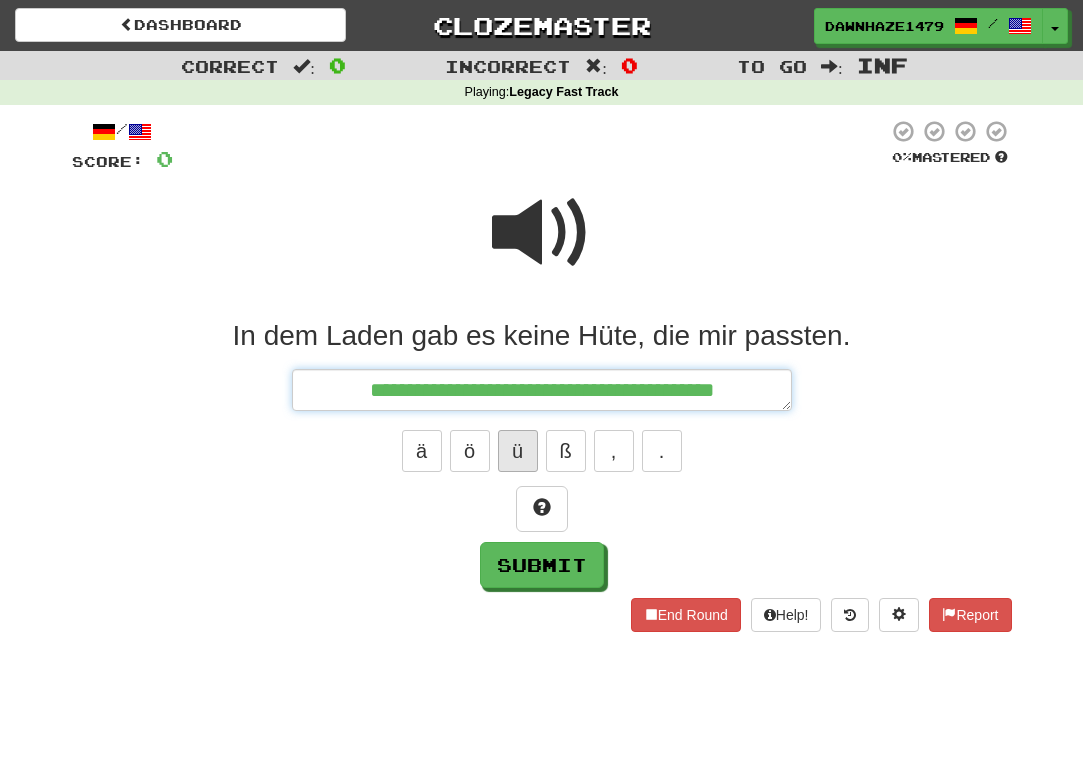 type on "*" 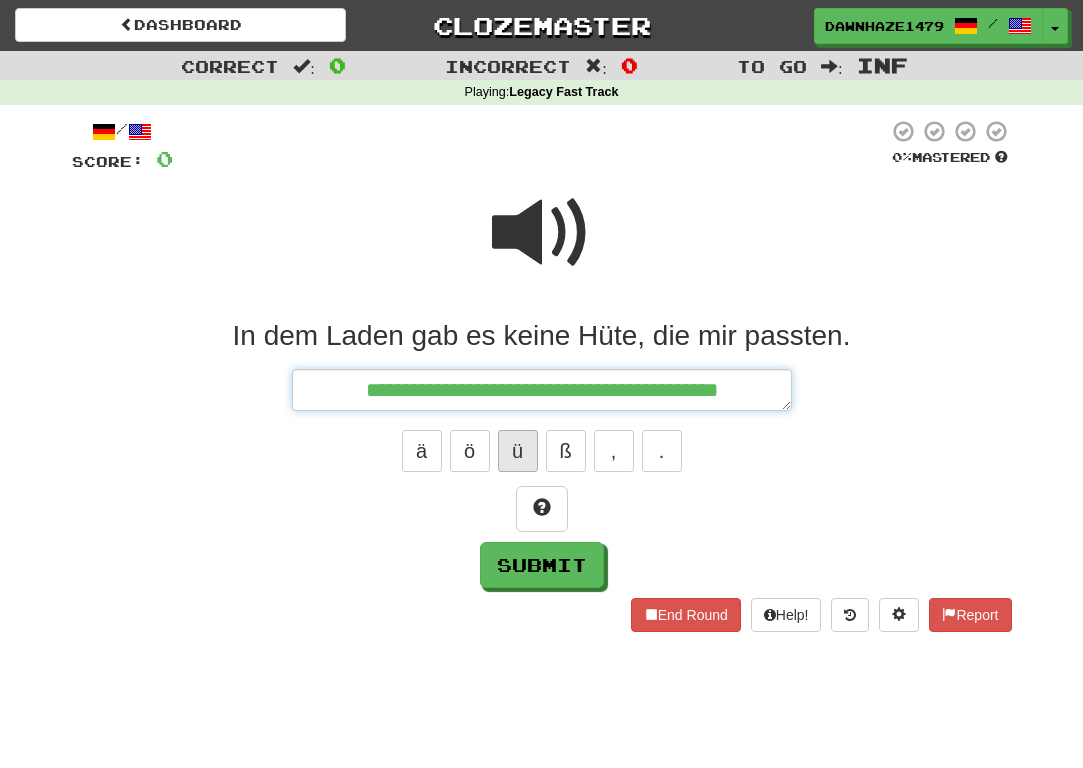 type on "*" 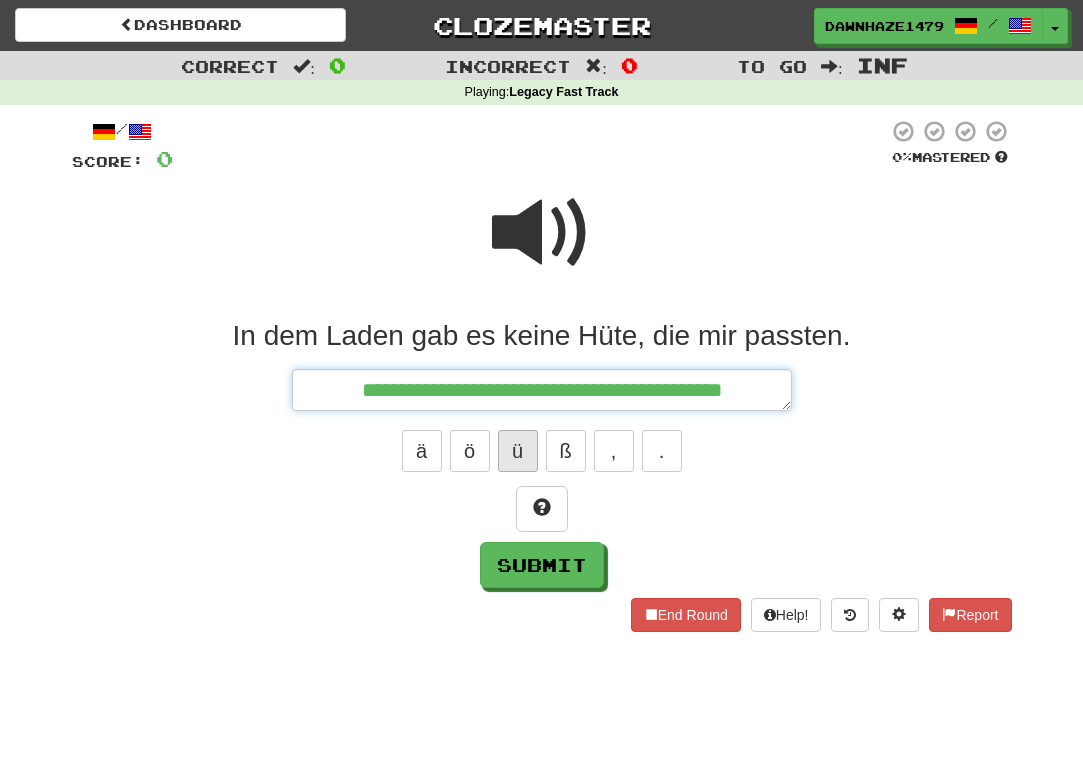 type on "*" 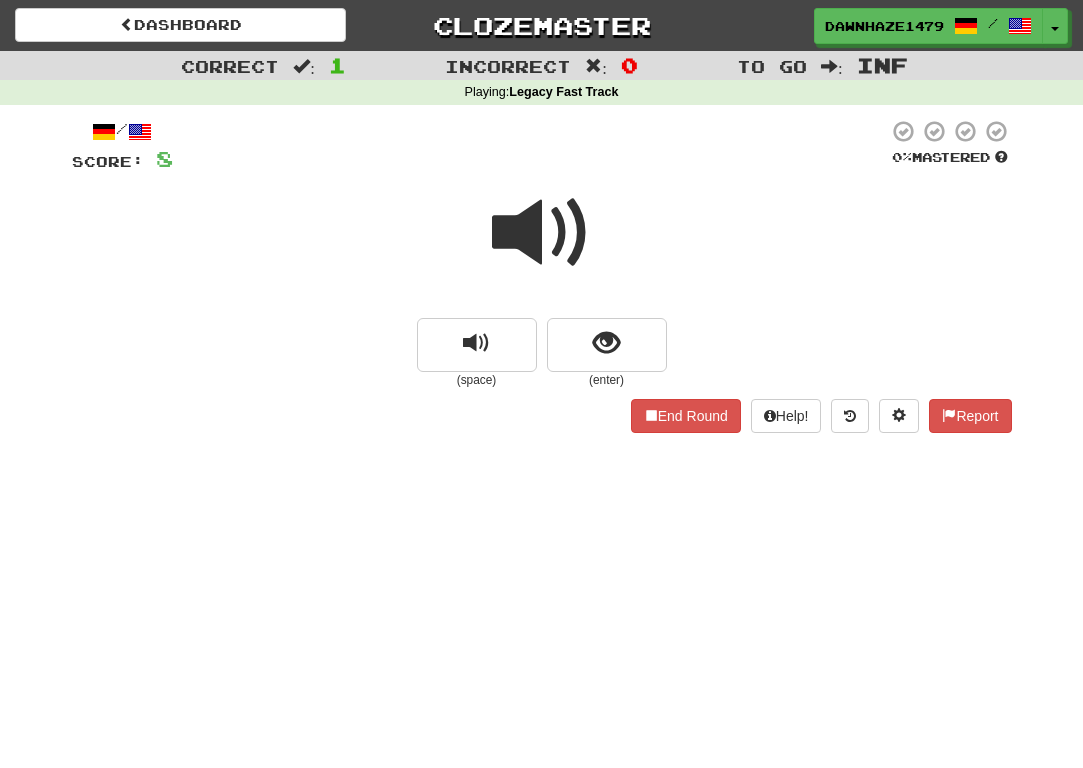 click at bounding box center [542, 233] 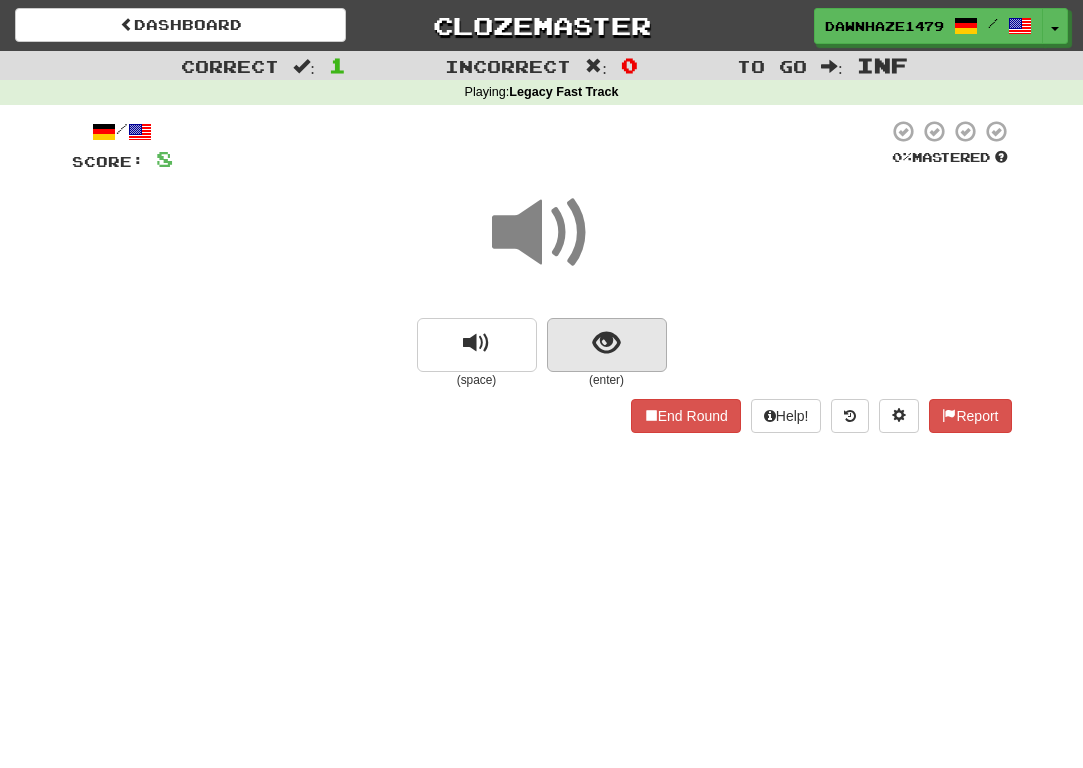 click at bounding box center (607, 345) 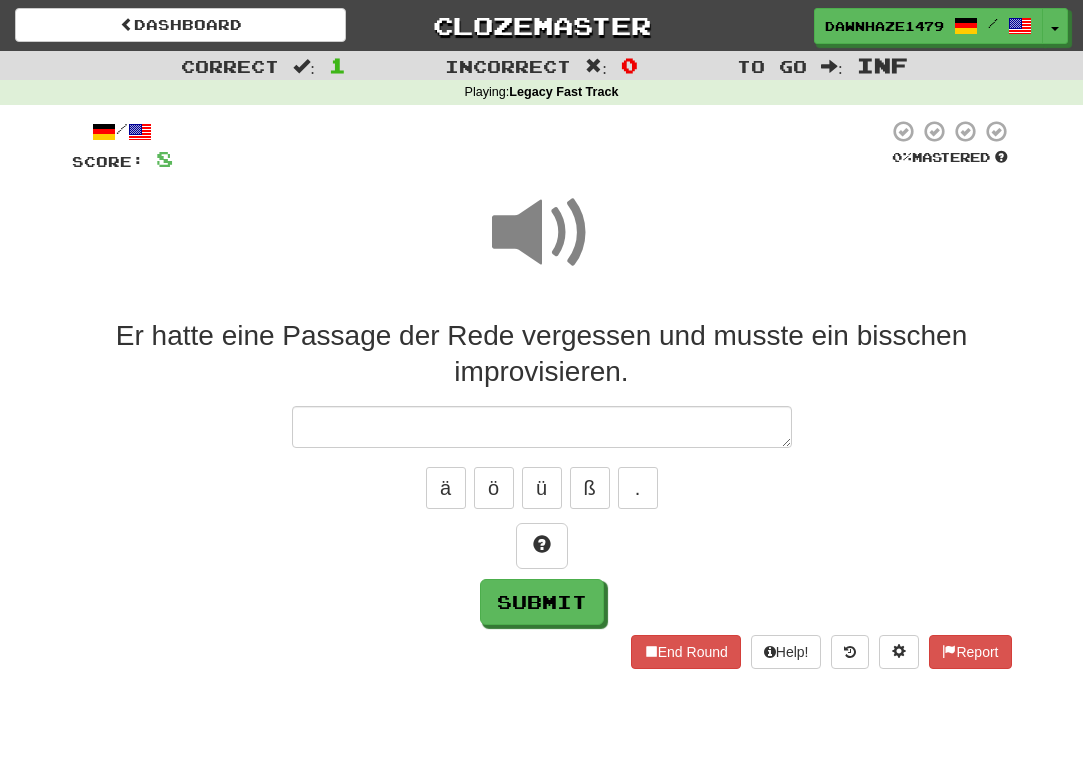 type on "*" 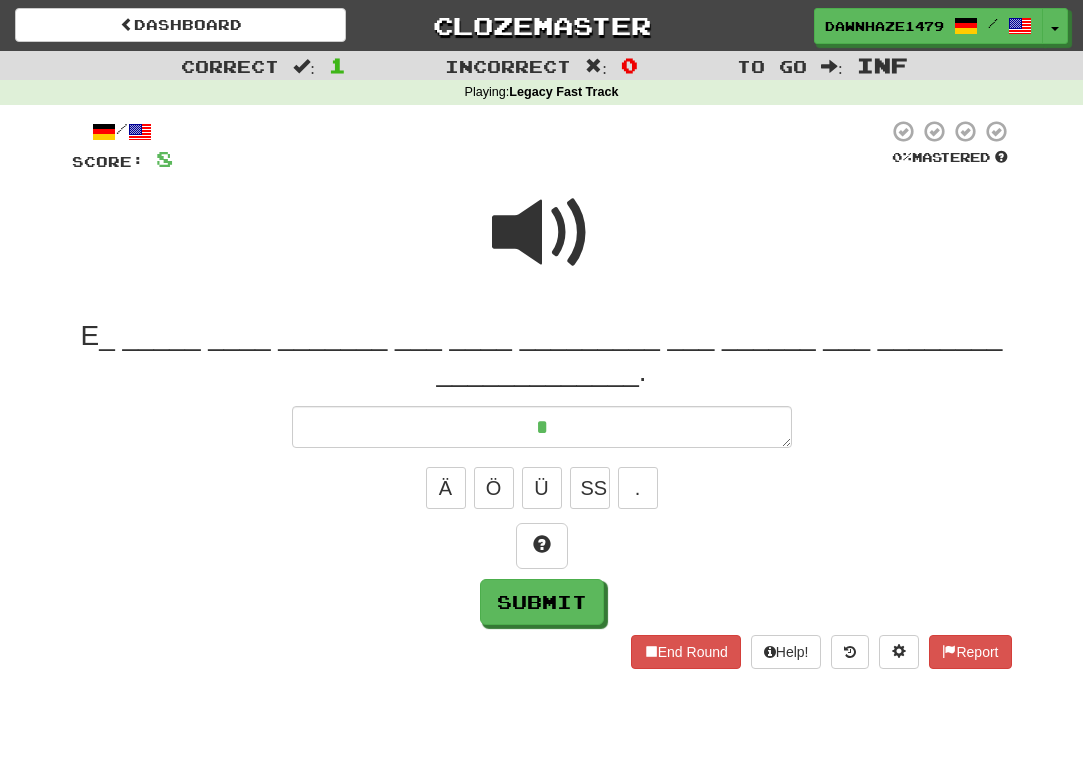 type on "*" 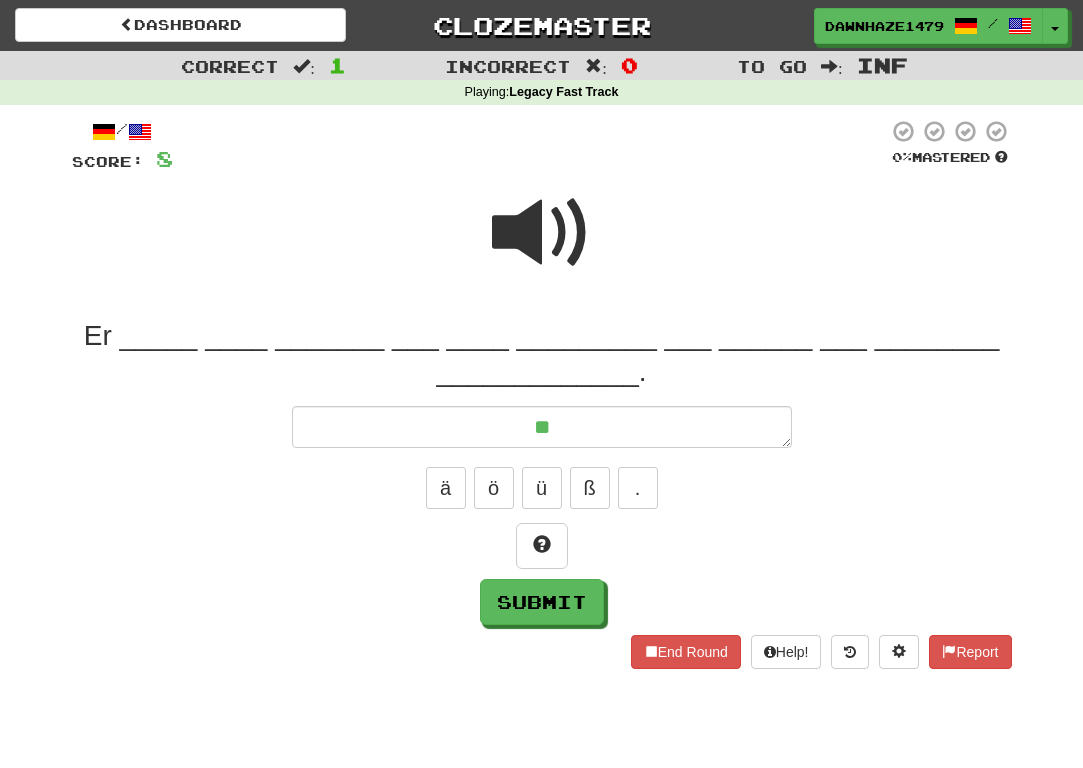 type on "*" 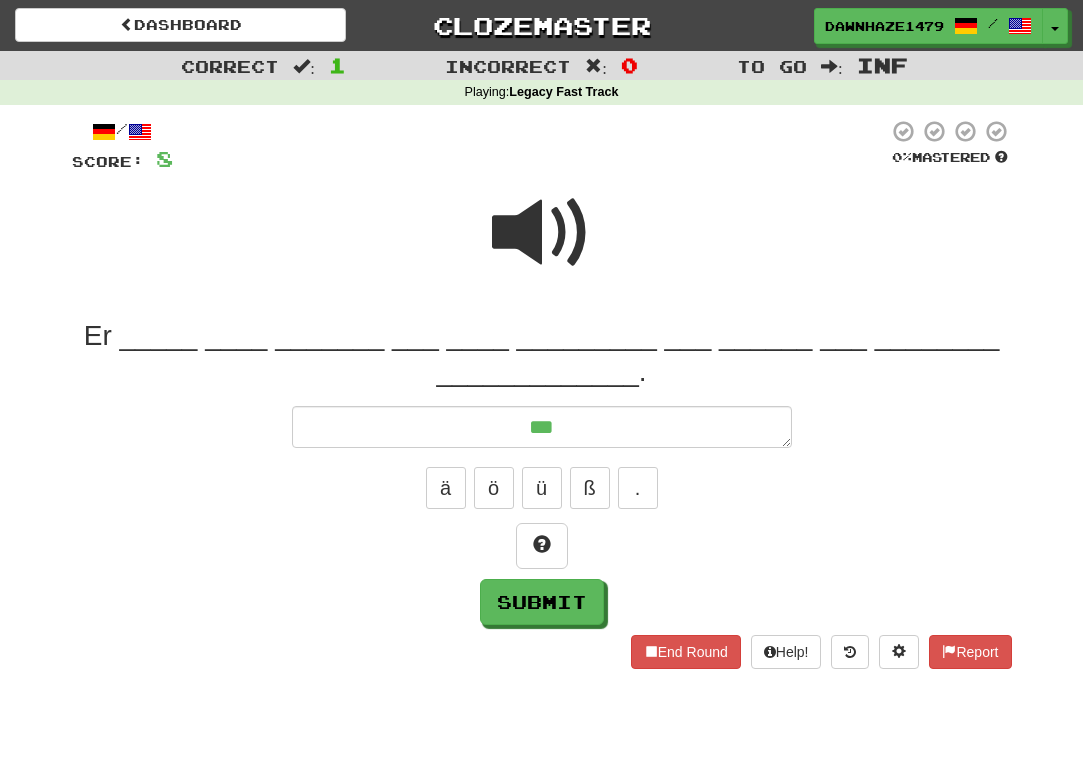 type on "*" 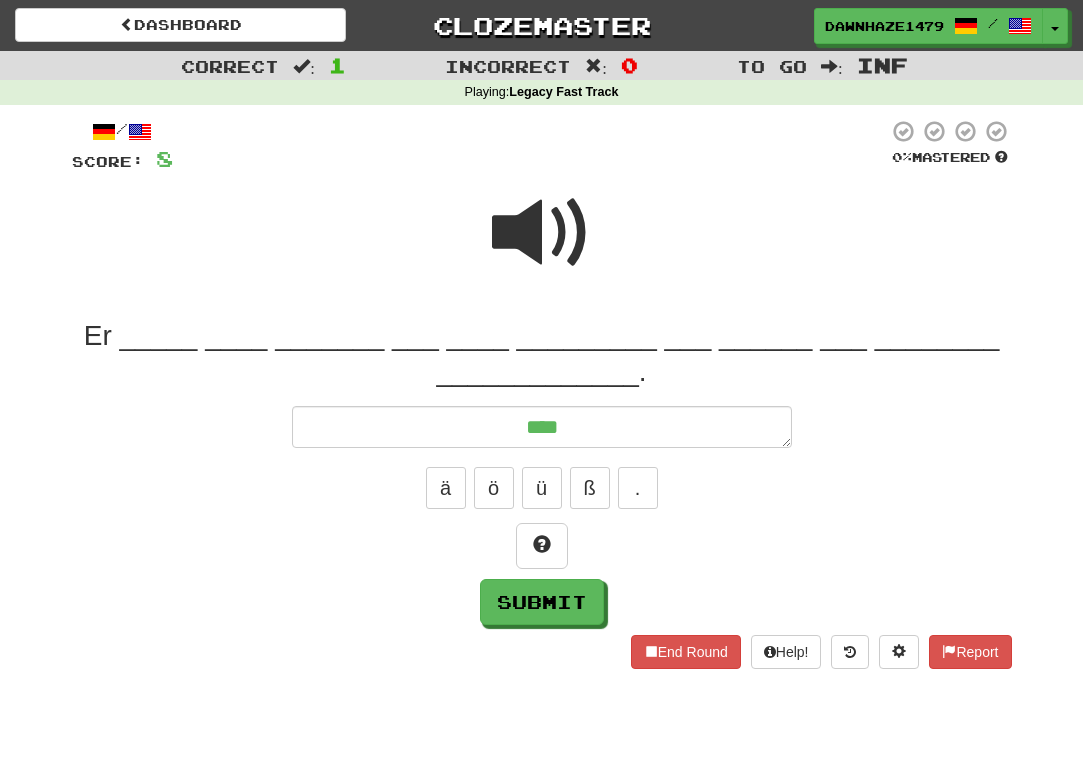 type on "*" 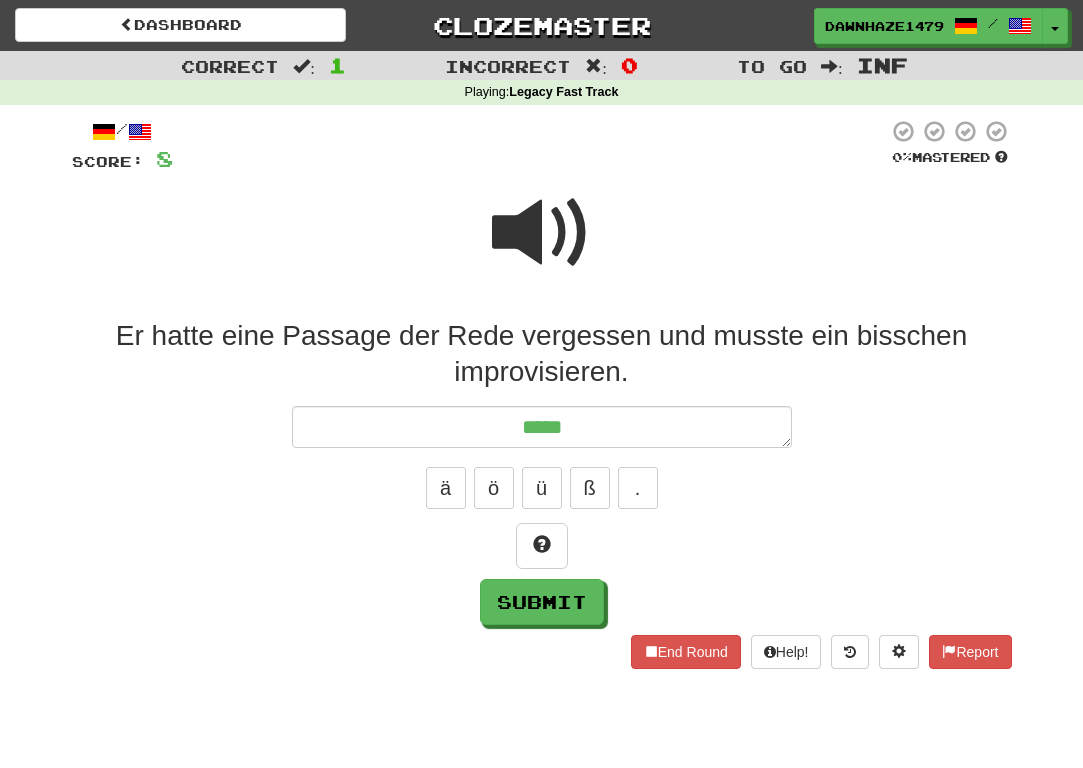 type on "*" 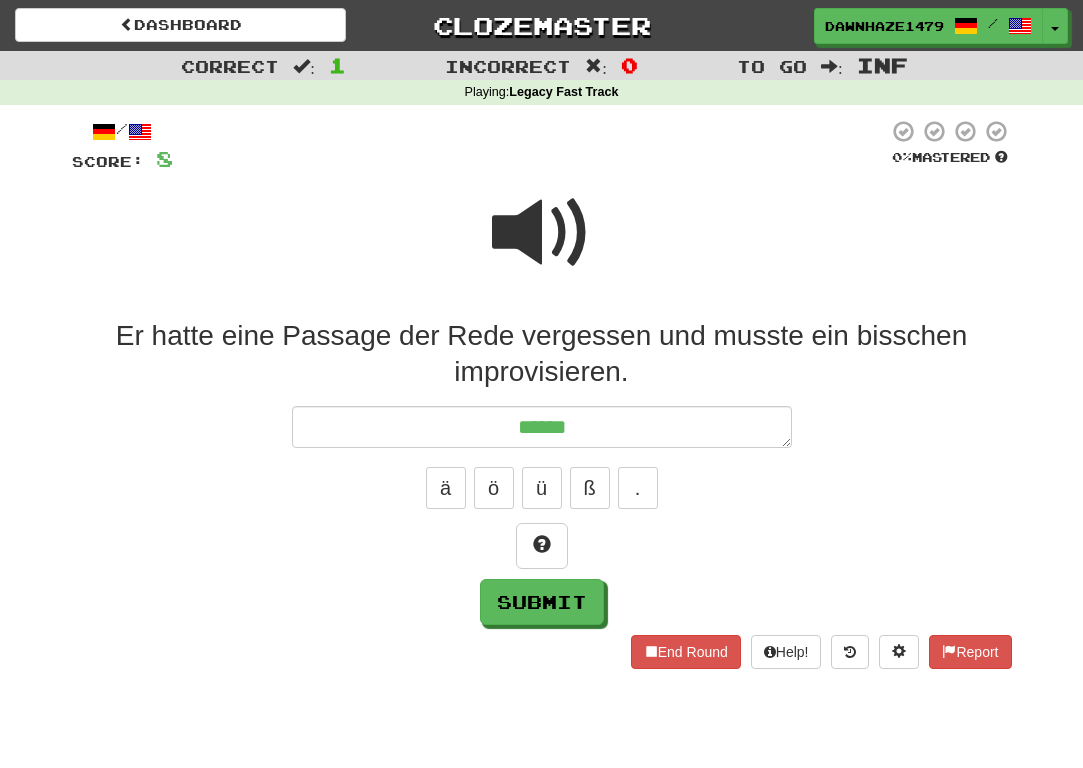 type on "*" 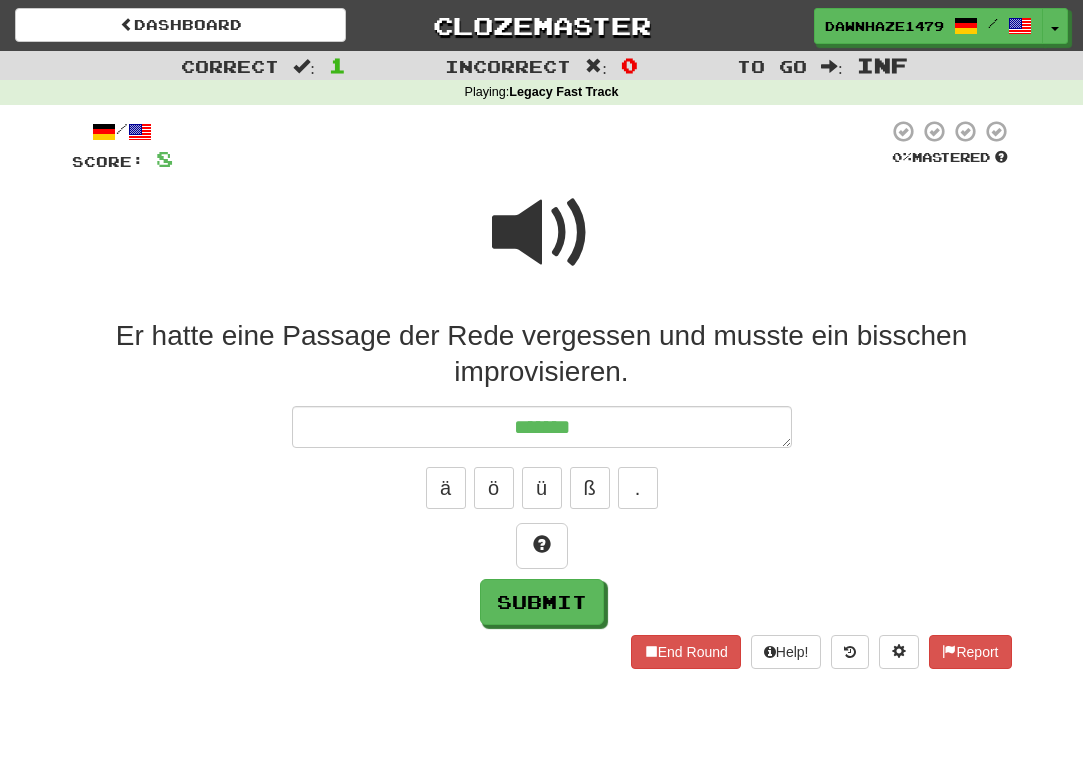 type on "*" 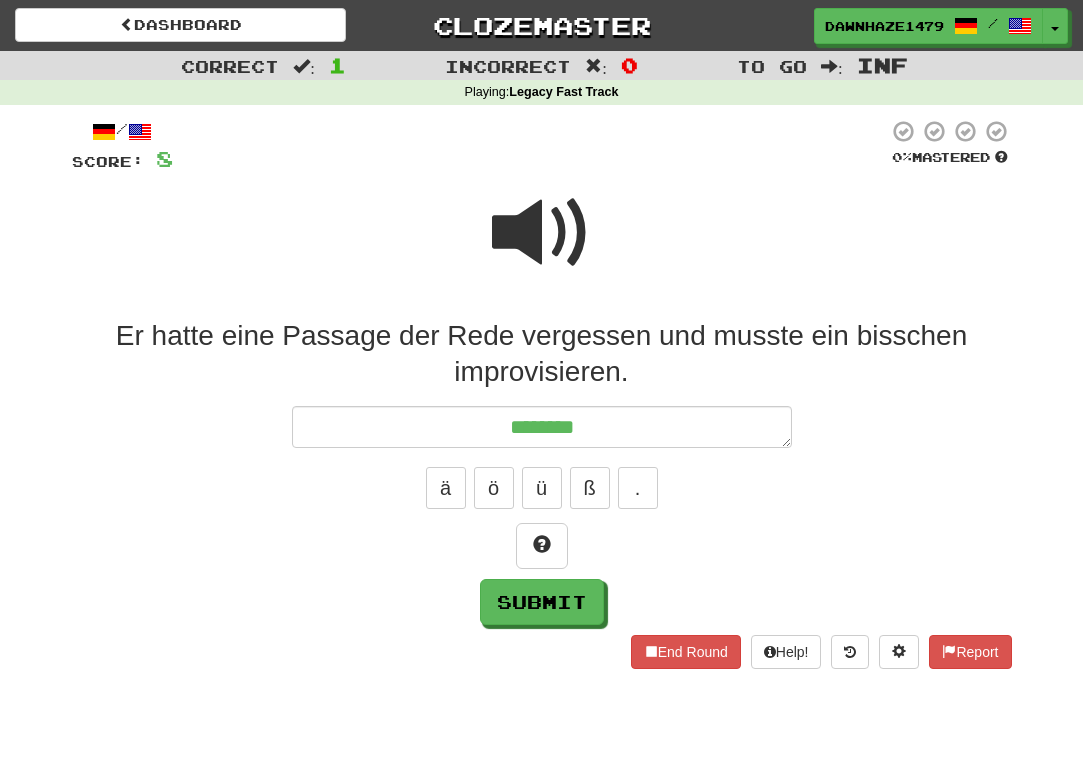 type on "*" 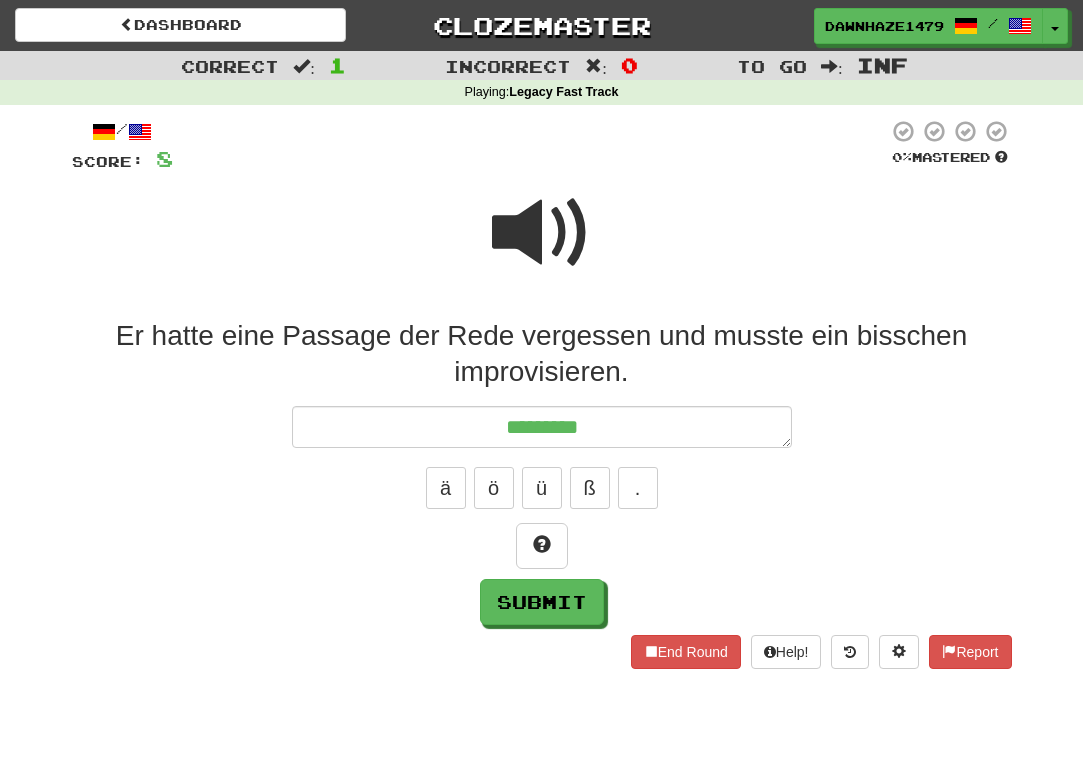 type on "*" 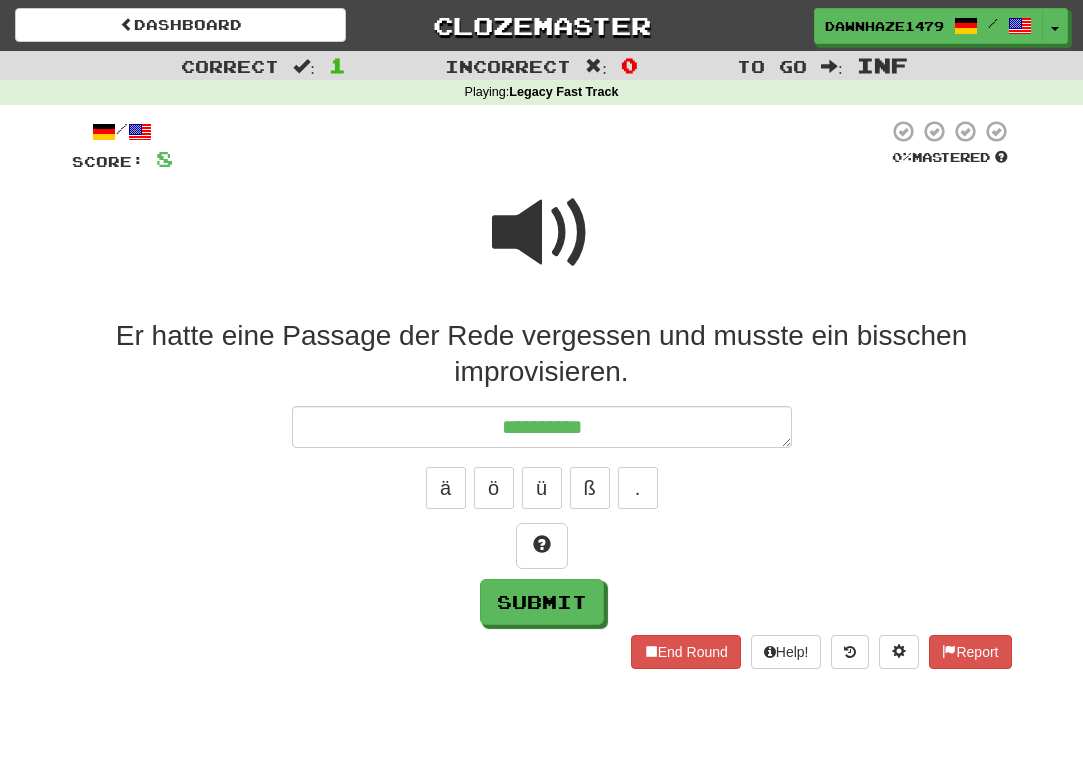 type on "*" 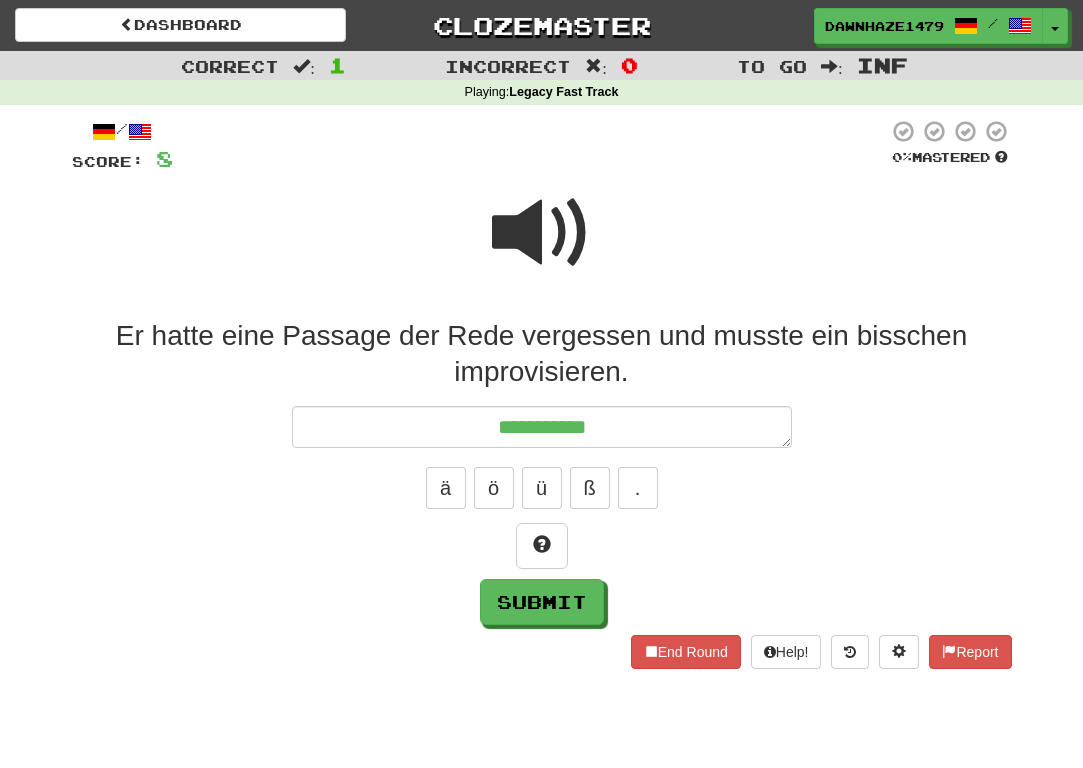 type on "*" 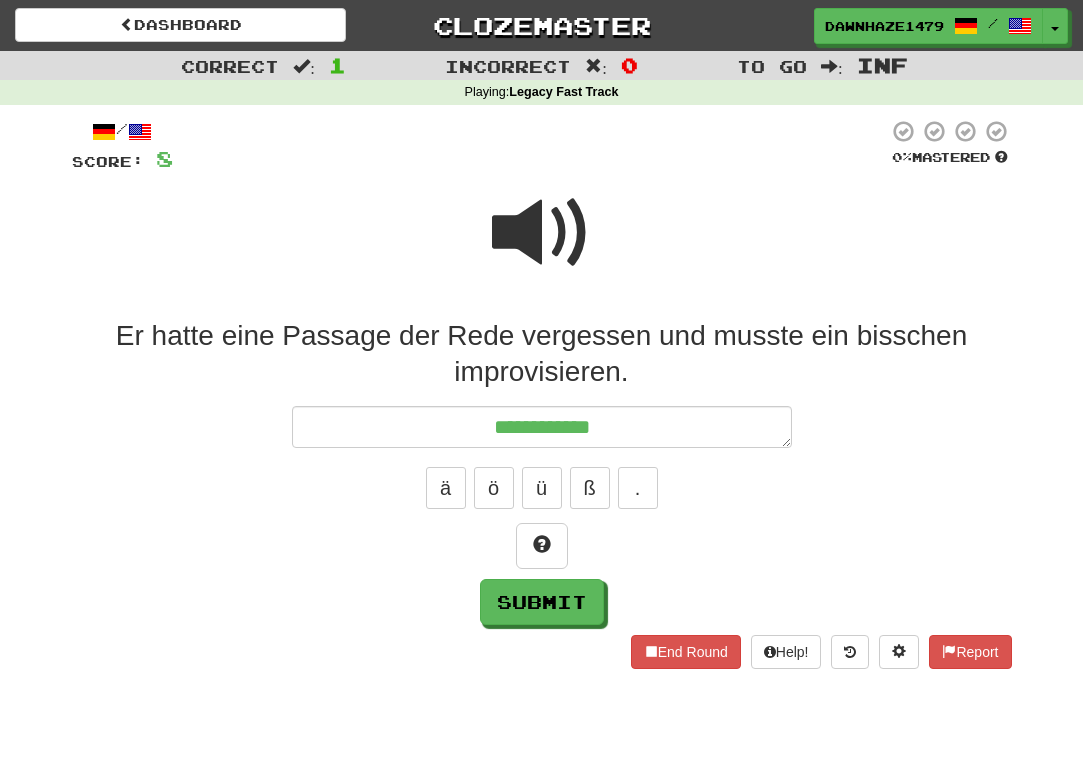 type on "*" 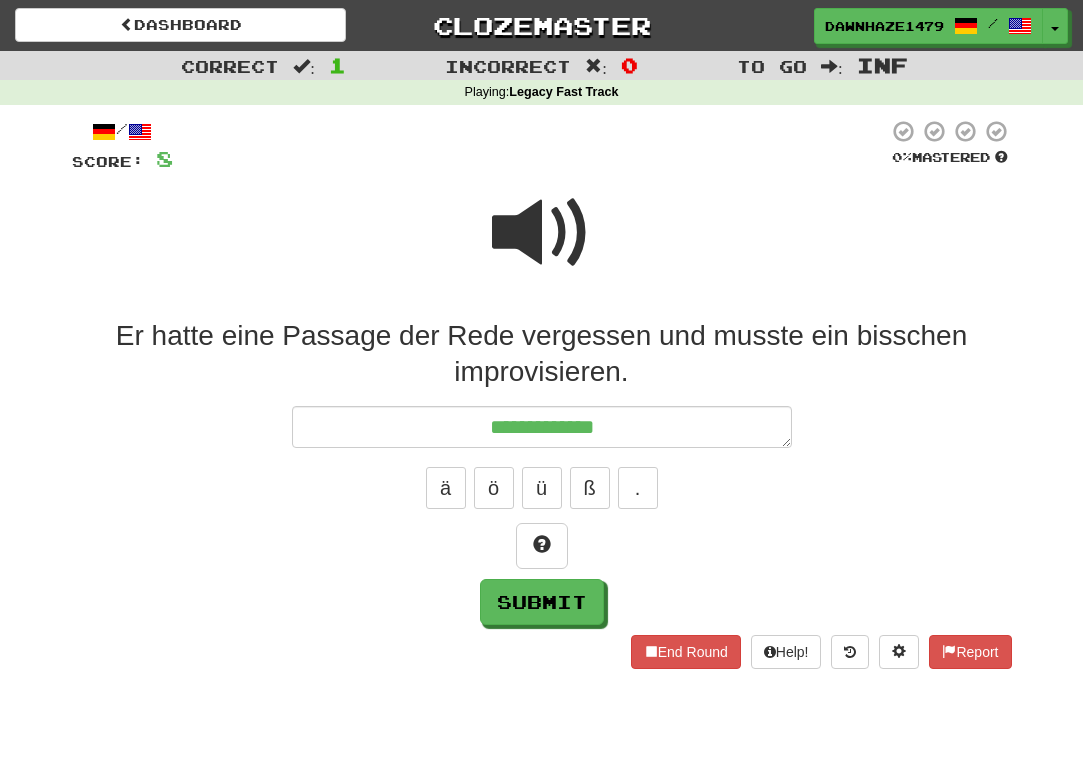 type on "*" 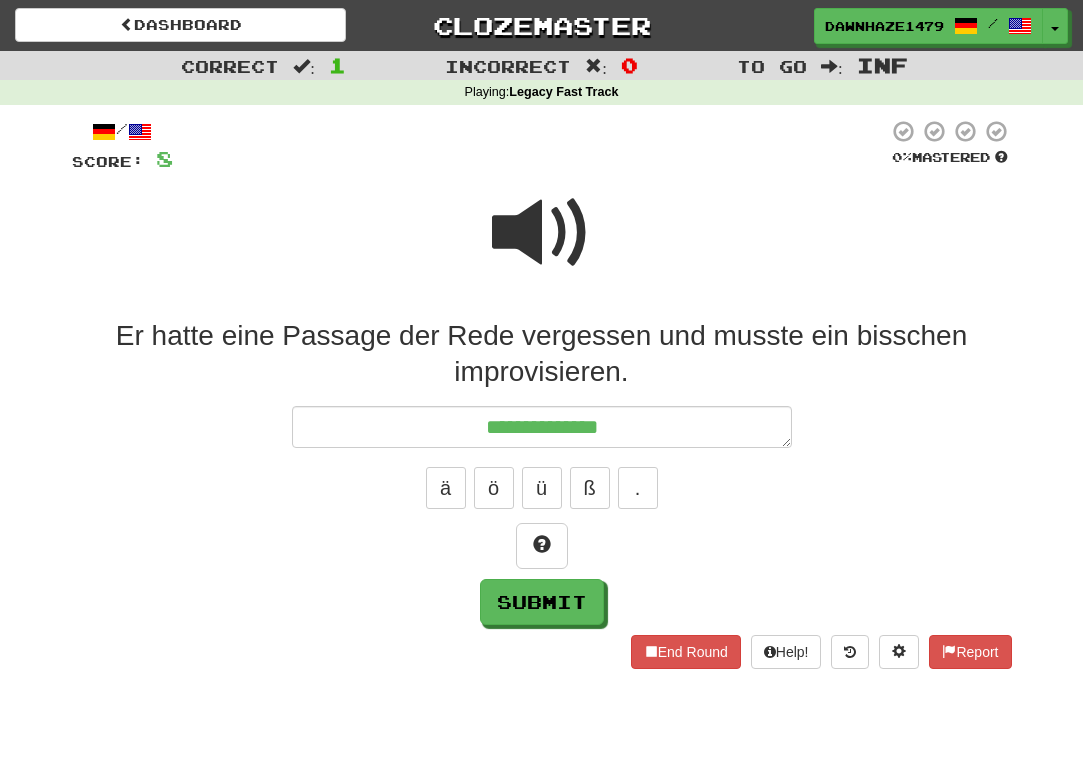 type on "*" 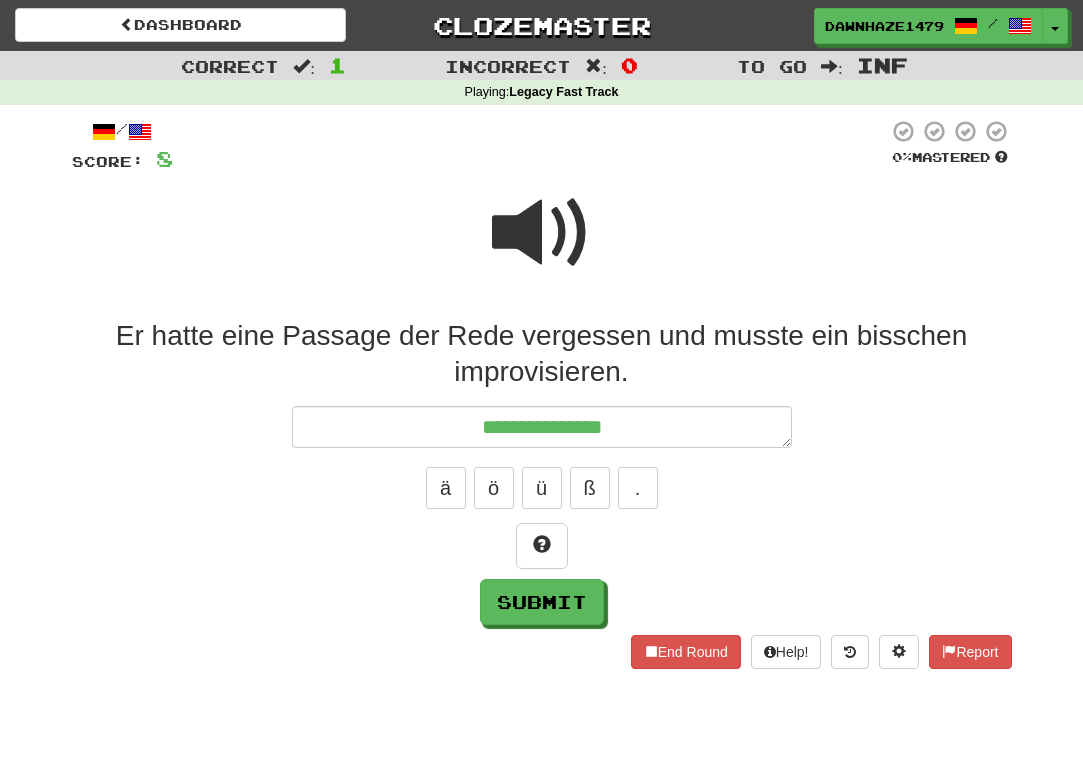 type on "*" 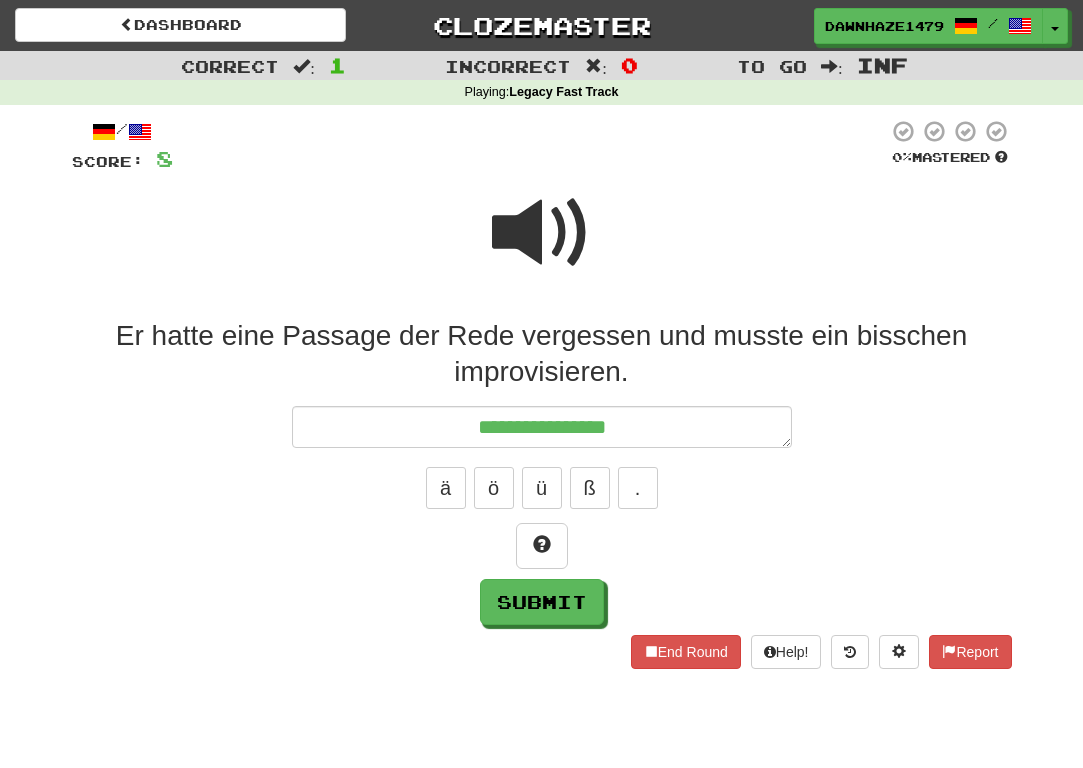 type on "*" 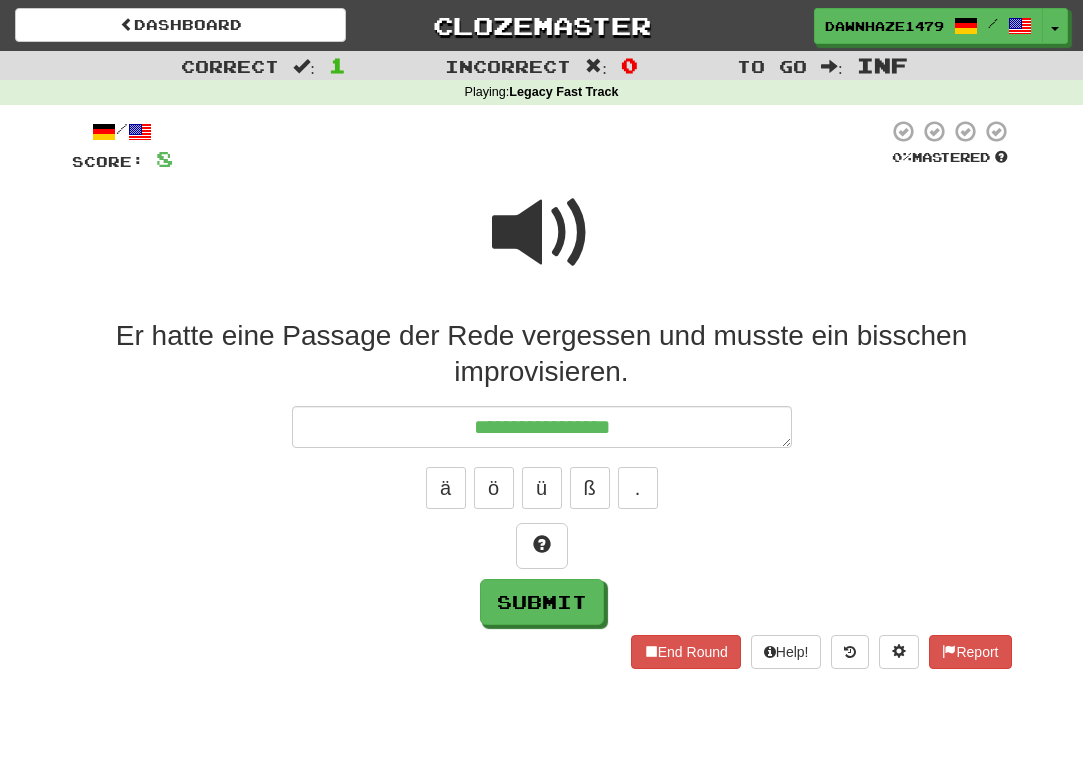 type on "*" 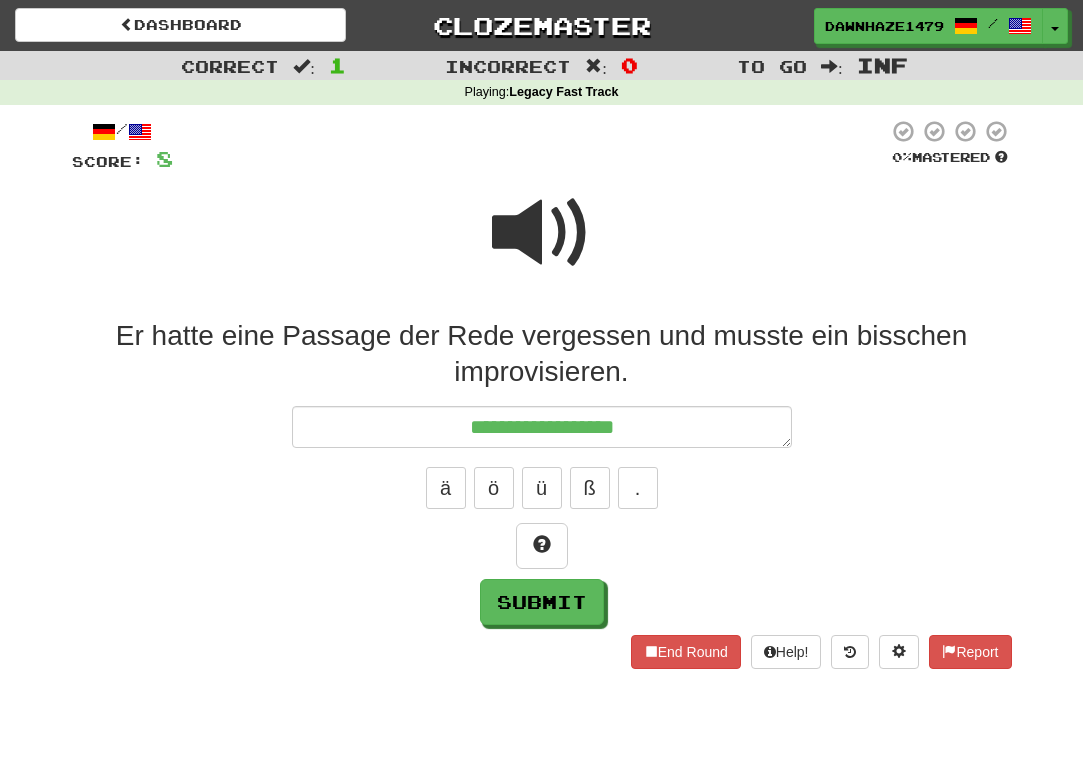 type on "*" 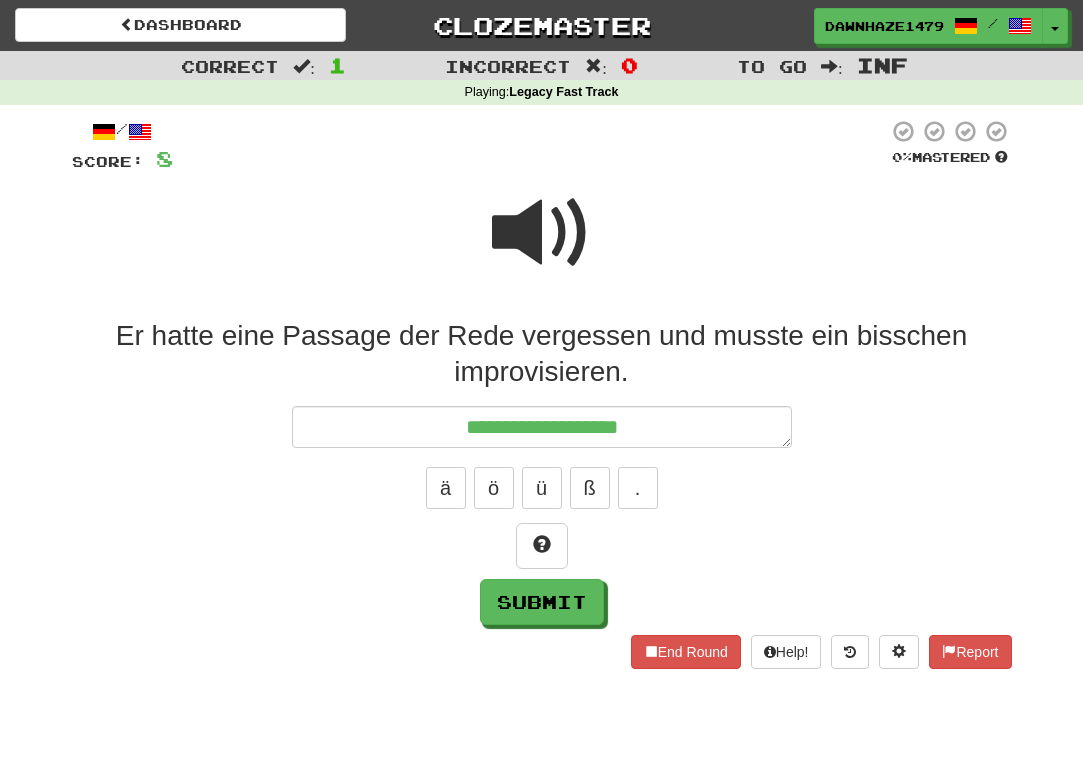 type on "*" 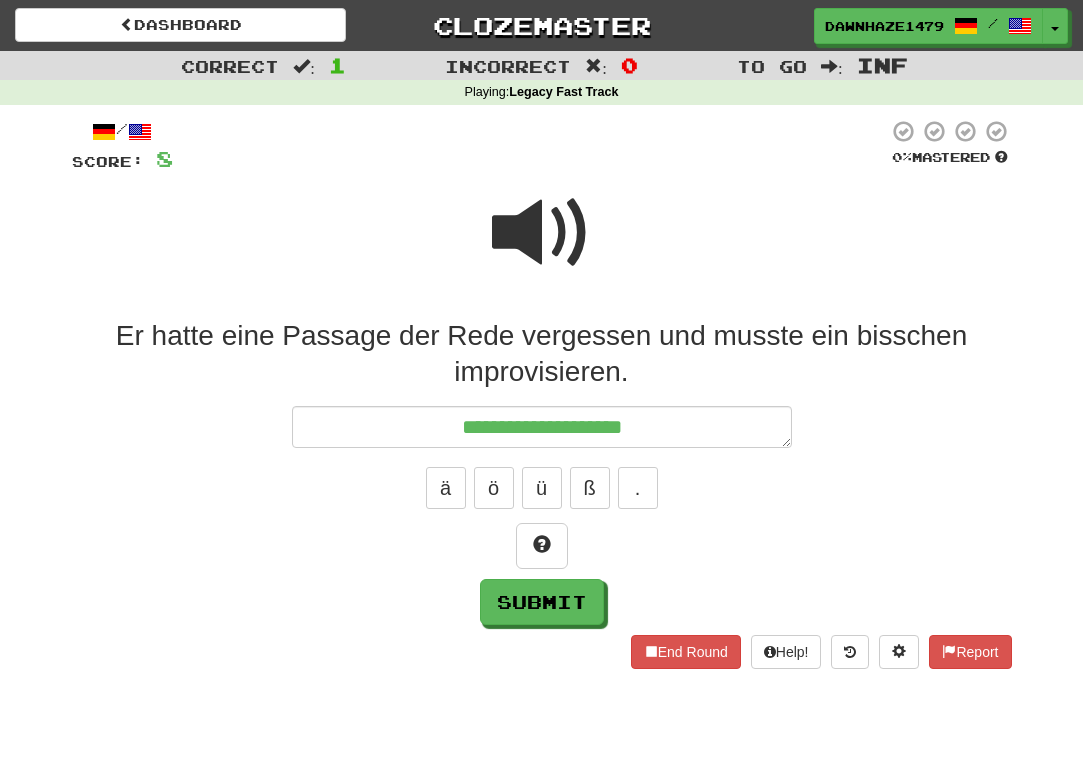 type on "*" 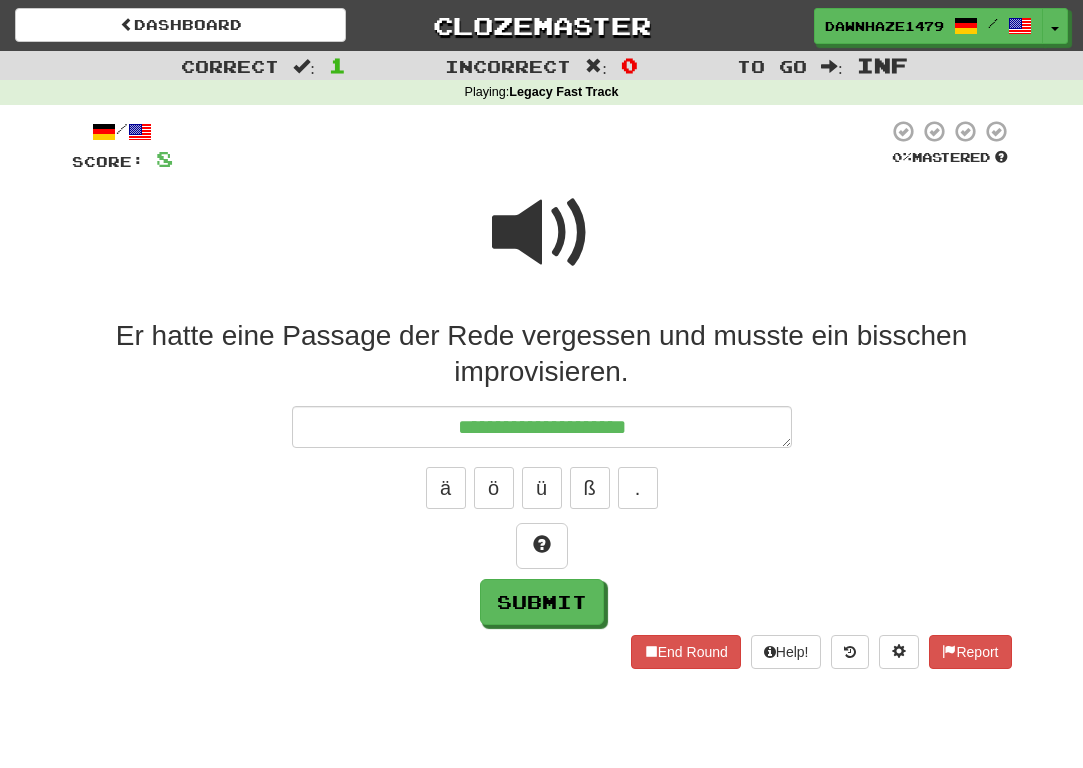 type on "*" 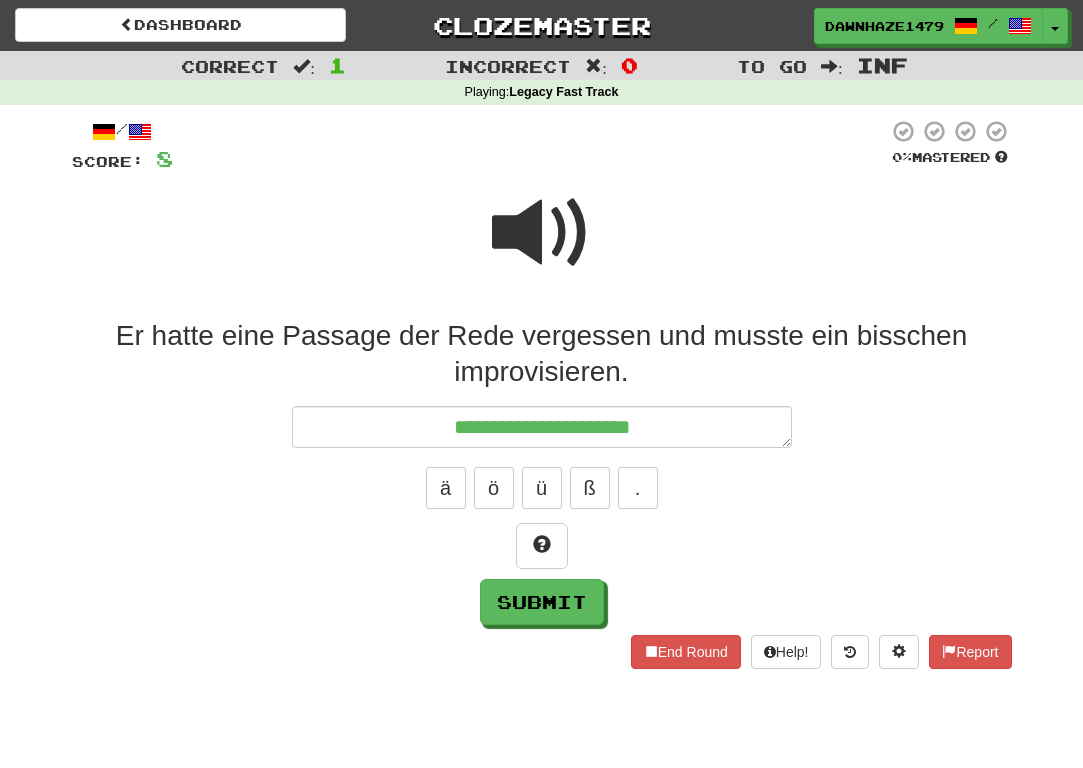 type 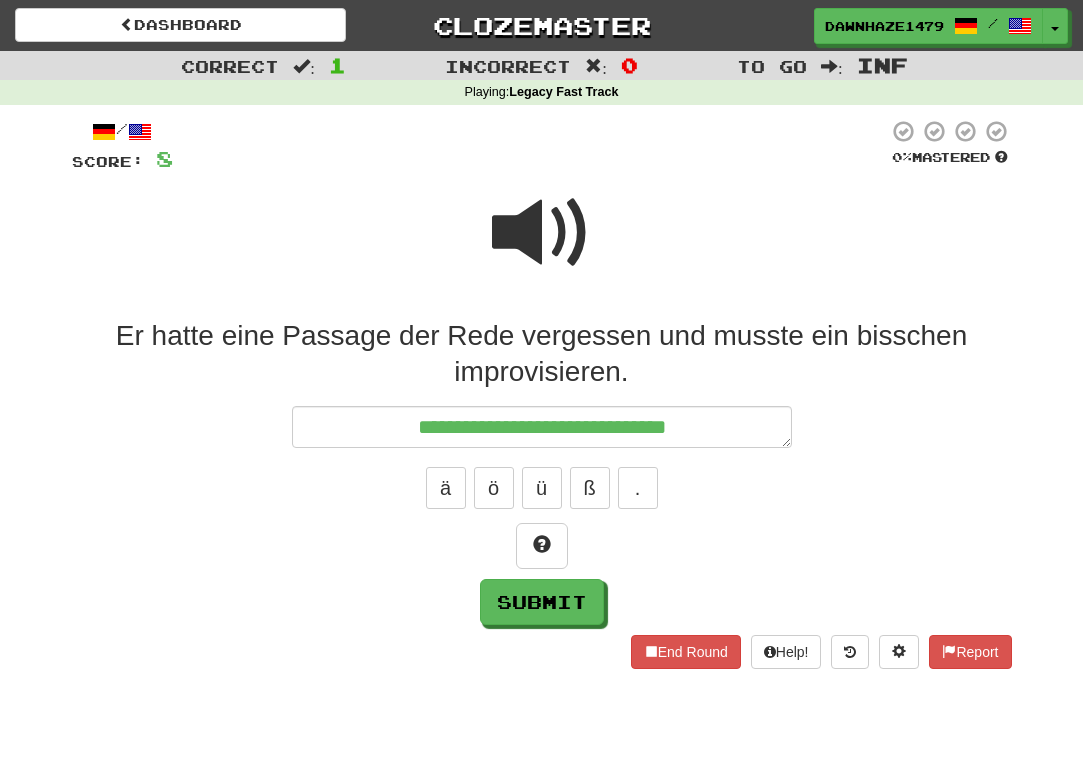 click at bounding box center [542, 233] 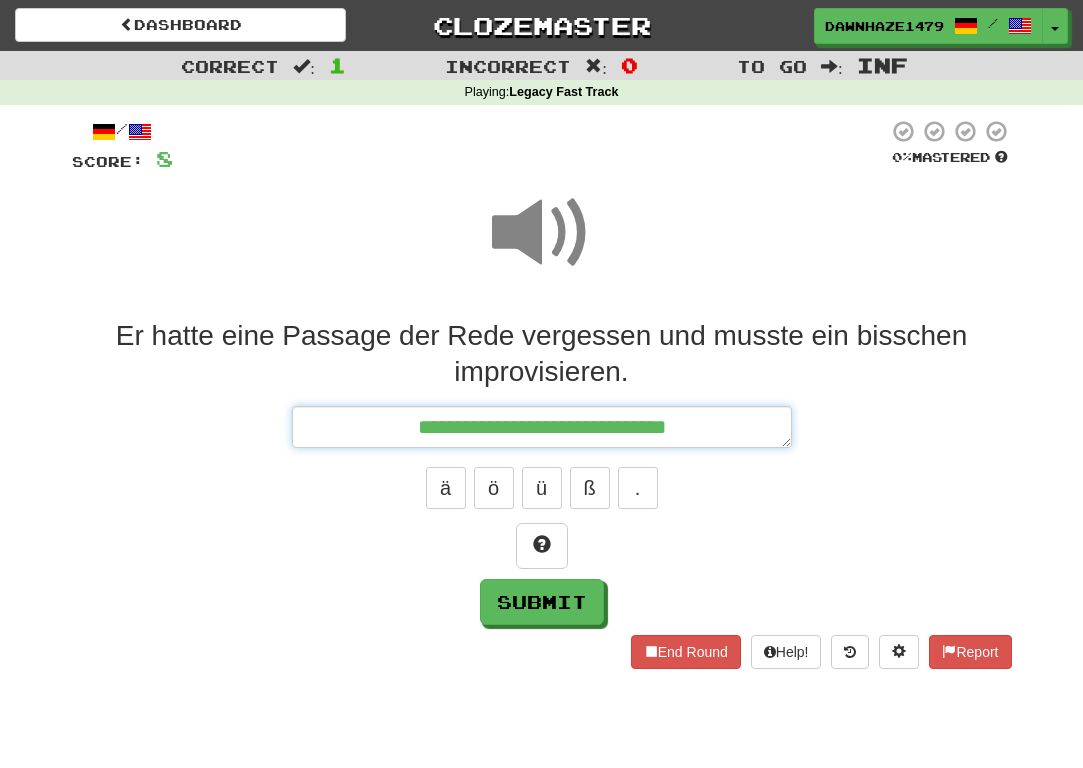 click on "**********" at bounding box center (542, 427) 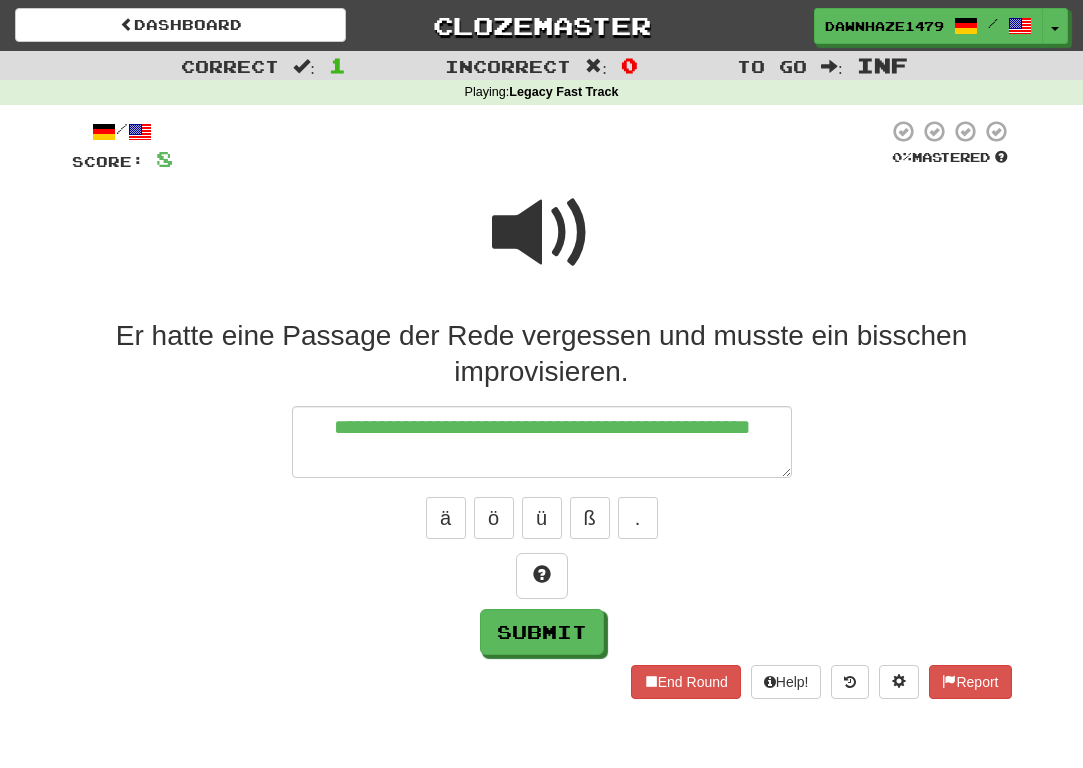 click at bounding box center [542, 246] 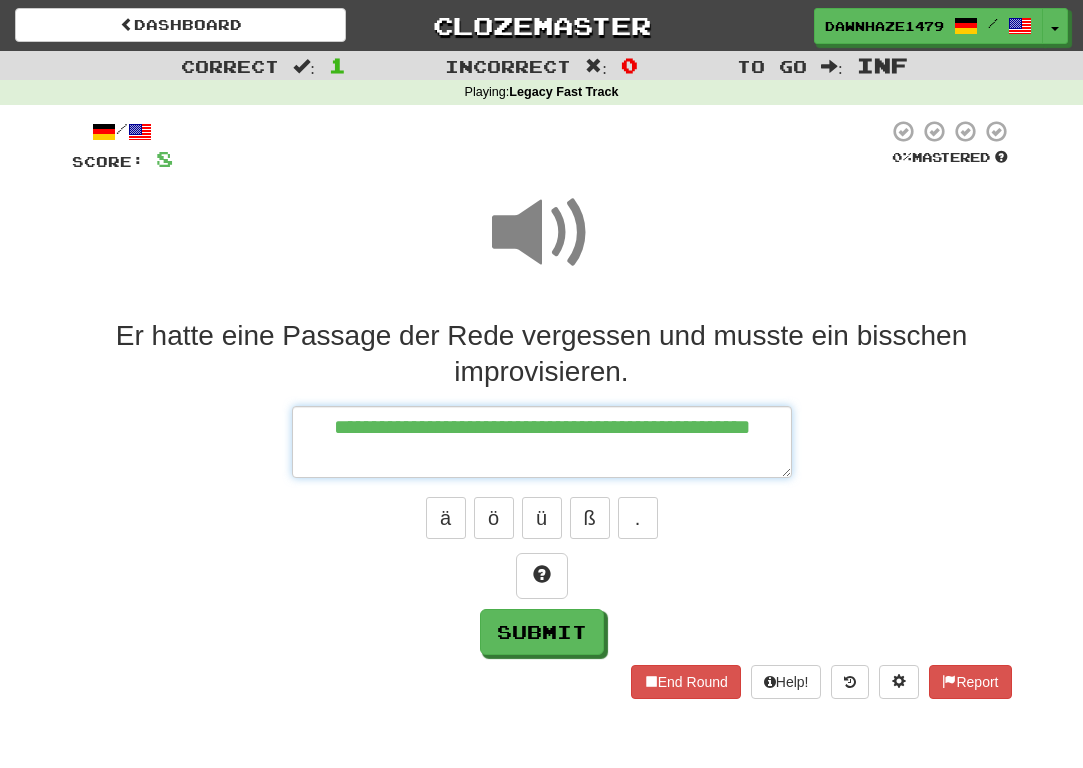 click on "**********" at bounding box center (542, 442) 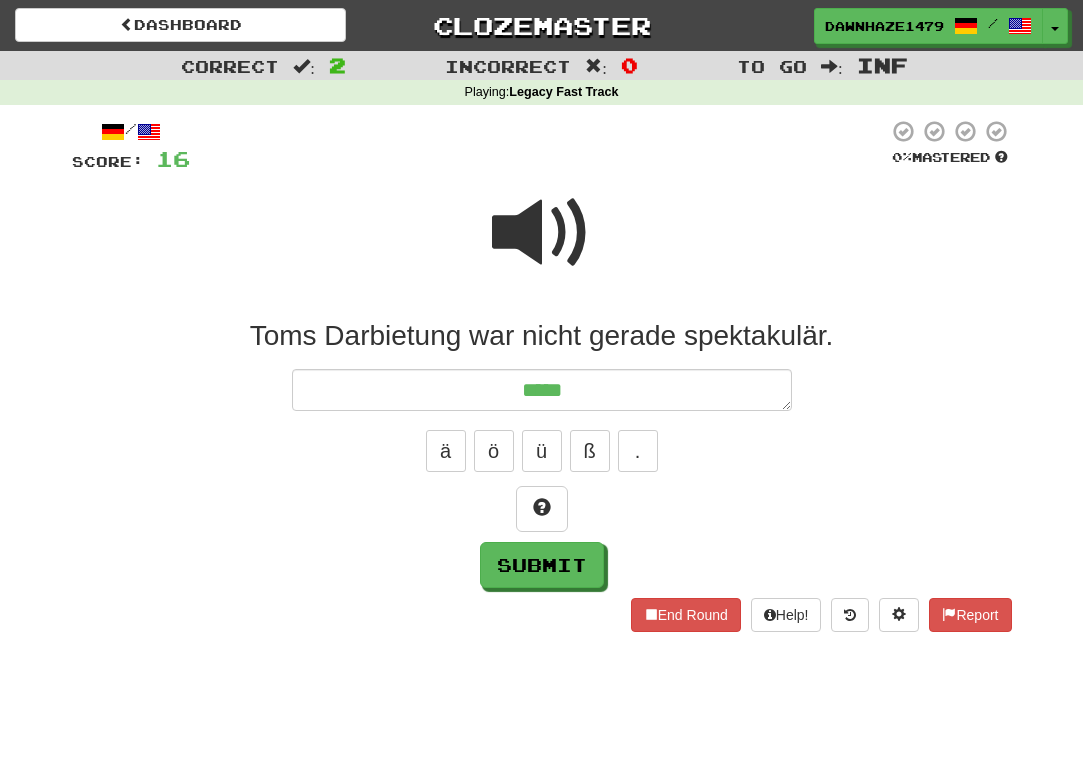 click at bounding box center [542, 233] 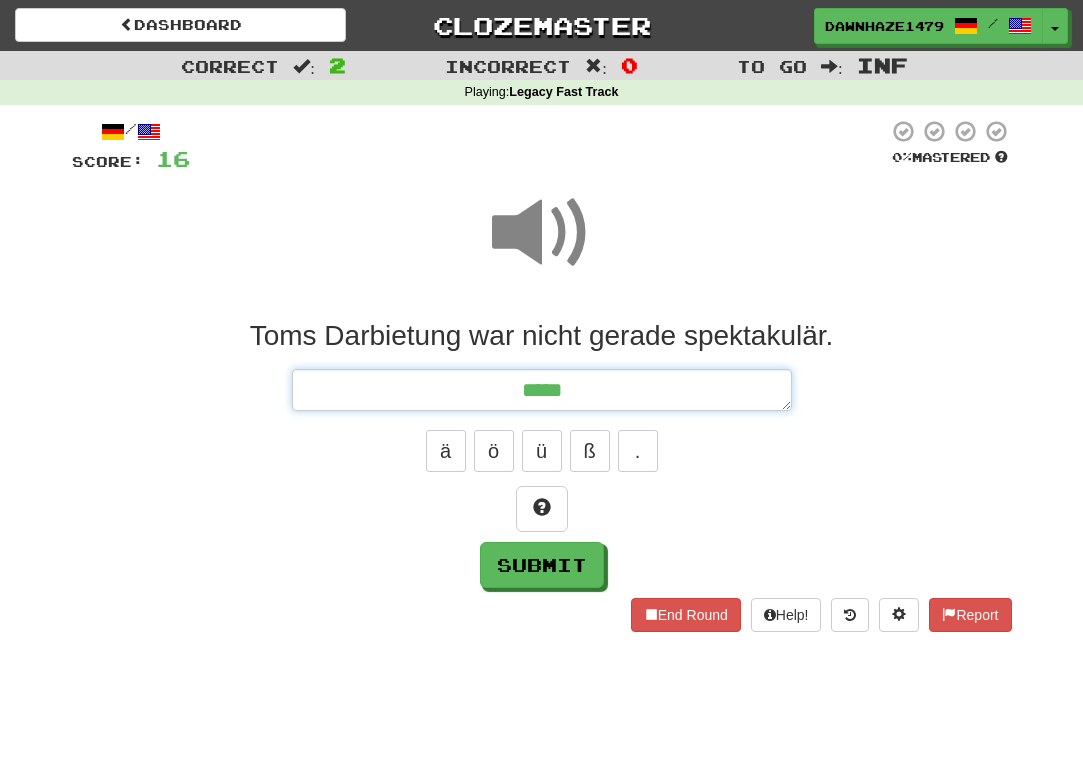 click on "****" at bounding box center (542, 390) 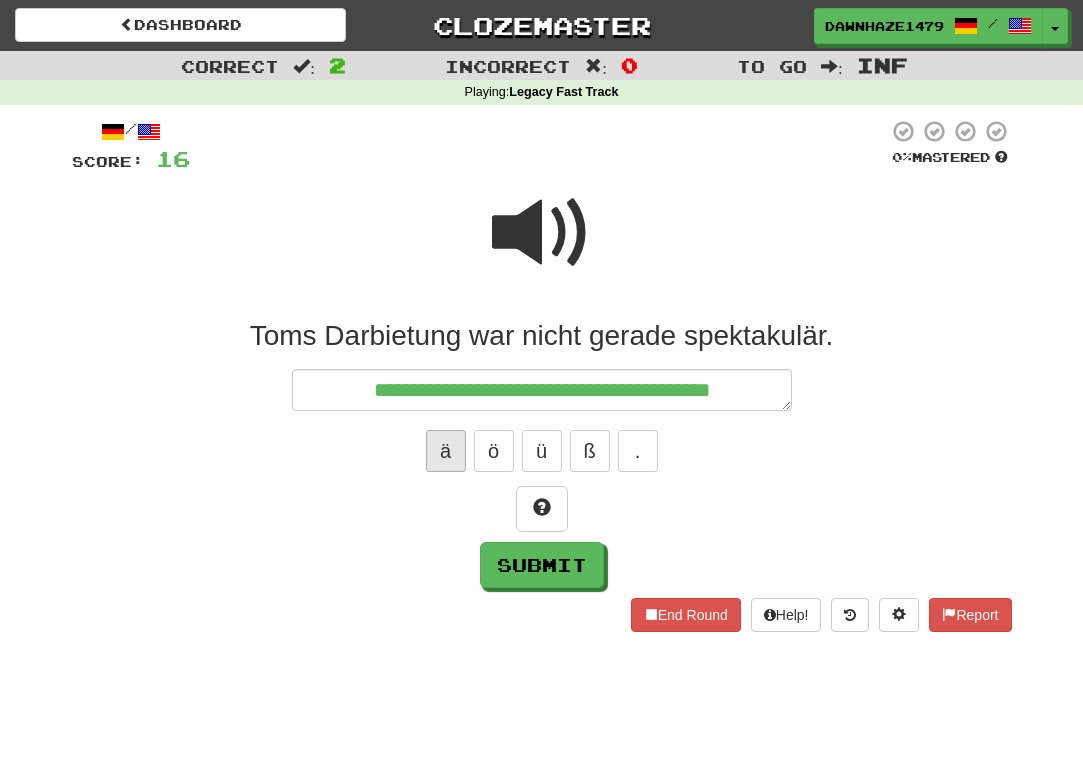 click on "ä" at bounding box center (446, 451) 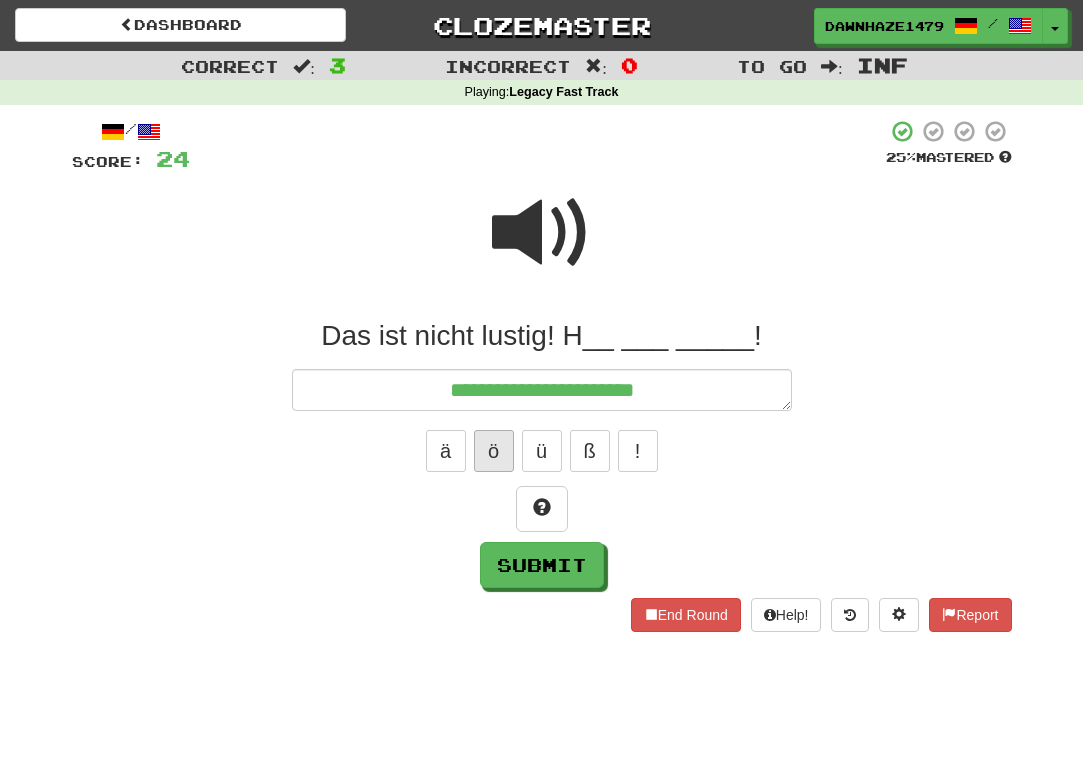 click on "ö" at bounding box center (494, 451) 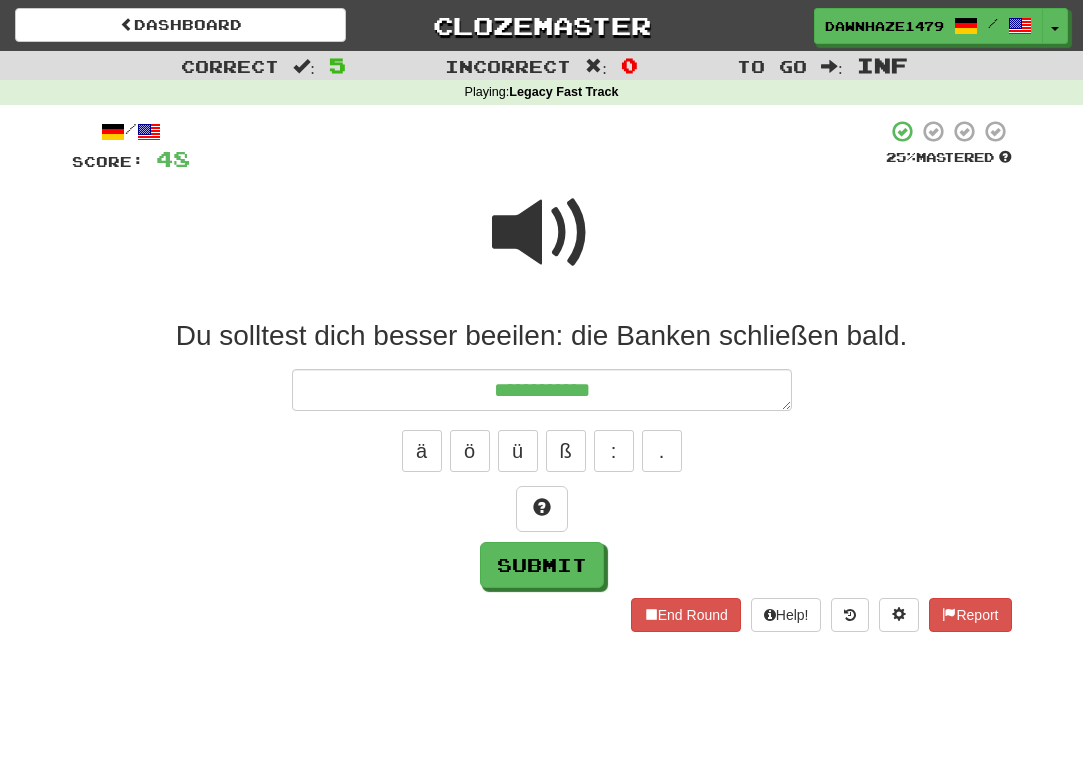 click at bounding box center [542, 233] 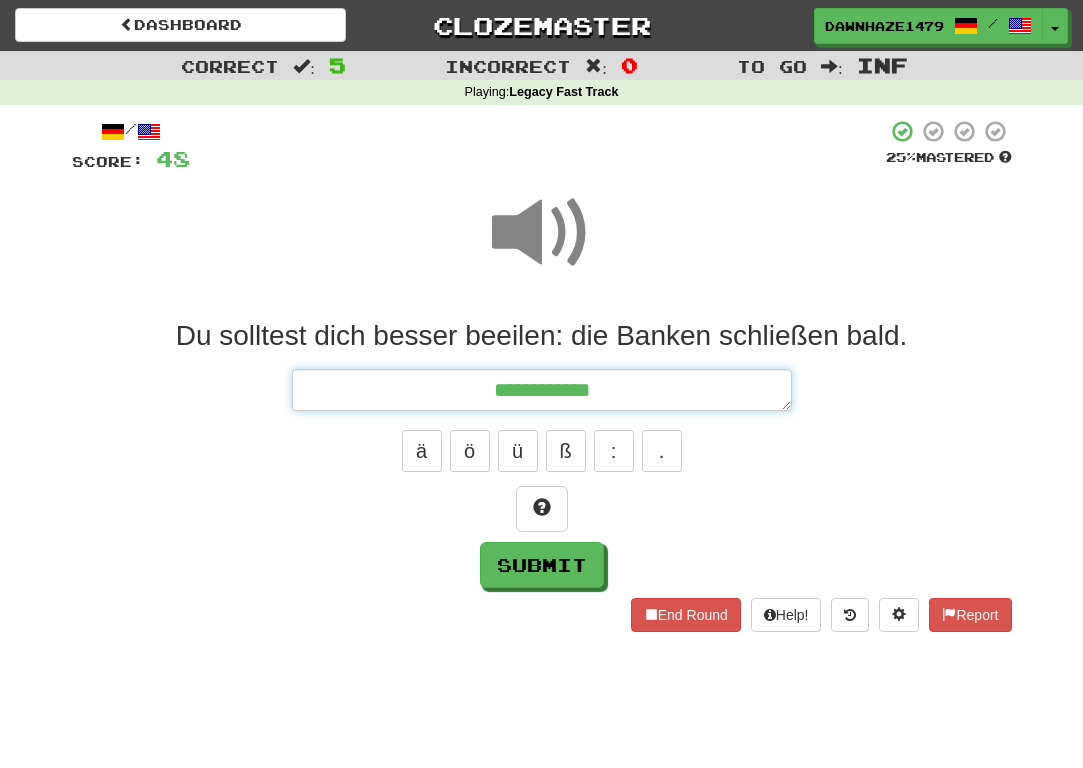 click on "**********" at bounding box center [542, 390] 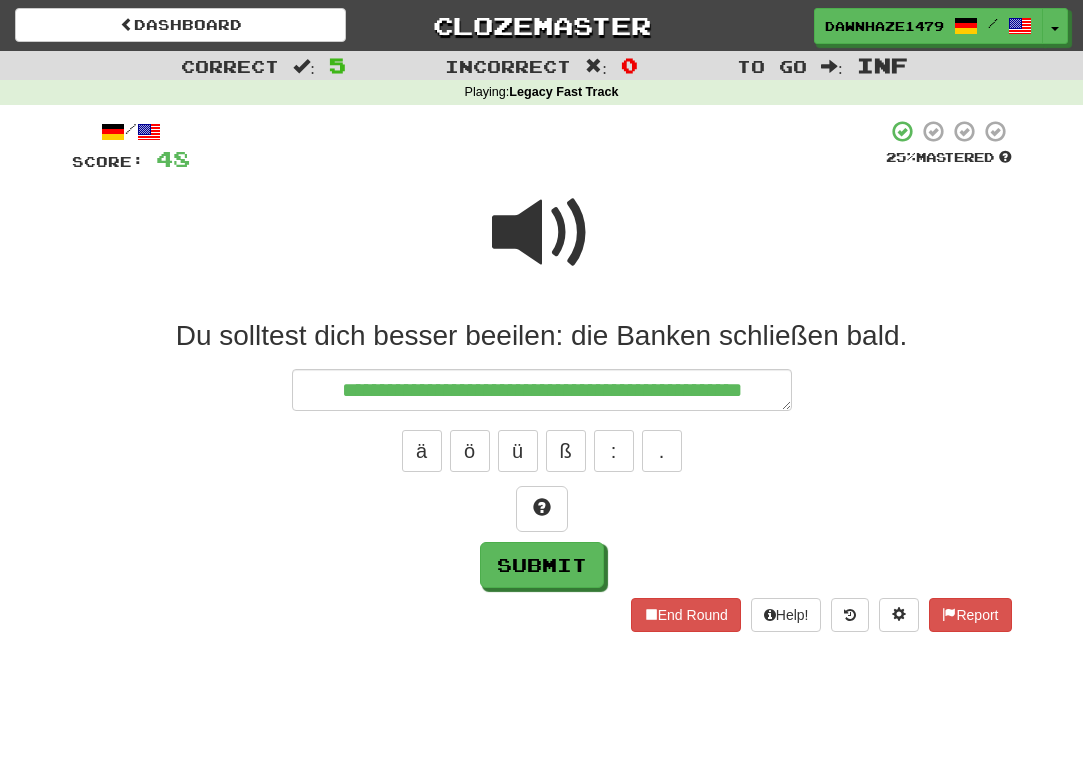 click on "ä ö ü ß : ." at bounding box center [542, 451] 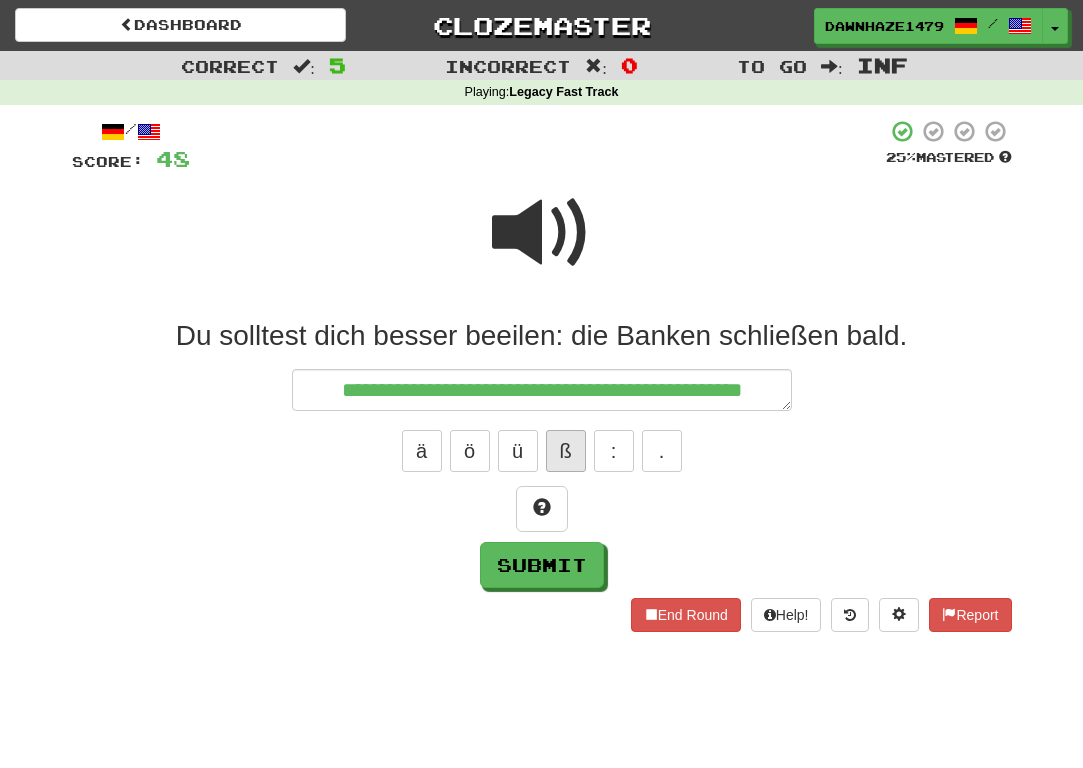 click on "ß" at bounding box center [566, 451] 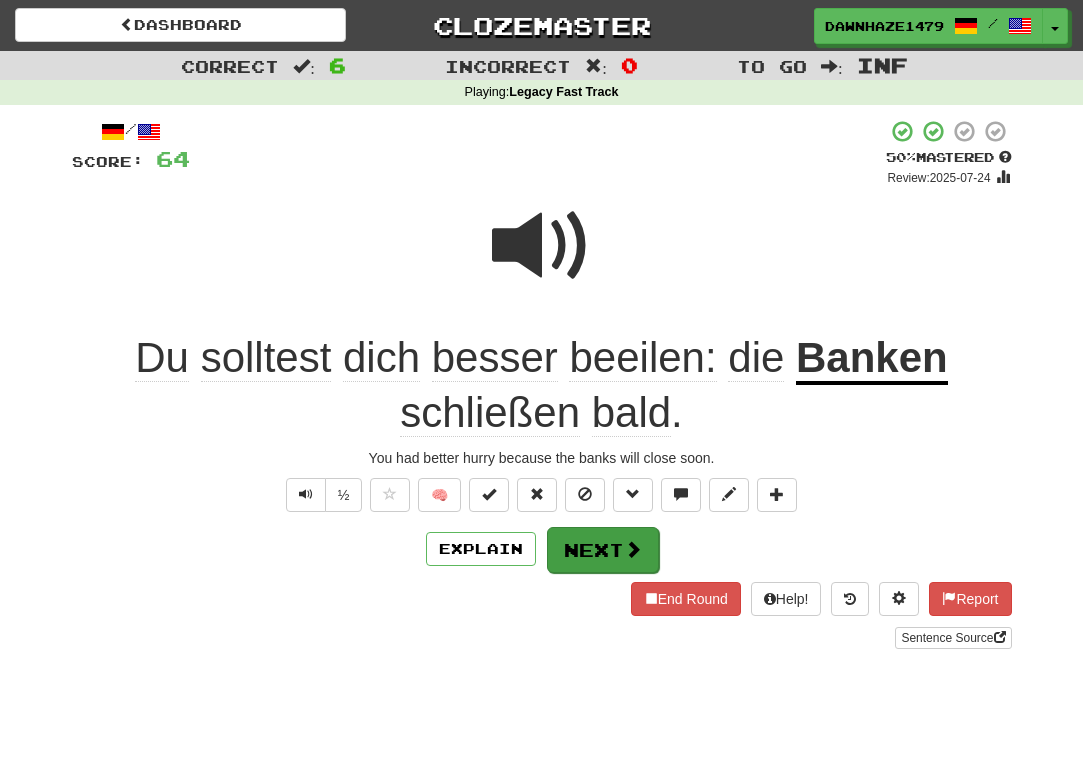 click on "Next" at bounding box center (603, 550) 